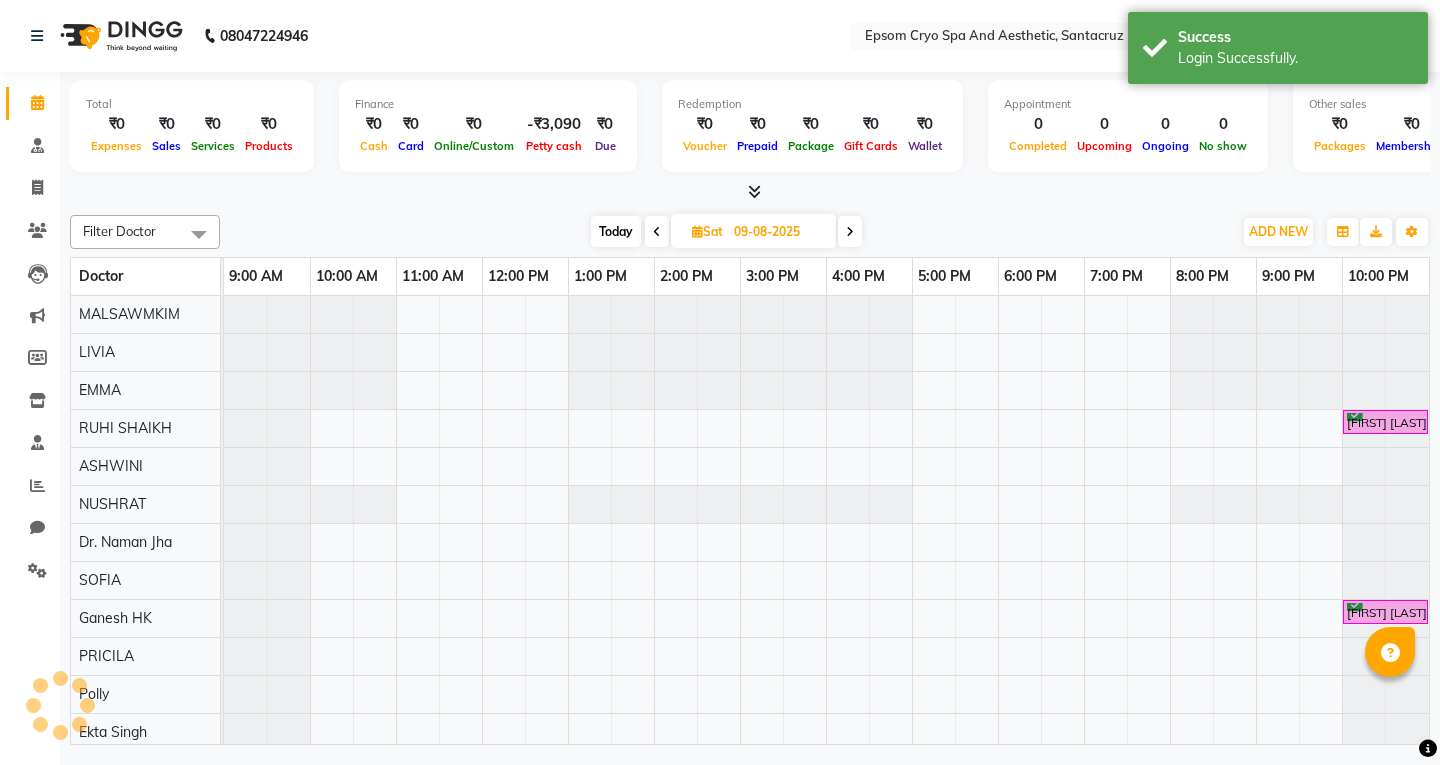 scroll, scrollTop: 0, scrollLeft: 0, axis: both 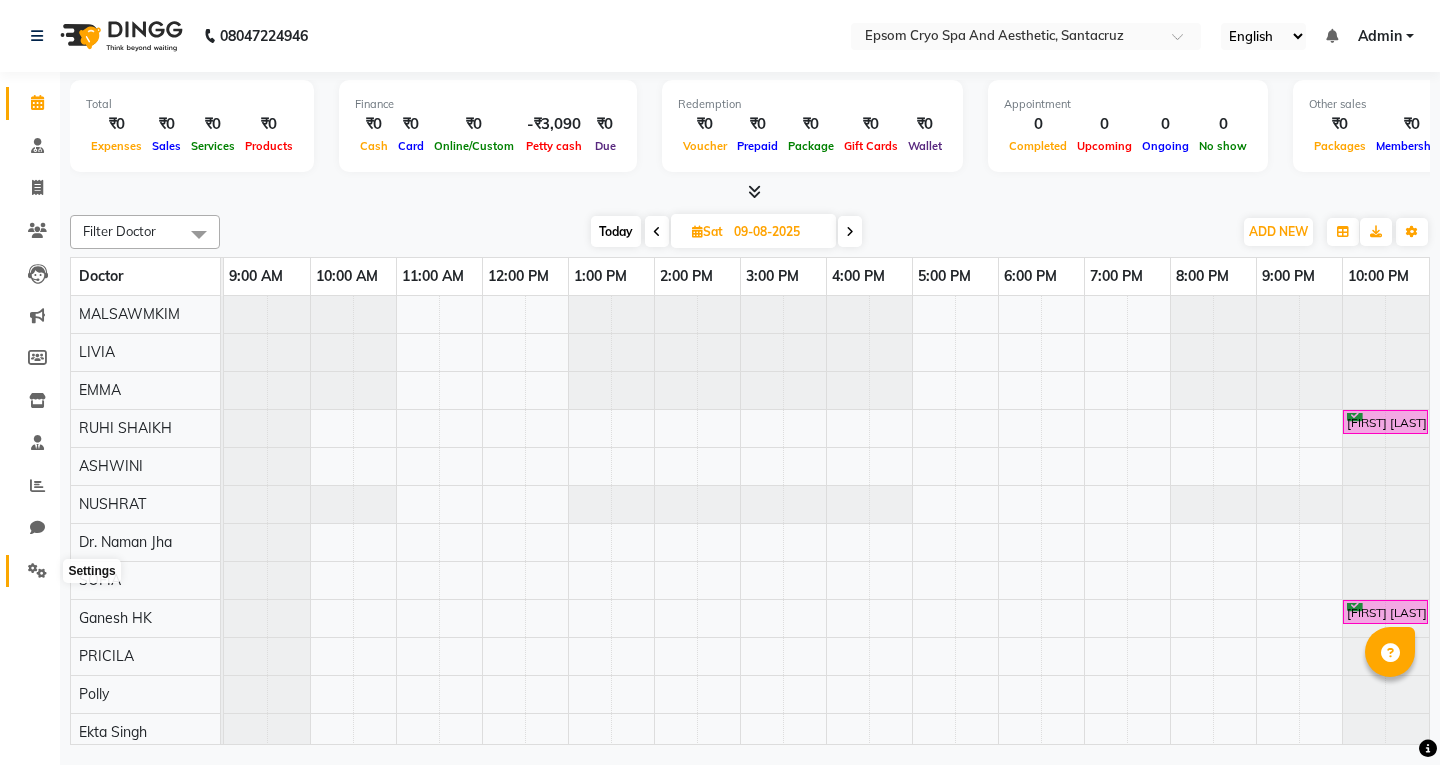 click 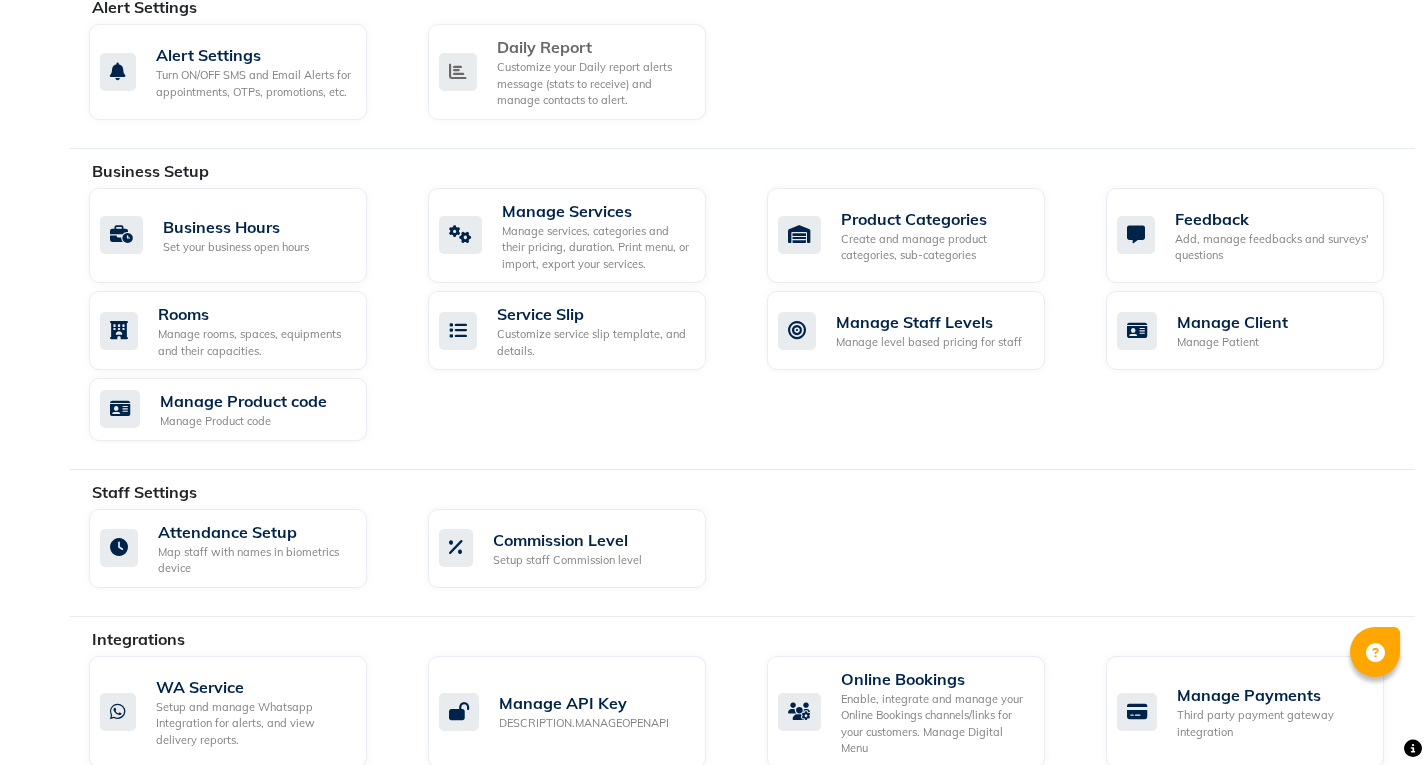 scroll, scrollTop: 1024, scrollLeft: 0, axis: vertical 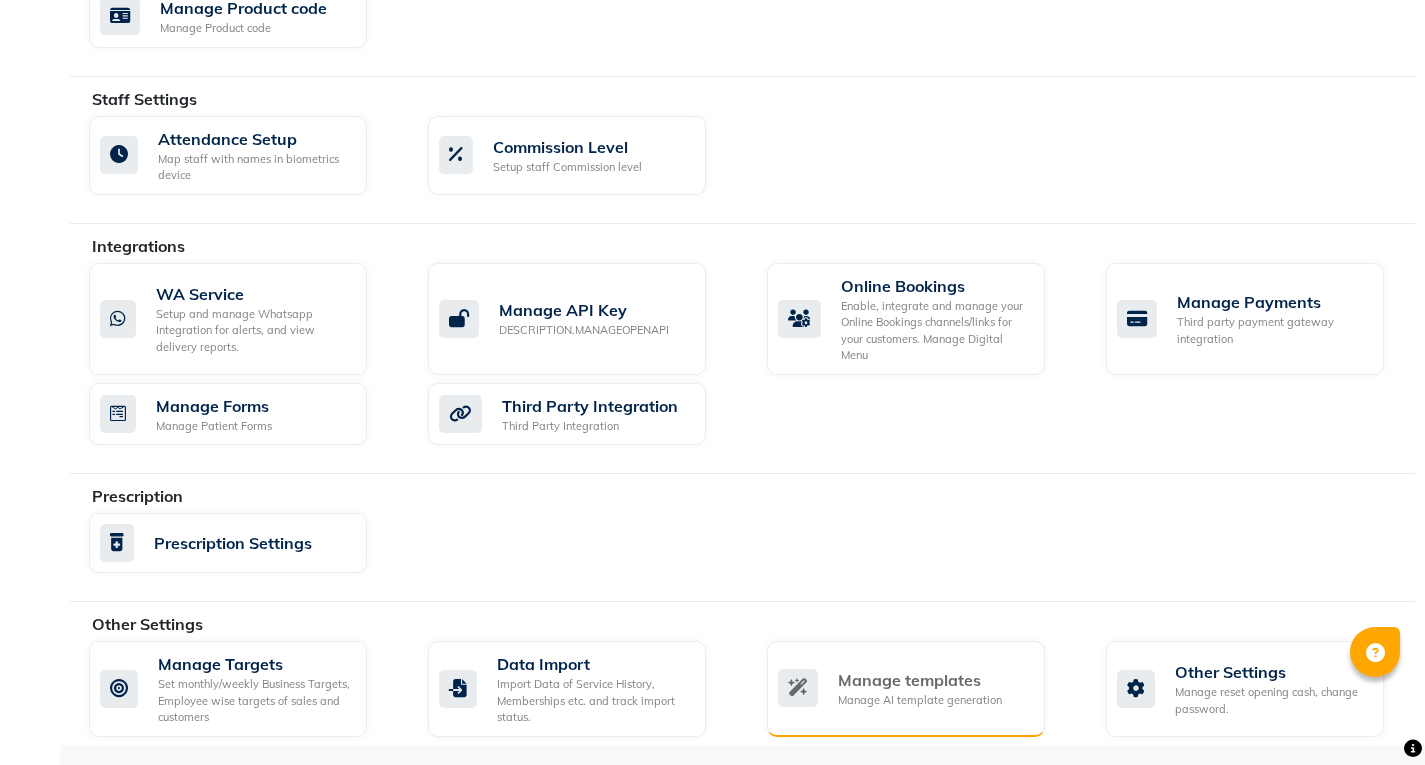 click on "Manage templates" 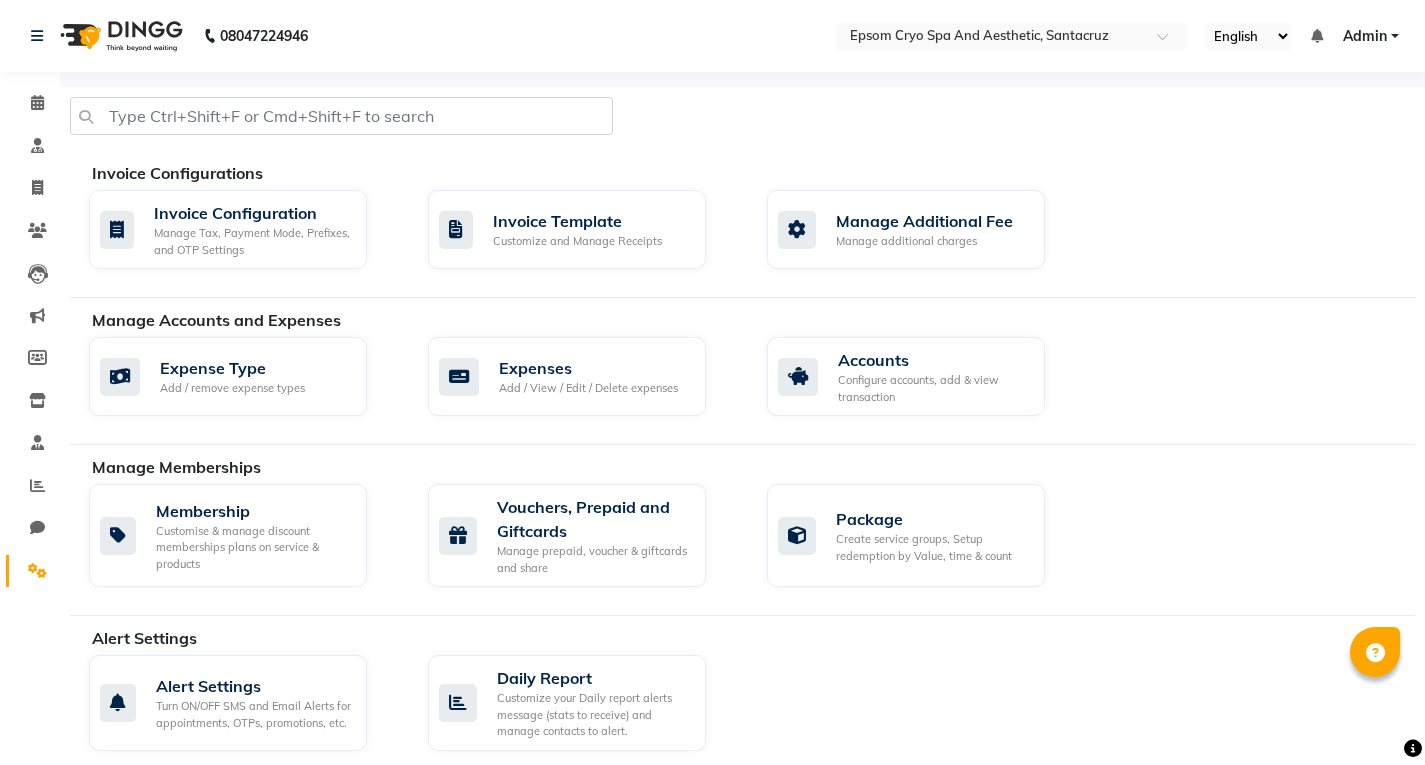 select on "APPROVED" 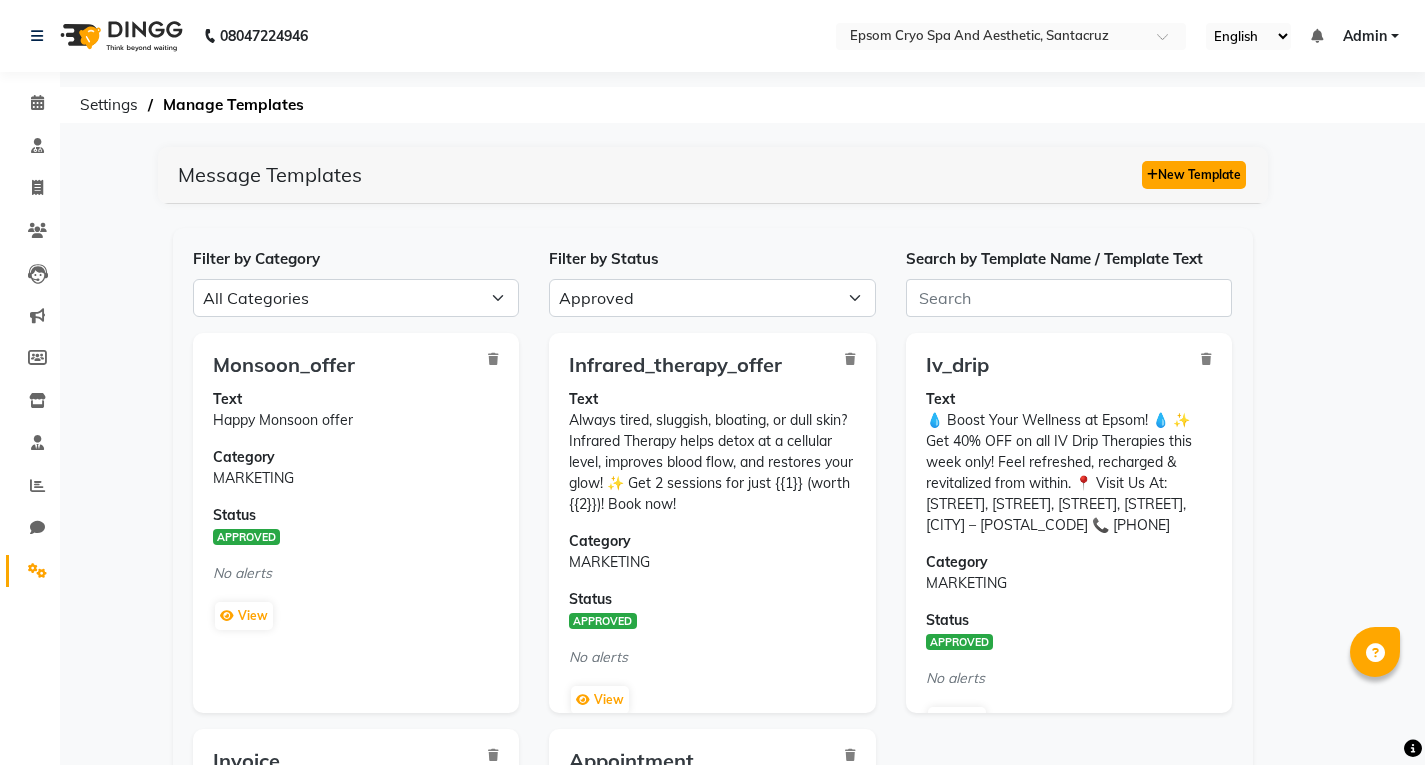 click on "New Template" 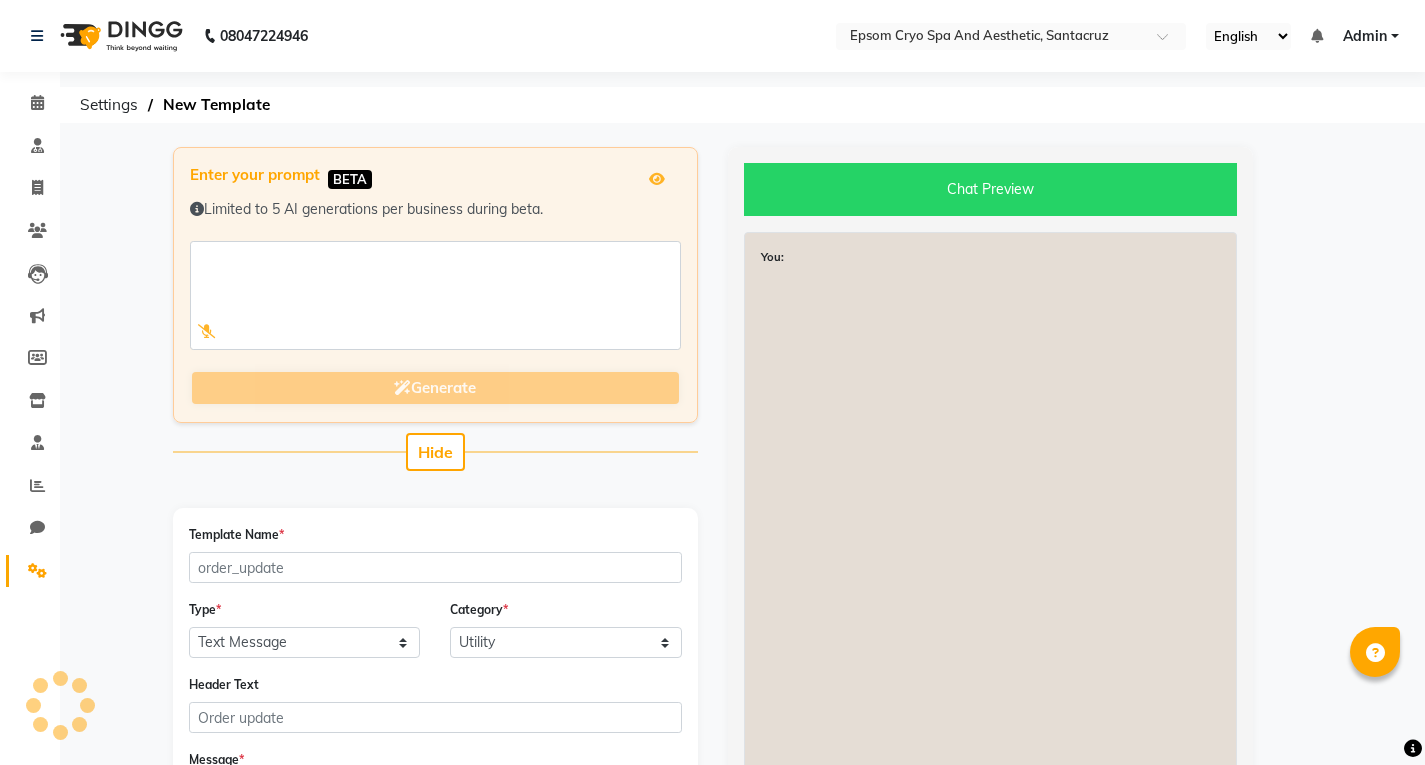 click on "Chat Preview" 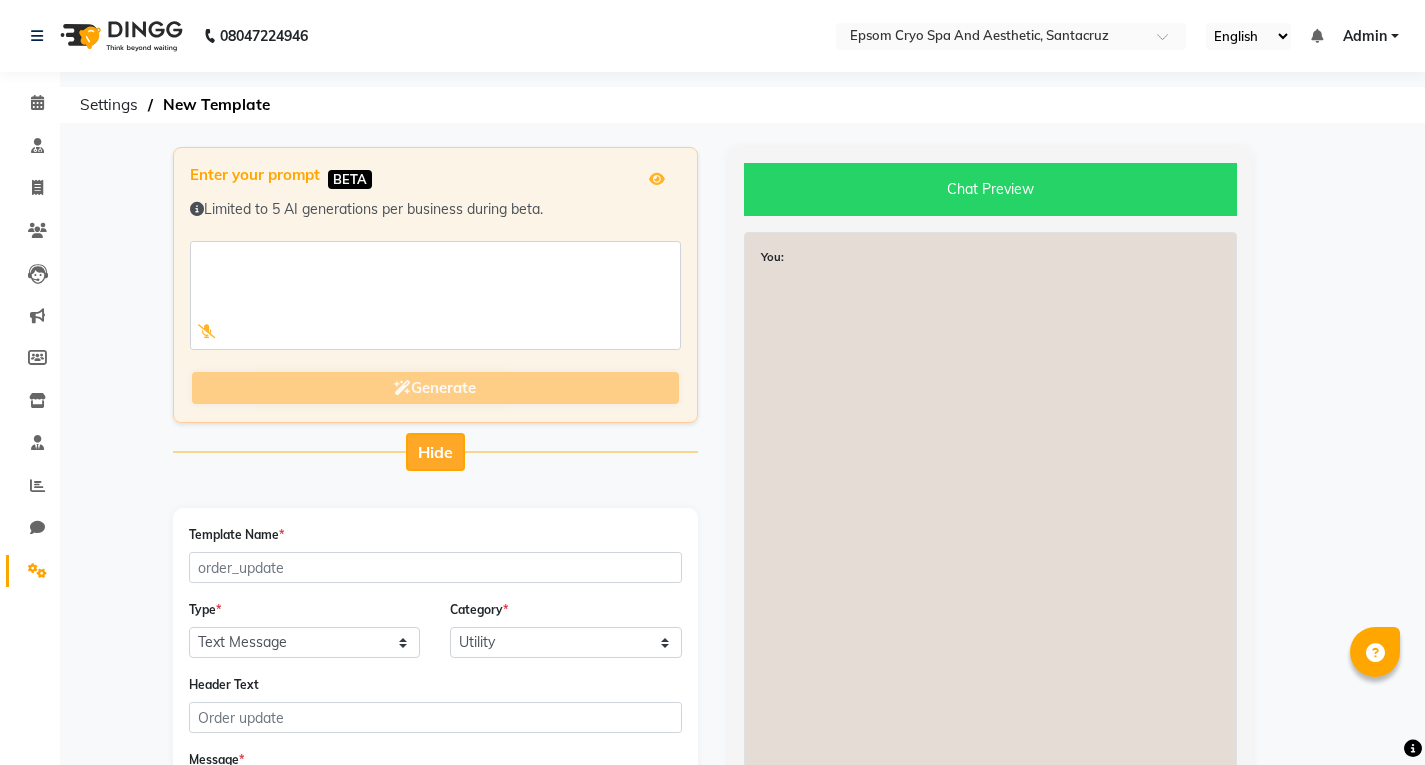 click on "Hide" 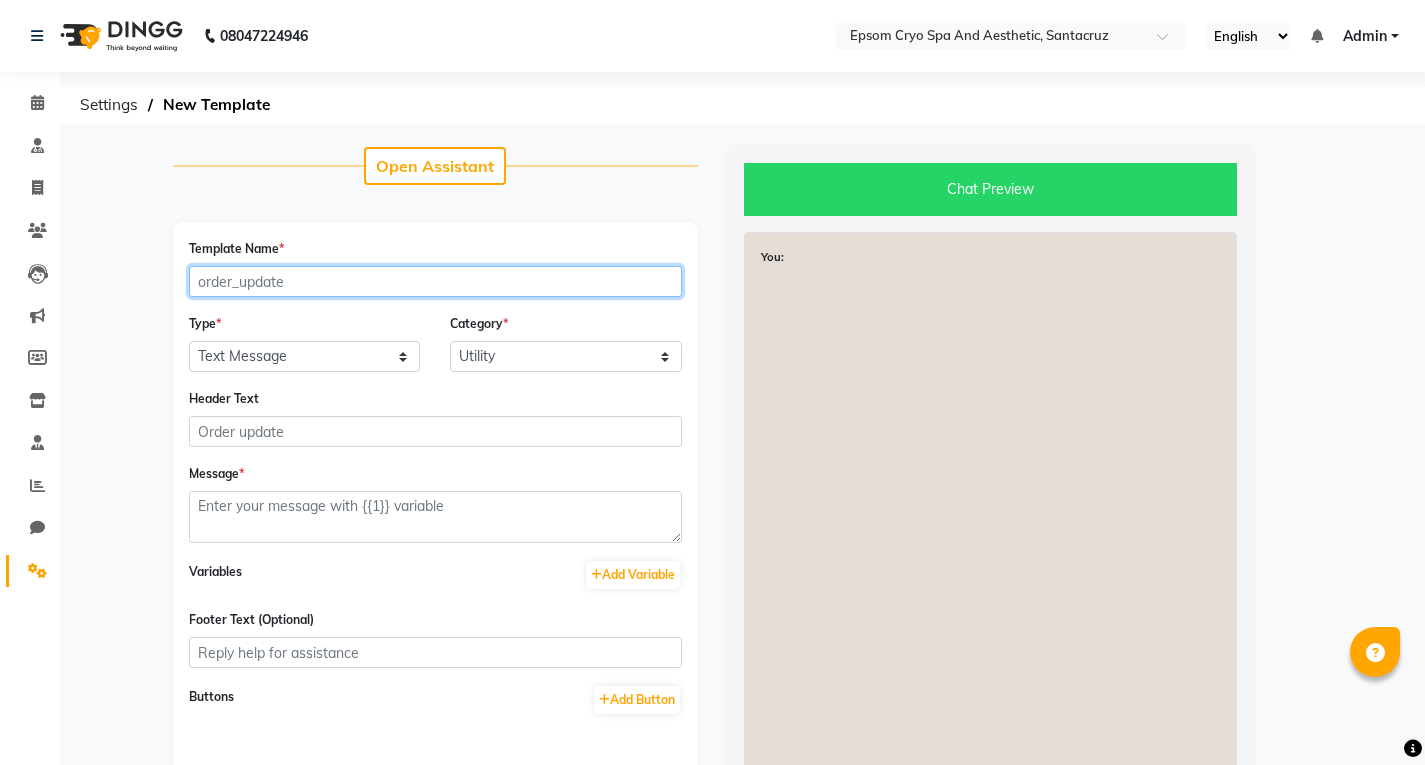 click on "Template Name  *" at bounding box center [435, 281] 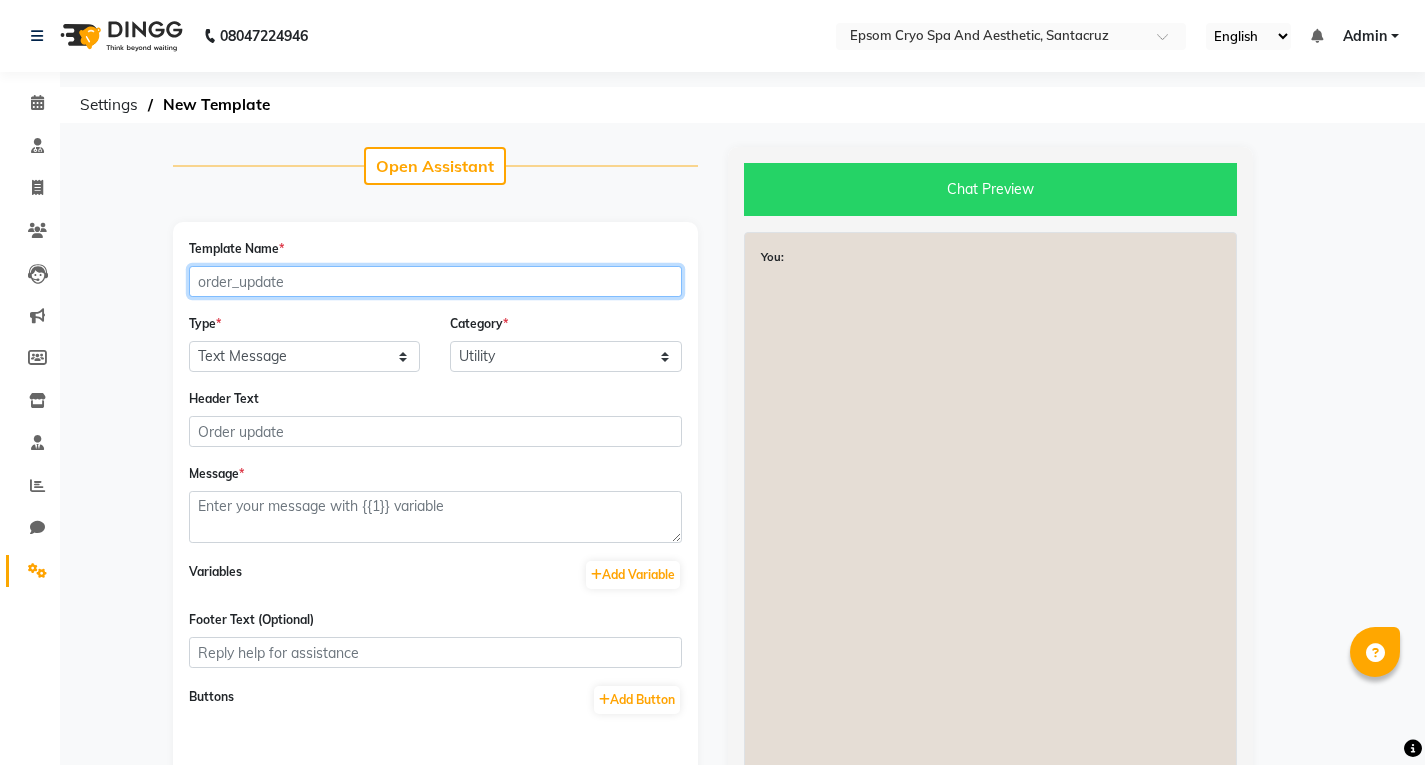 click on "Template Name  *" at bounding box center (435, 281) 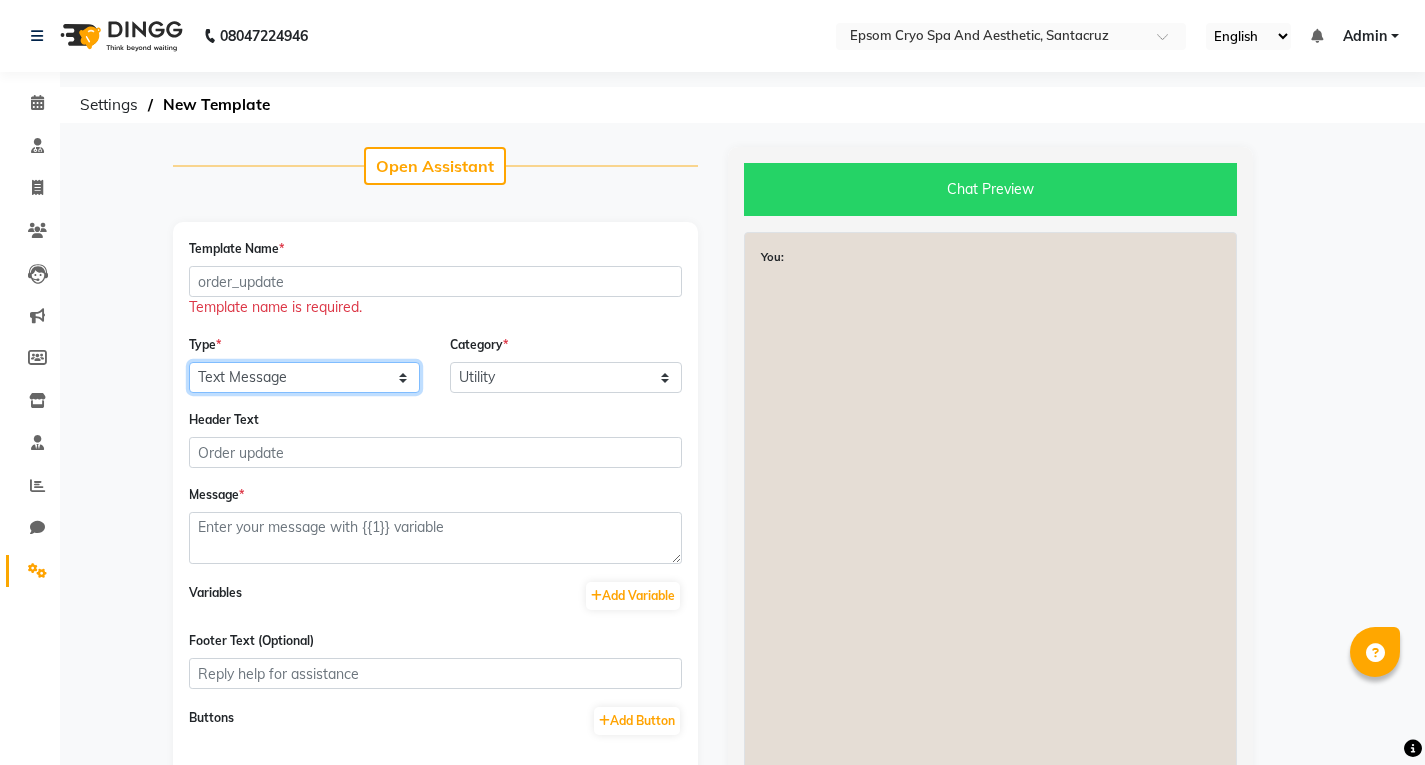 click on "Type  * Text Message Image with Text" 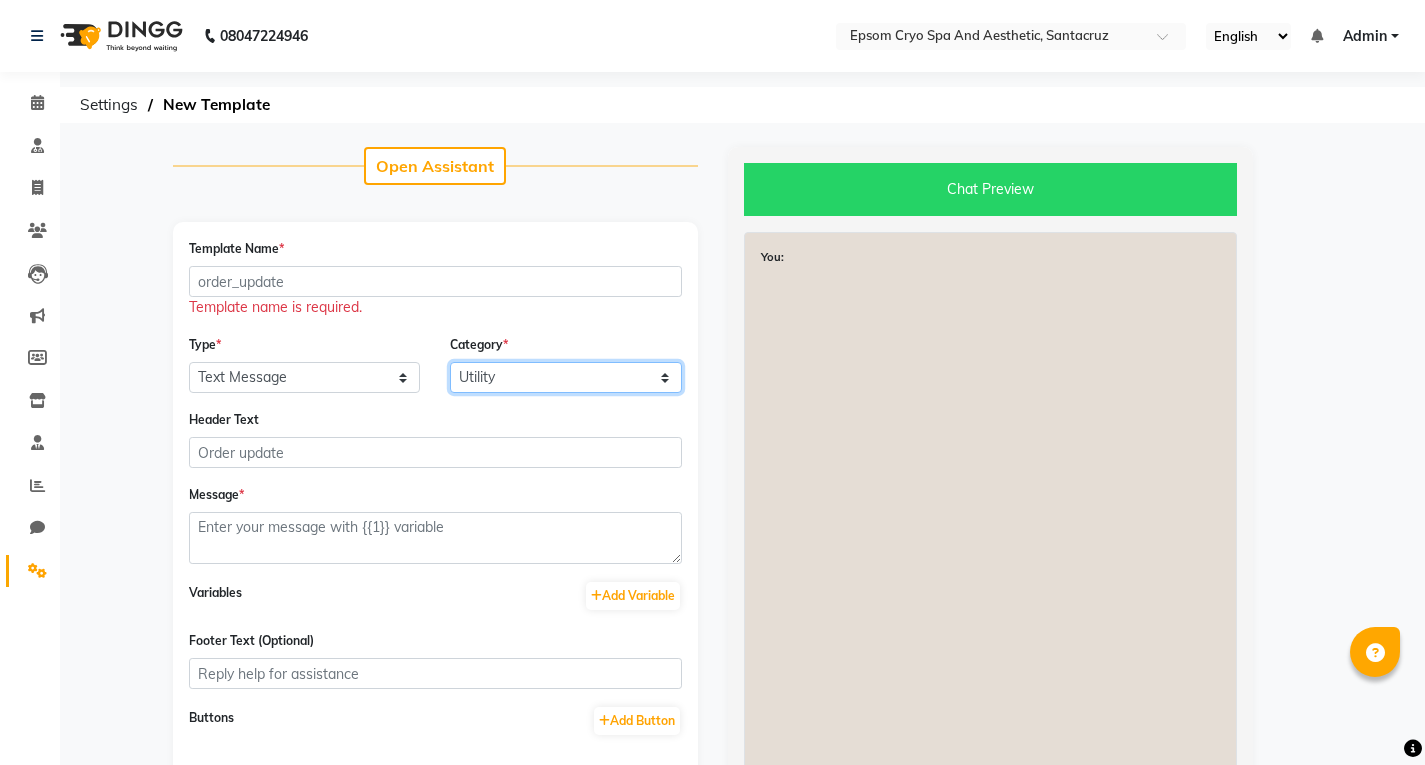 click on "Utility Marketing" 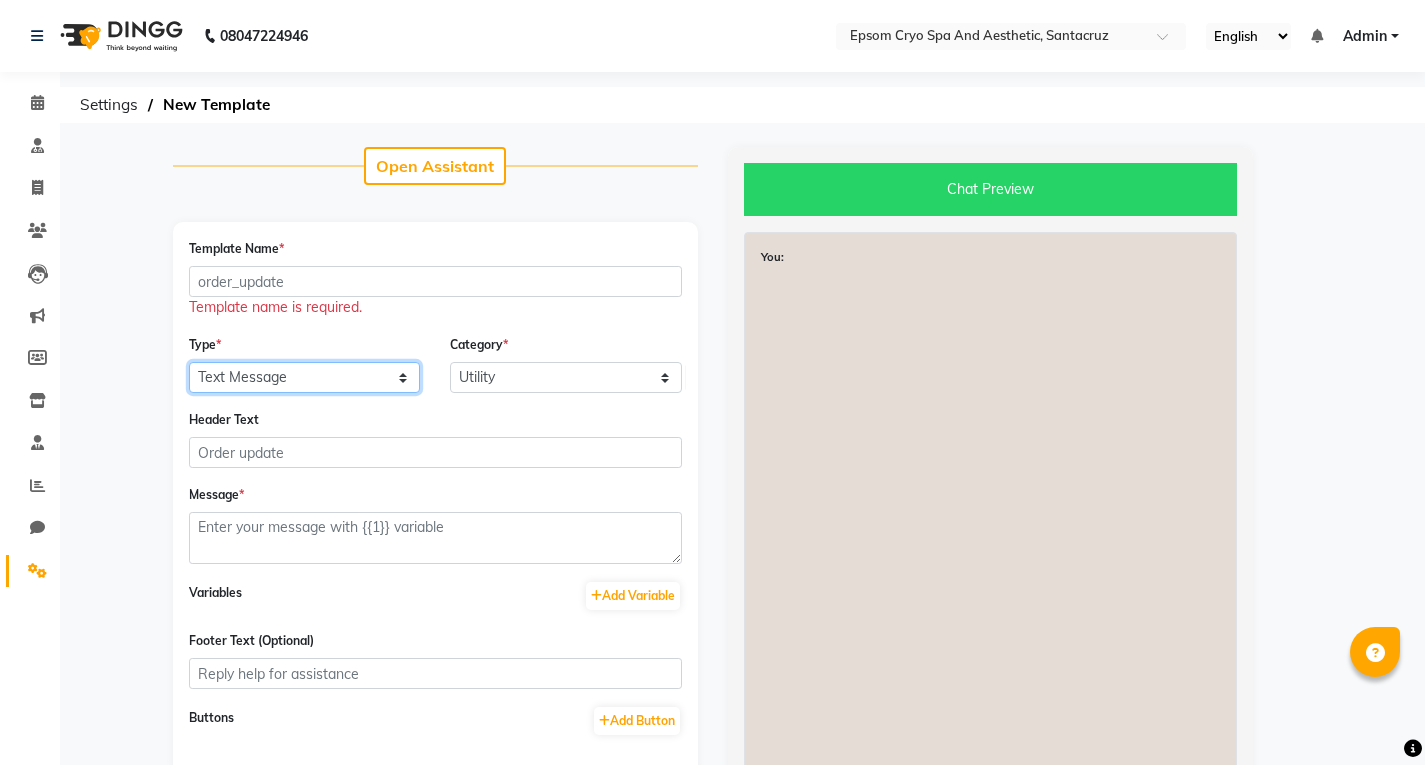 click on "Text Message Image with Text" 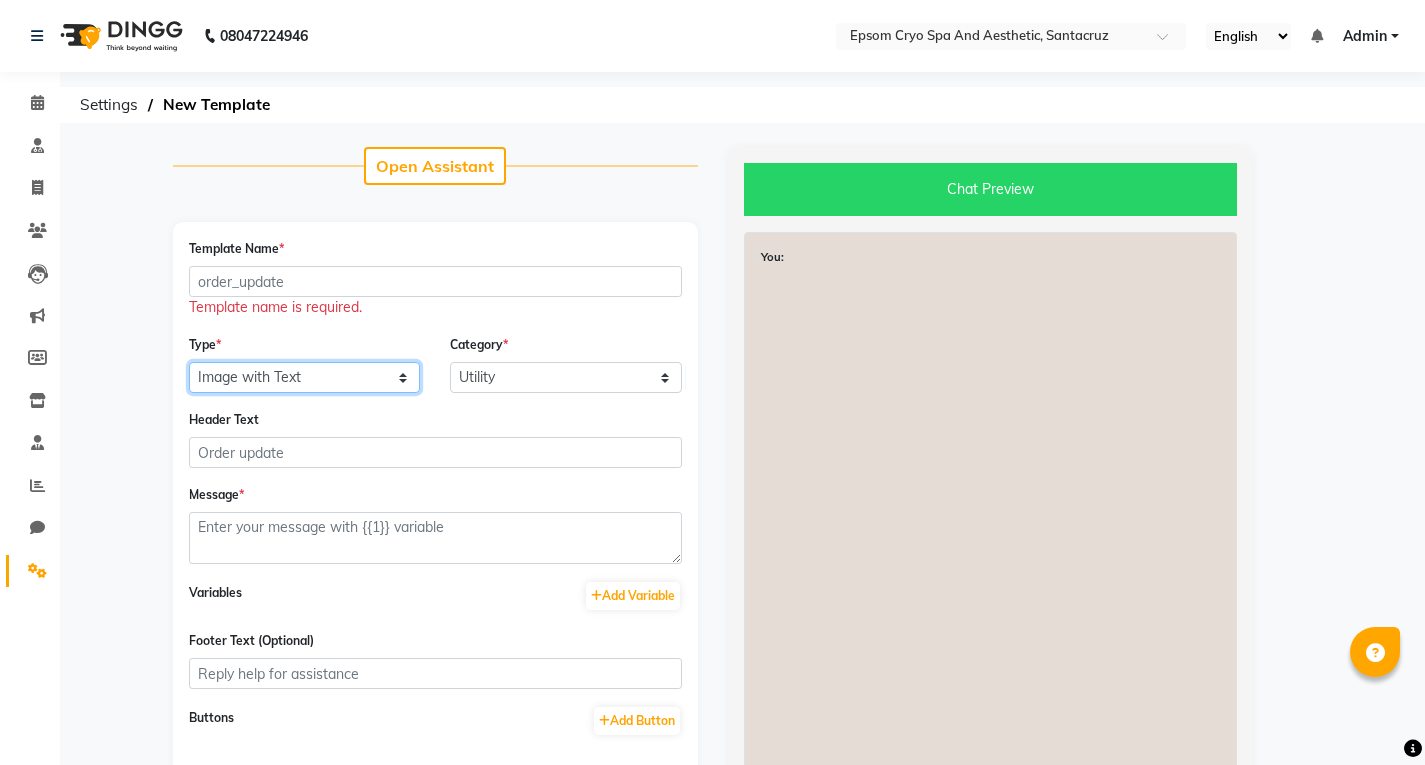 click on "Text Message Image with Text" 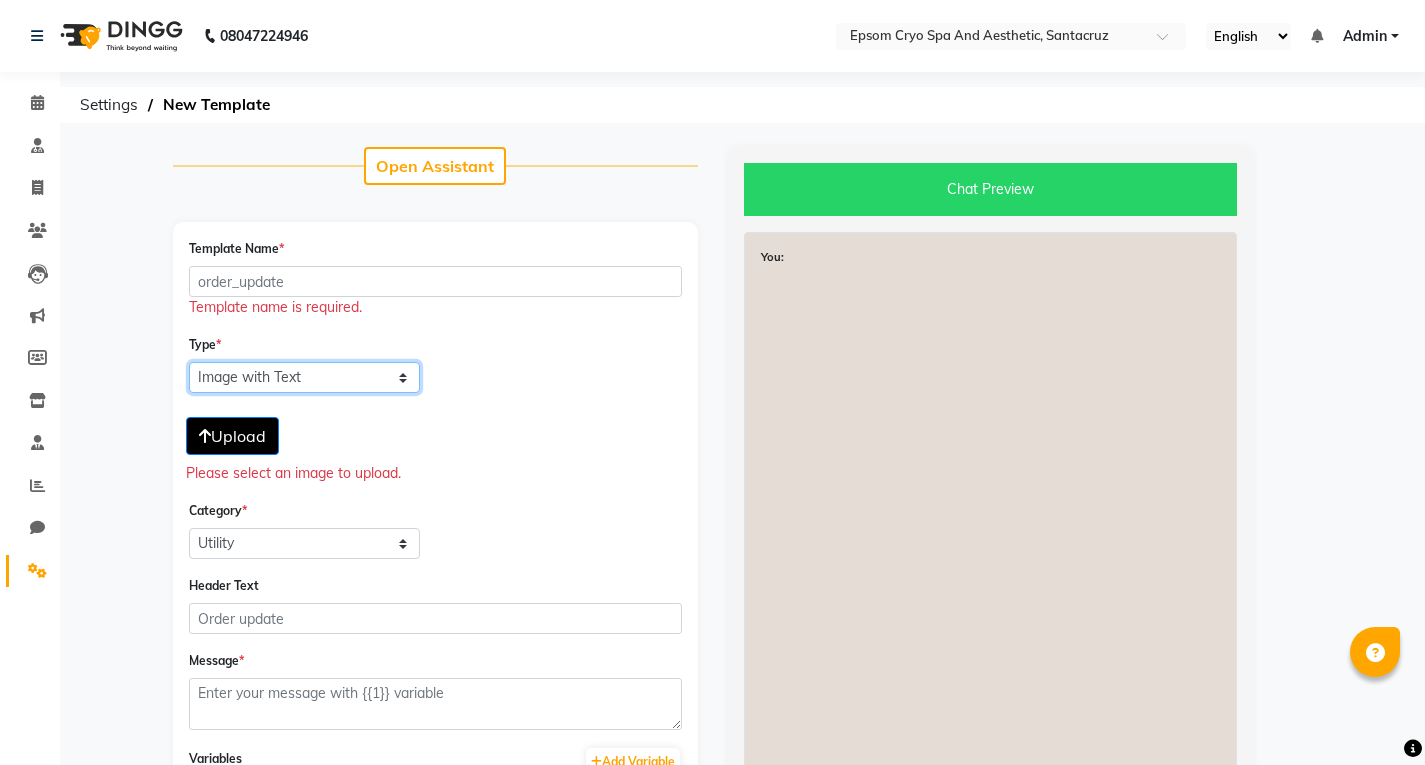 click on "Text Message Image with Text" 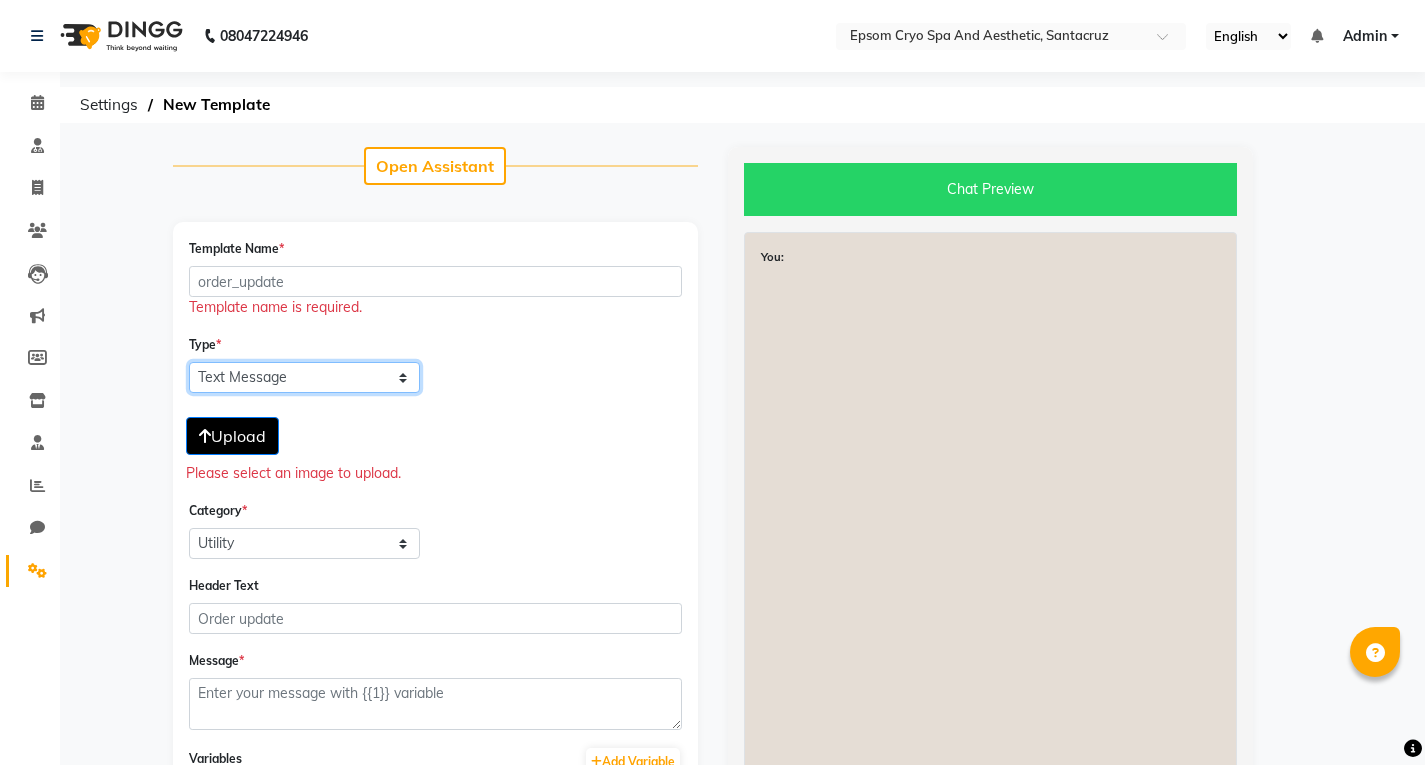 click on "Text Message Image with Text" 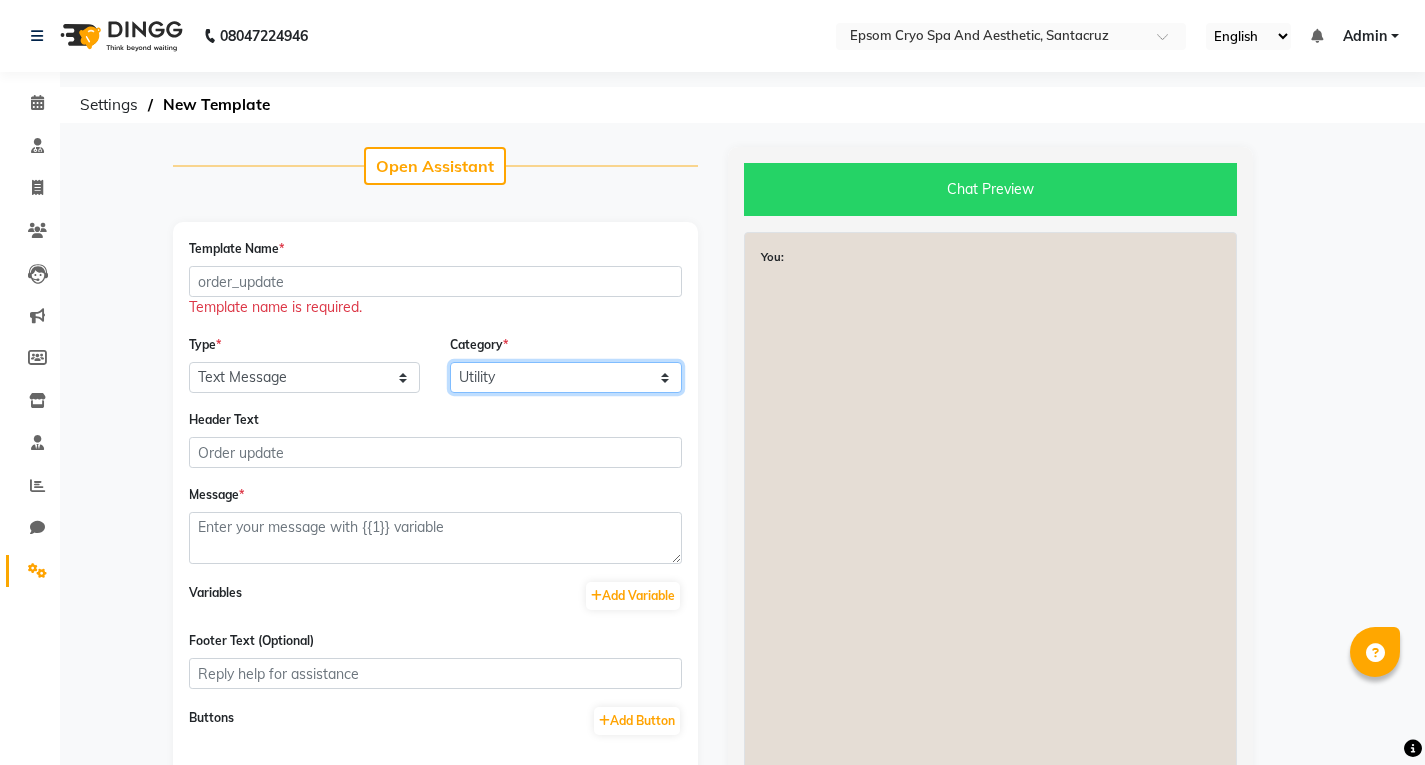 click on "Utility Marketing" 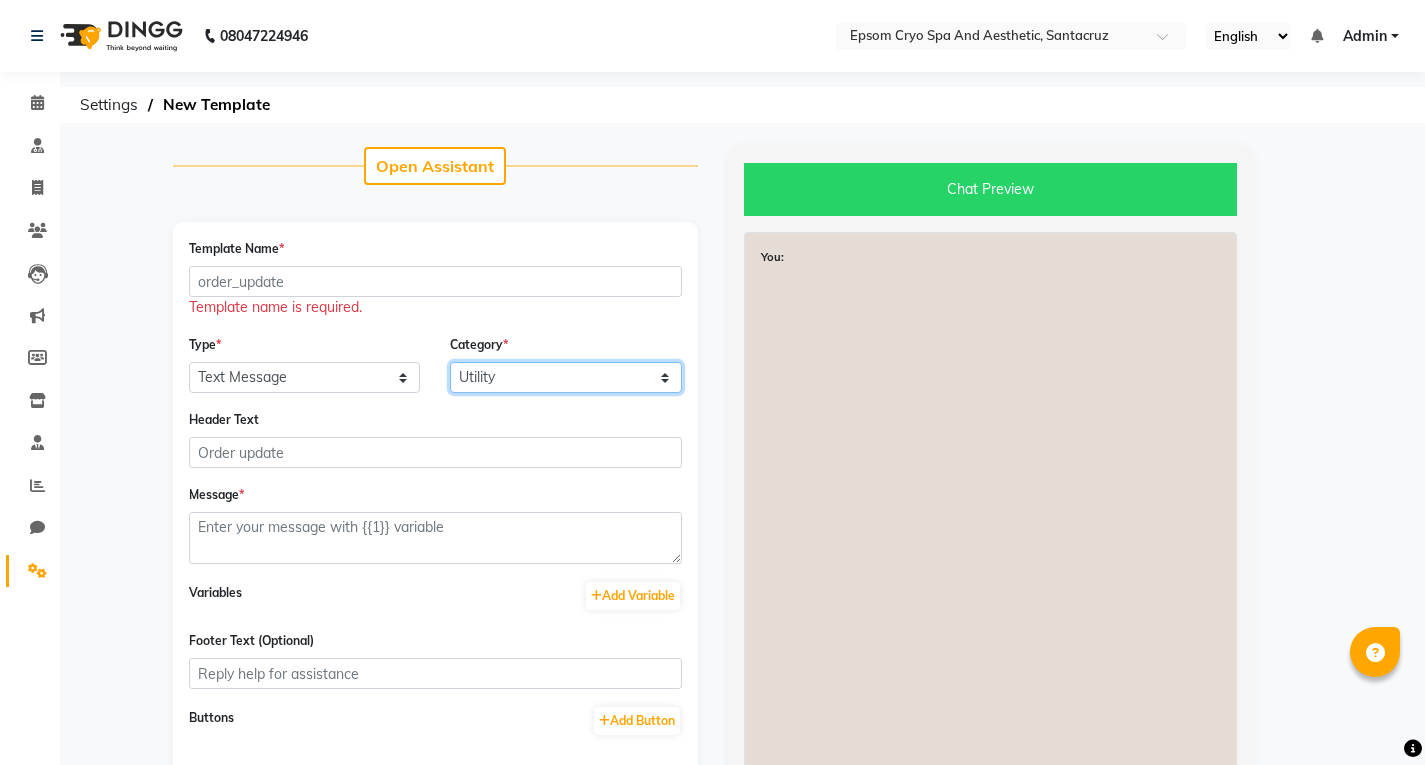 select on "MARKETING" 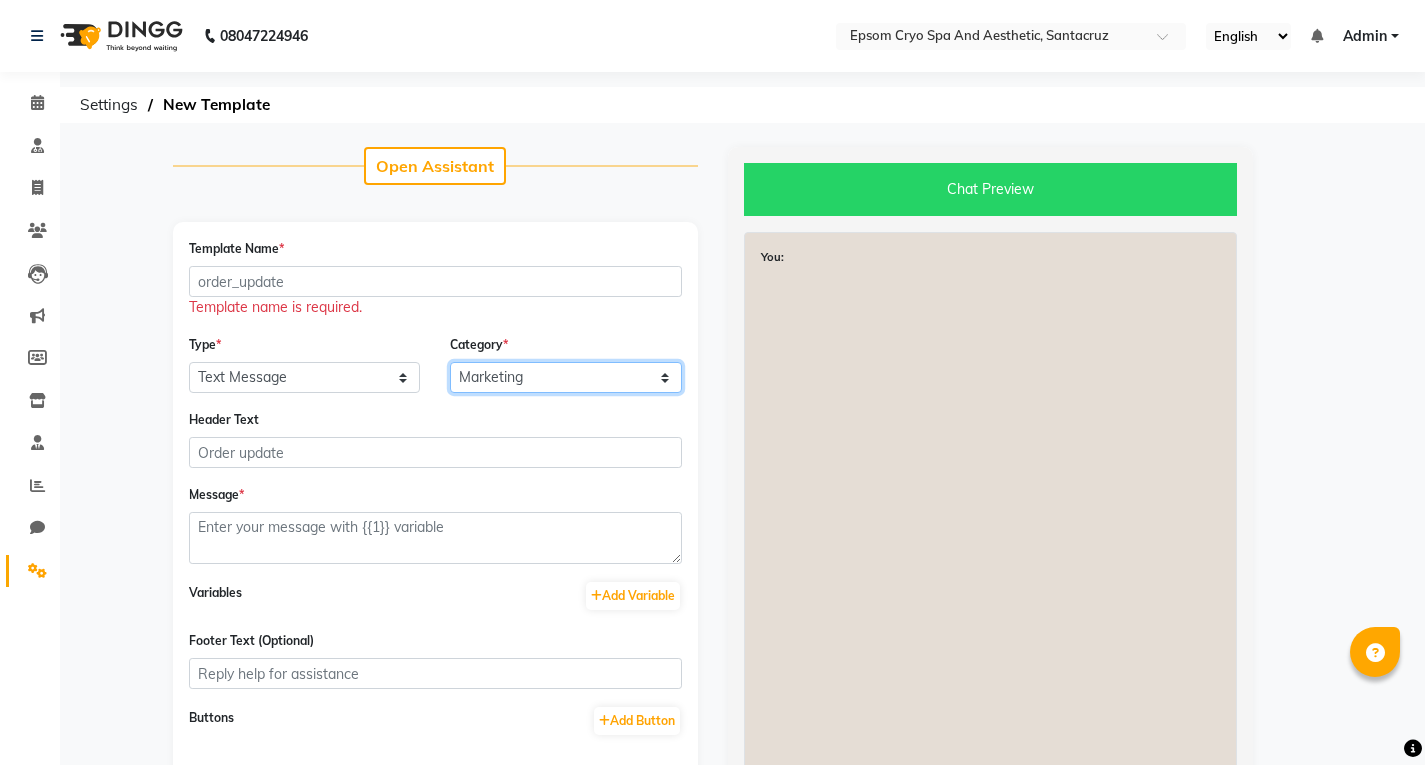 click on "Utility Marketing" 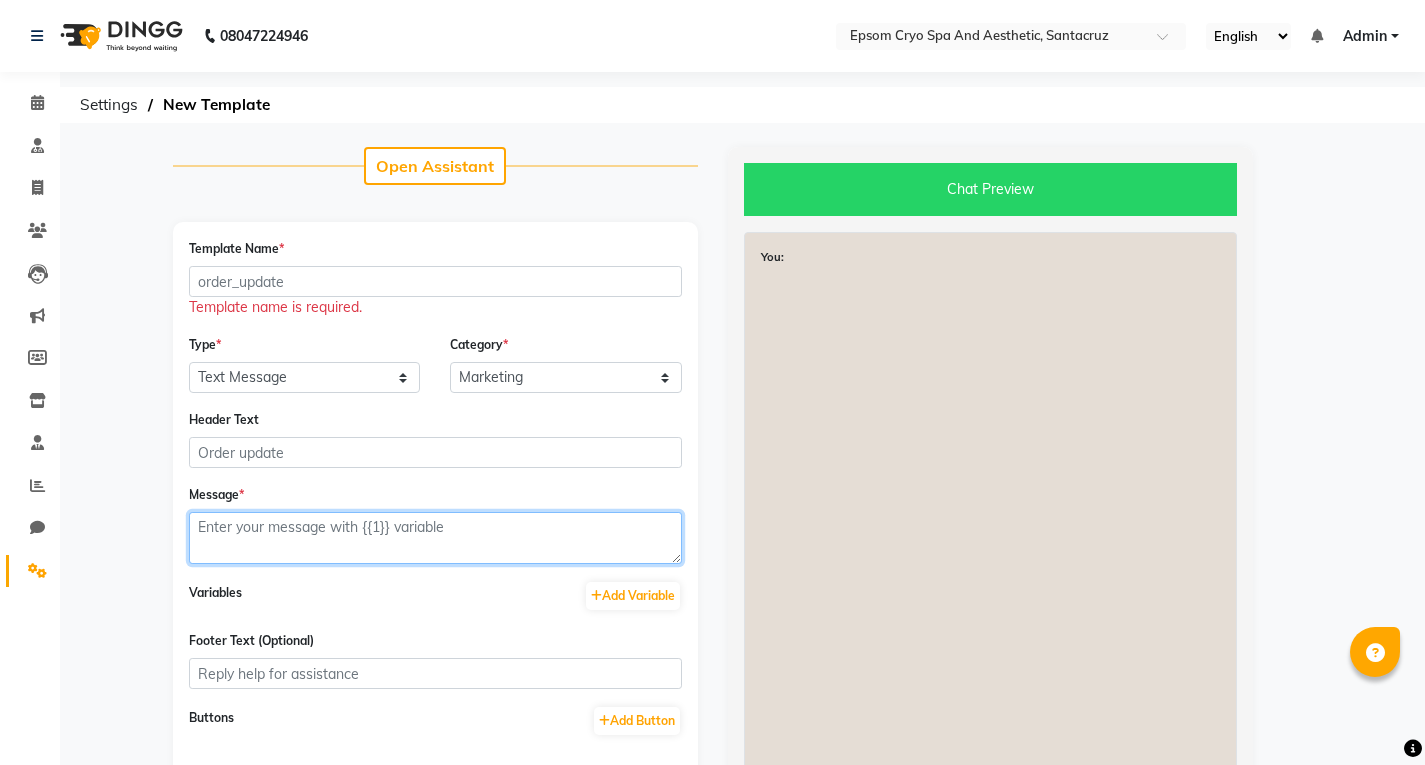 click at bounding box center (435, 538) 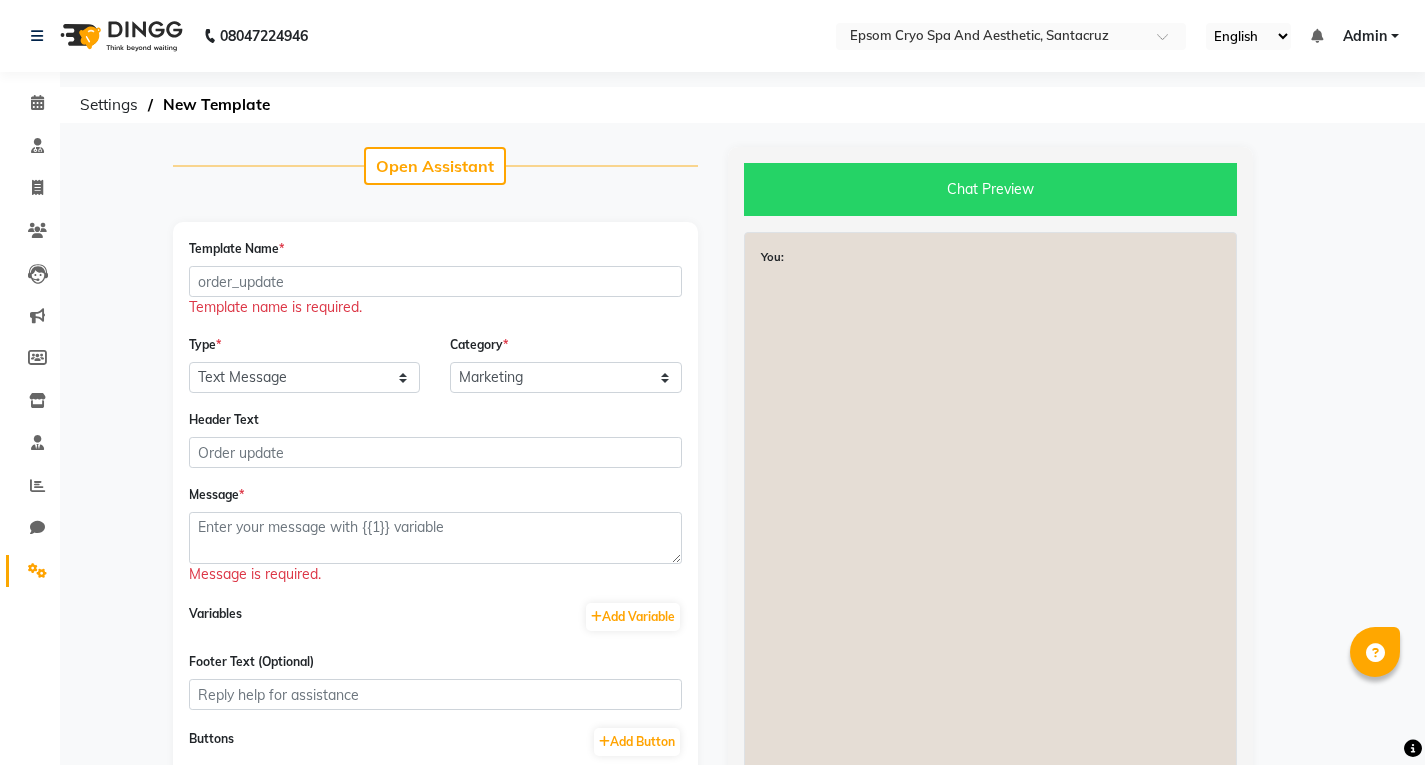 click on "Template Name  *  Template name is required.   Type  * Text Message Image with Text  Category  * Utility Marketing Header Text  Message  * Message is required. Variables  Add Variable  Footer Text (Optional) Buttons  Add Button   Reset  Cancel  Create Template" 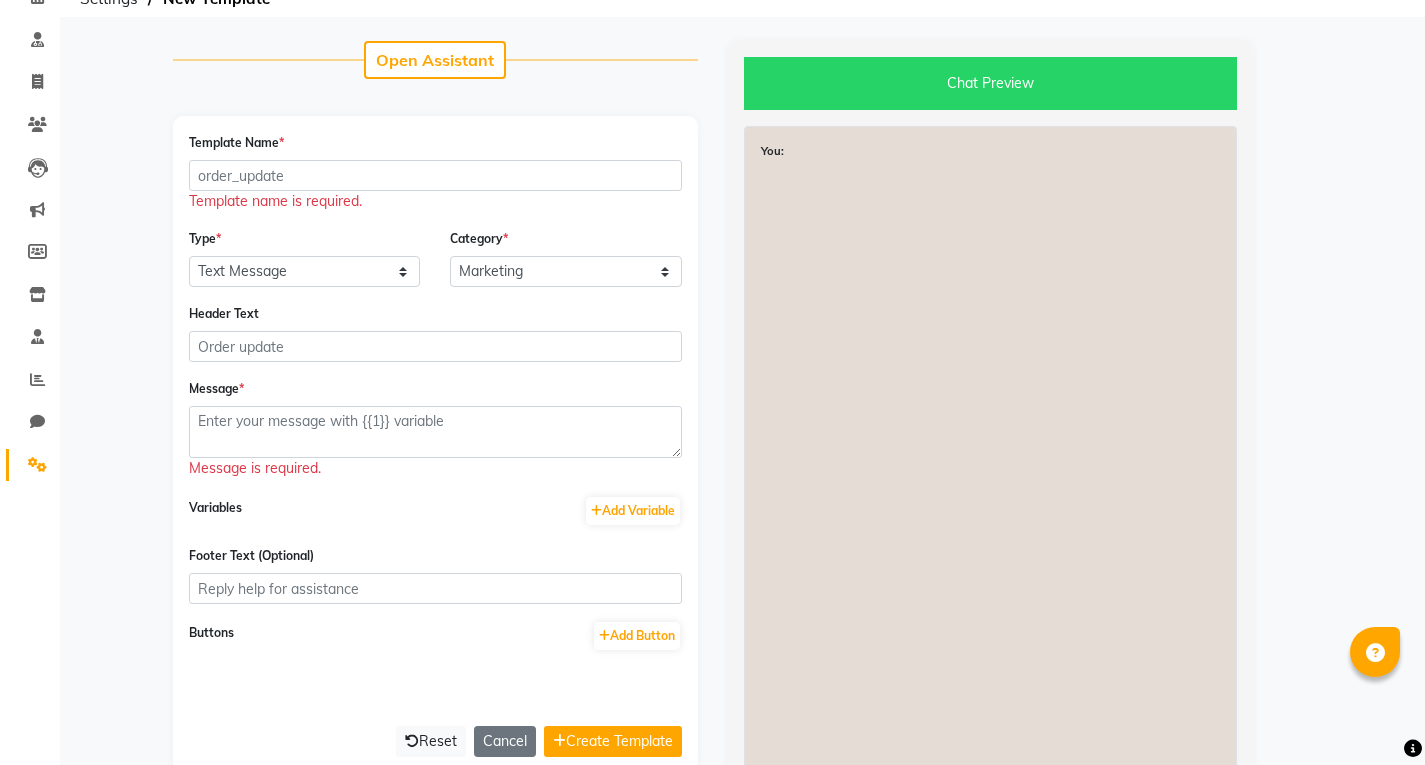scroll, scrollTop: 139, scrollLeft: 0, axis: vertical 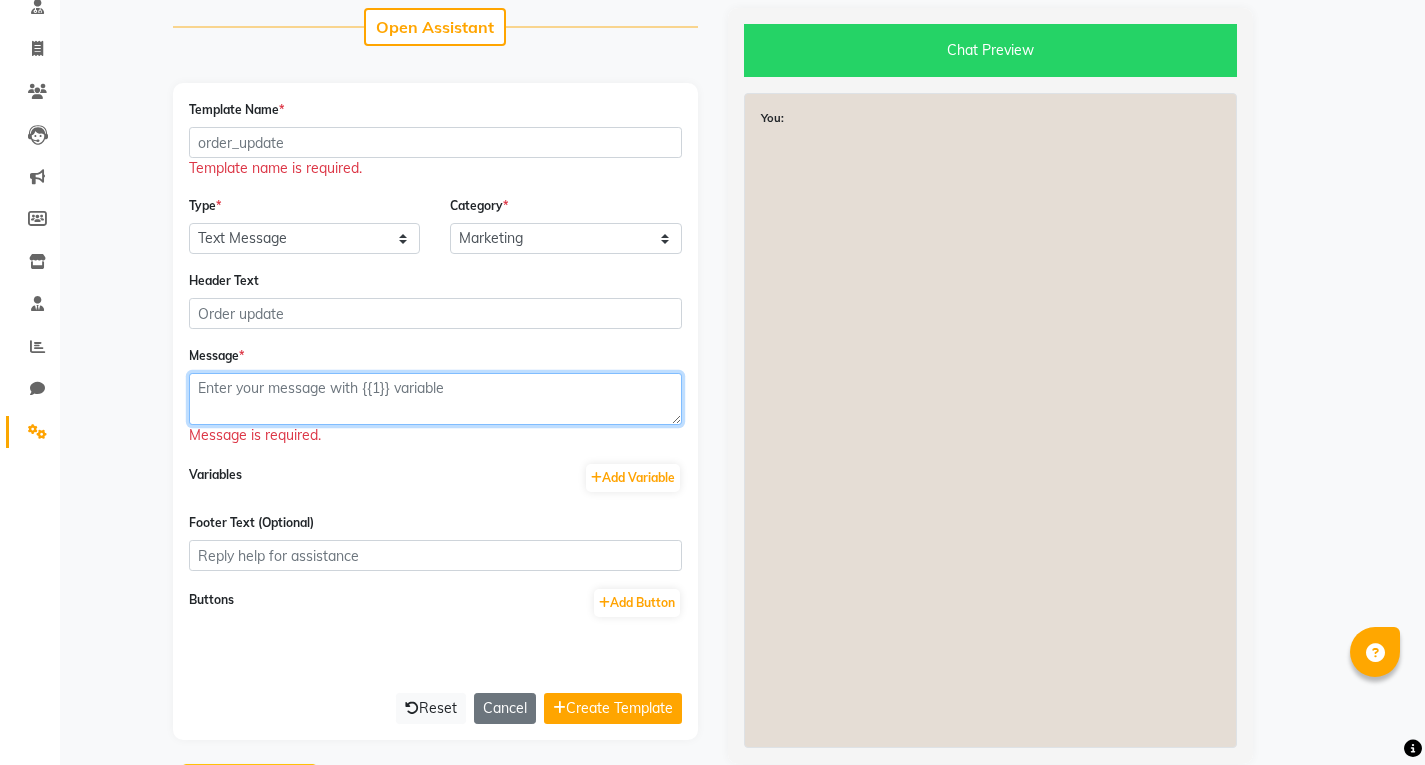 click at bounding box center [435, 399] 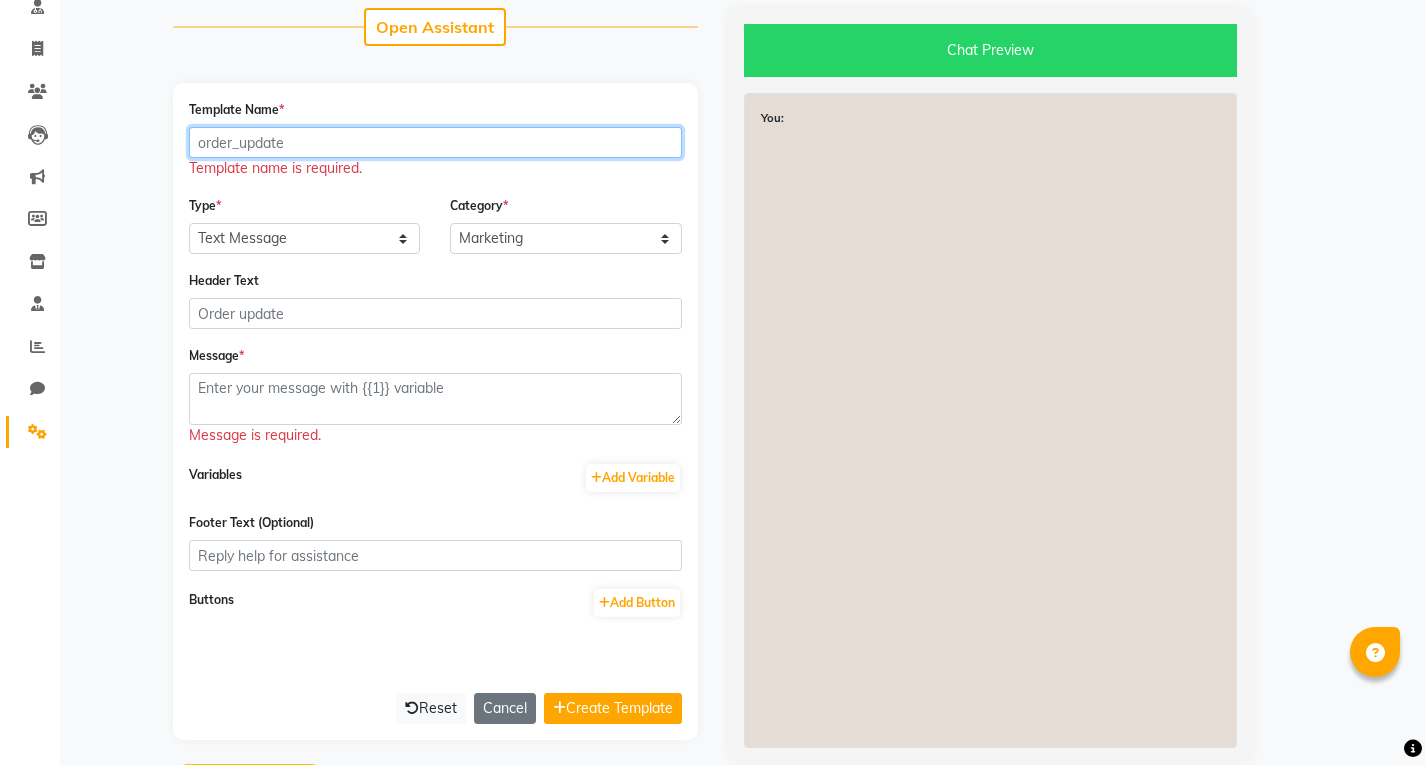 click on "Template Name  *" at bounding box center [435, 142] 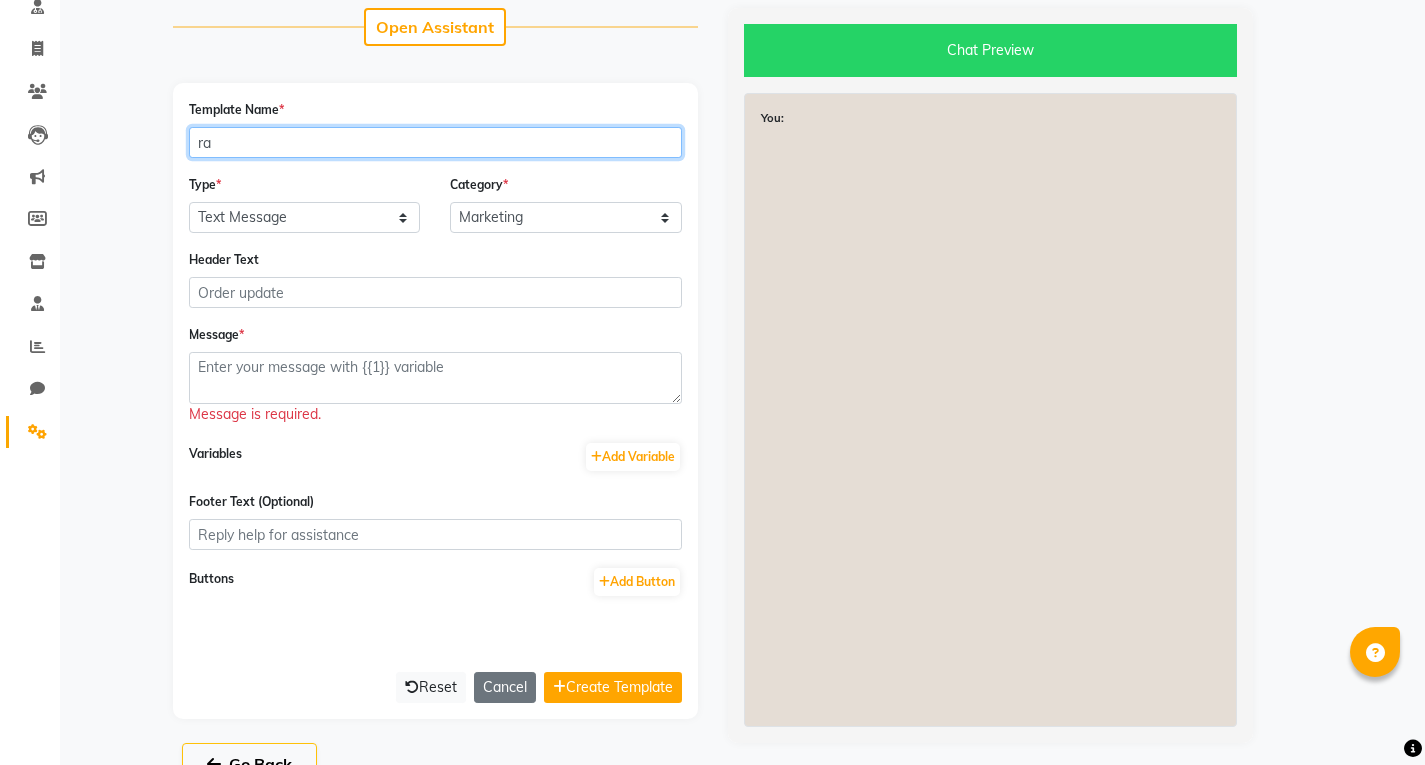 type on "r" 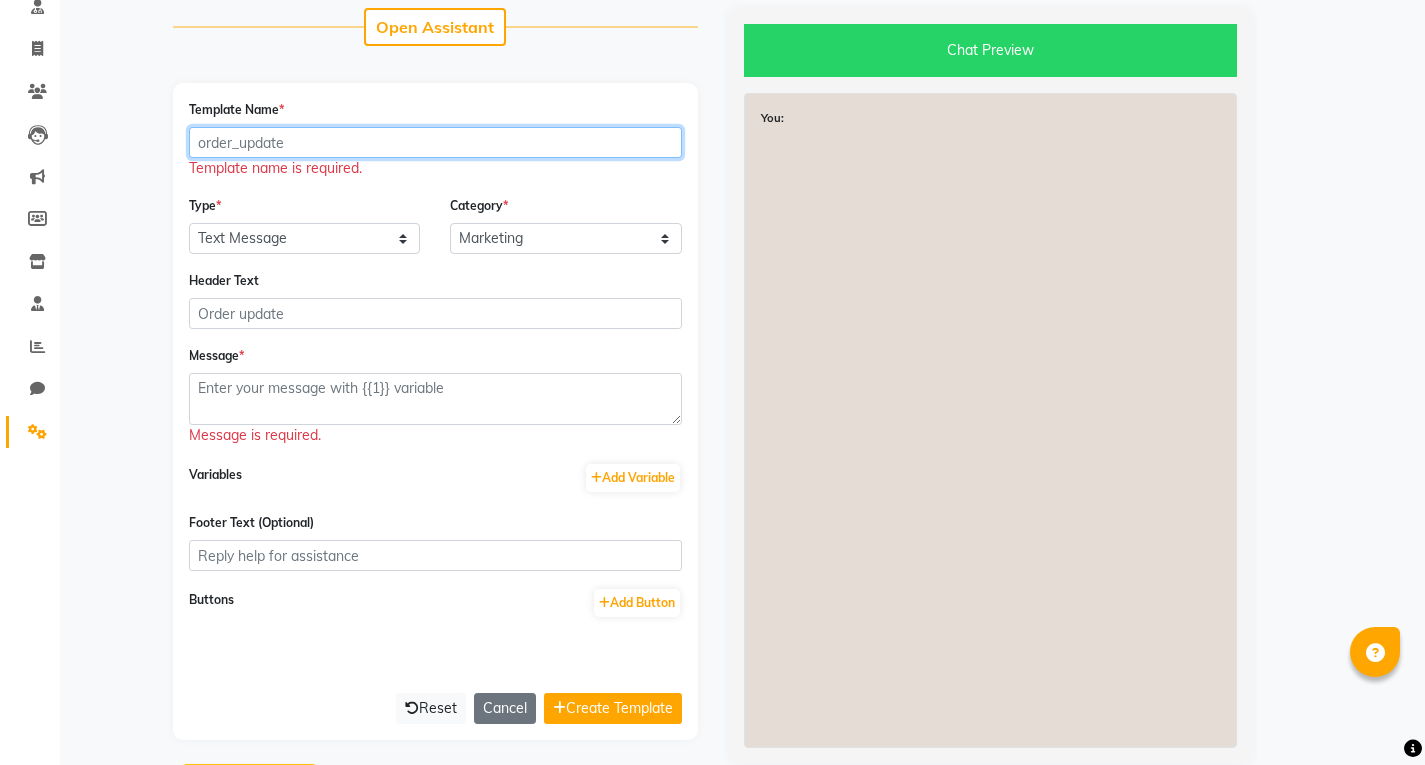 type on "r" 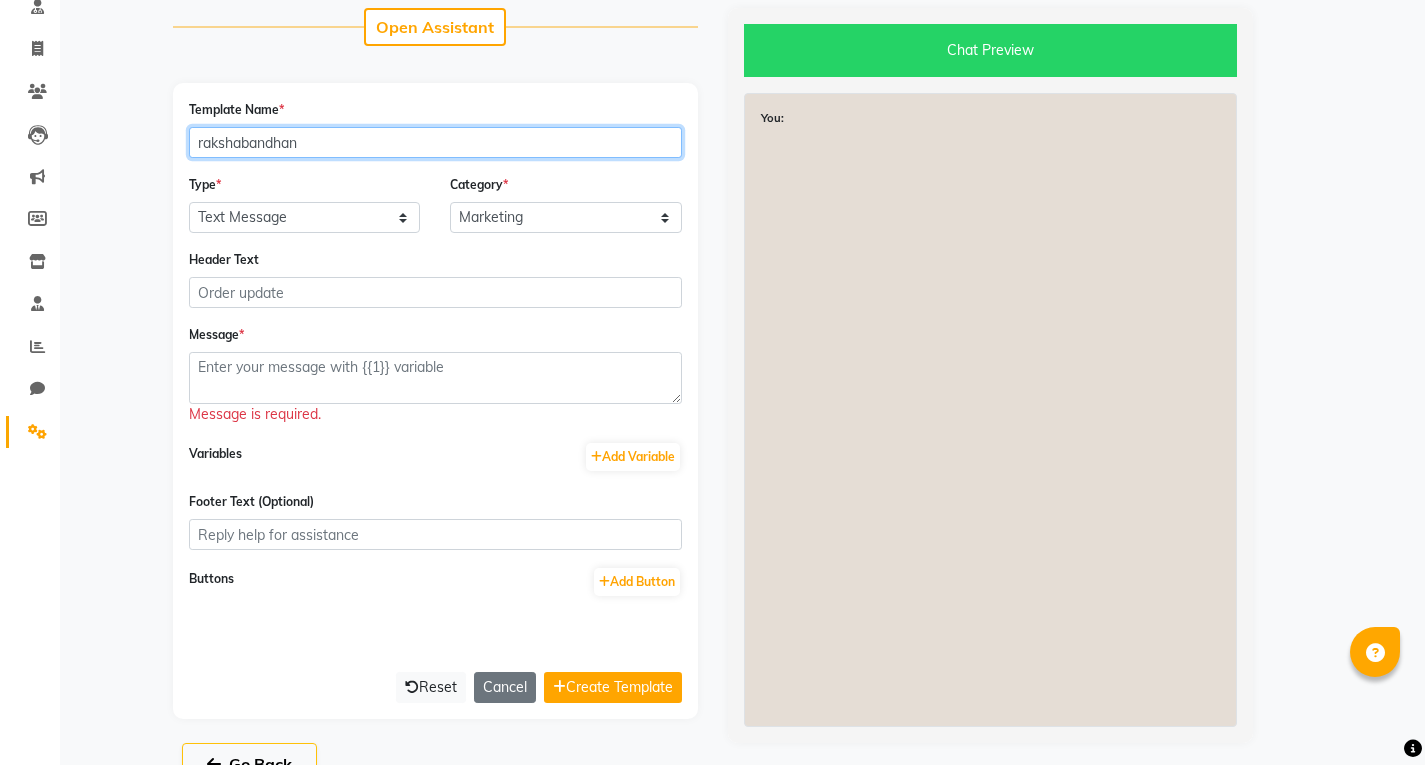 type on "rakshabandhan" 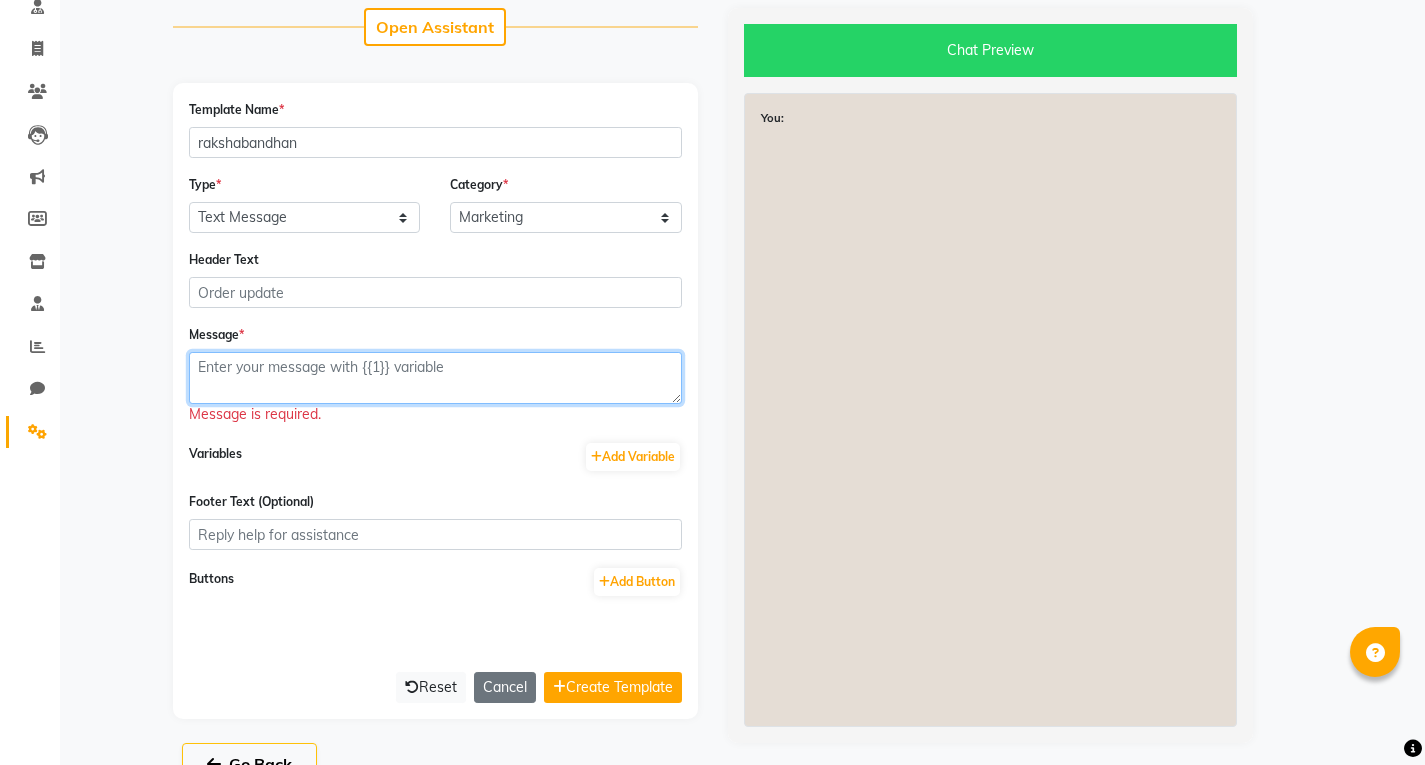 click at bounding box center [435, 378] 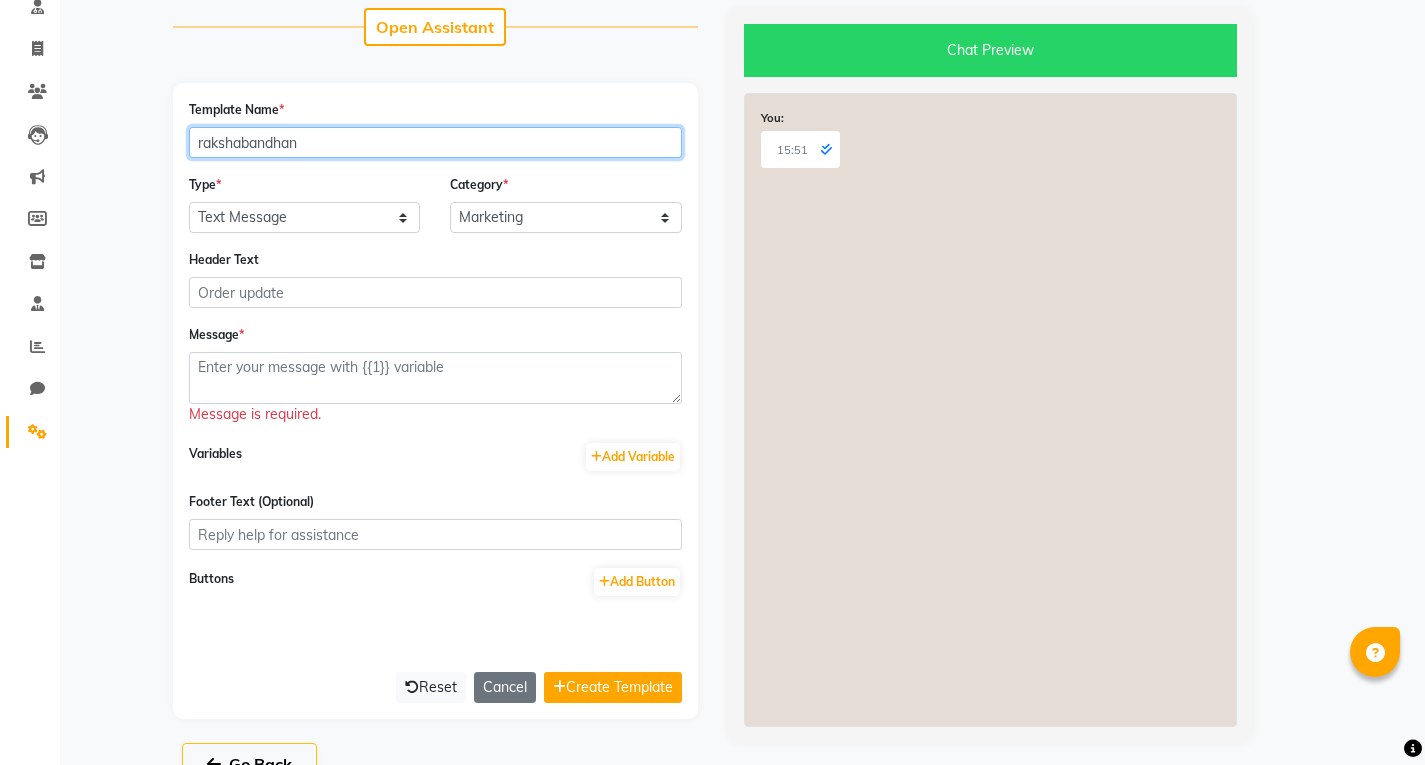 click on "rakshabandhan" at bounding box center [435, 142] 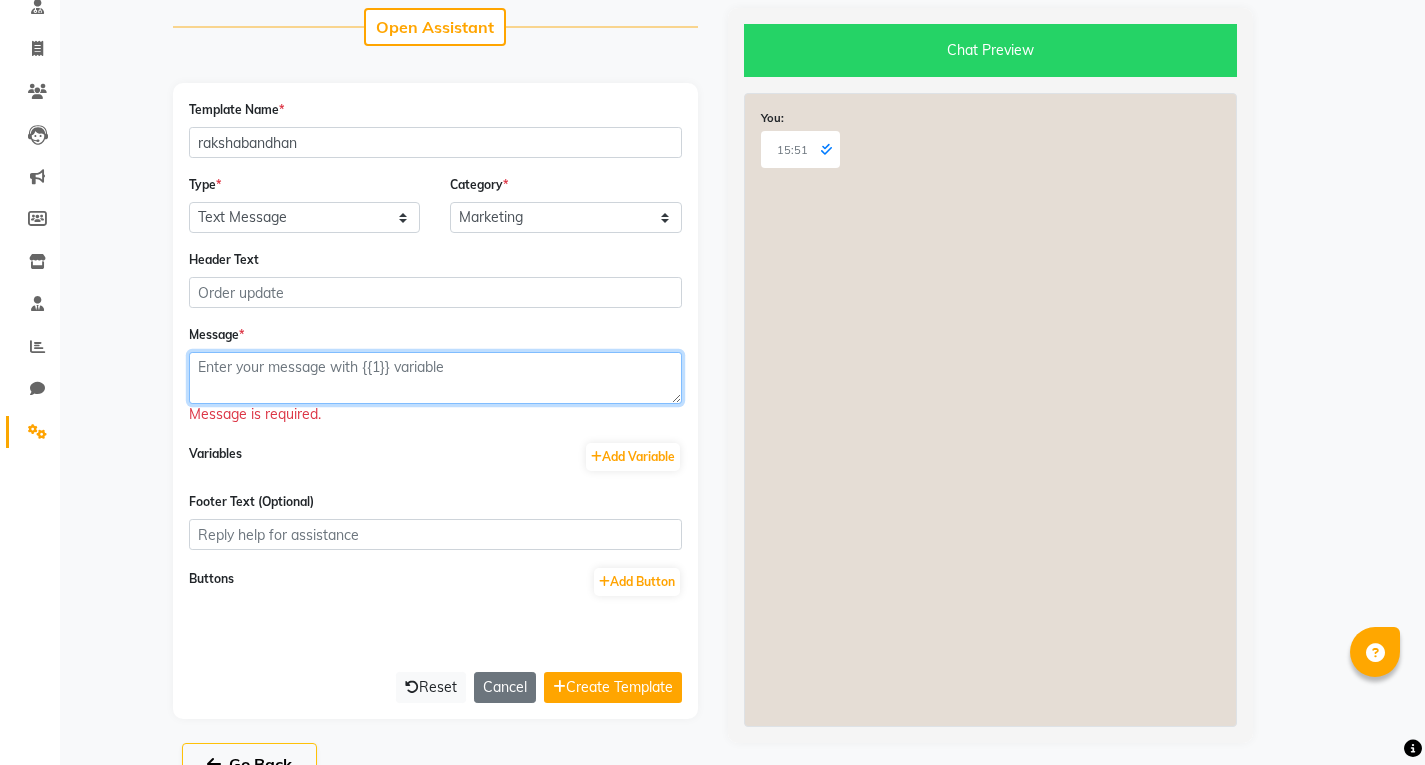click at bounding box center (435, 378) 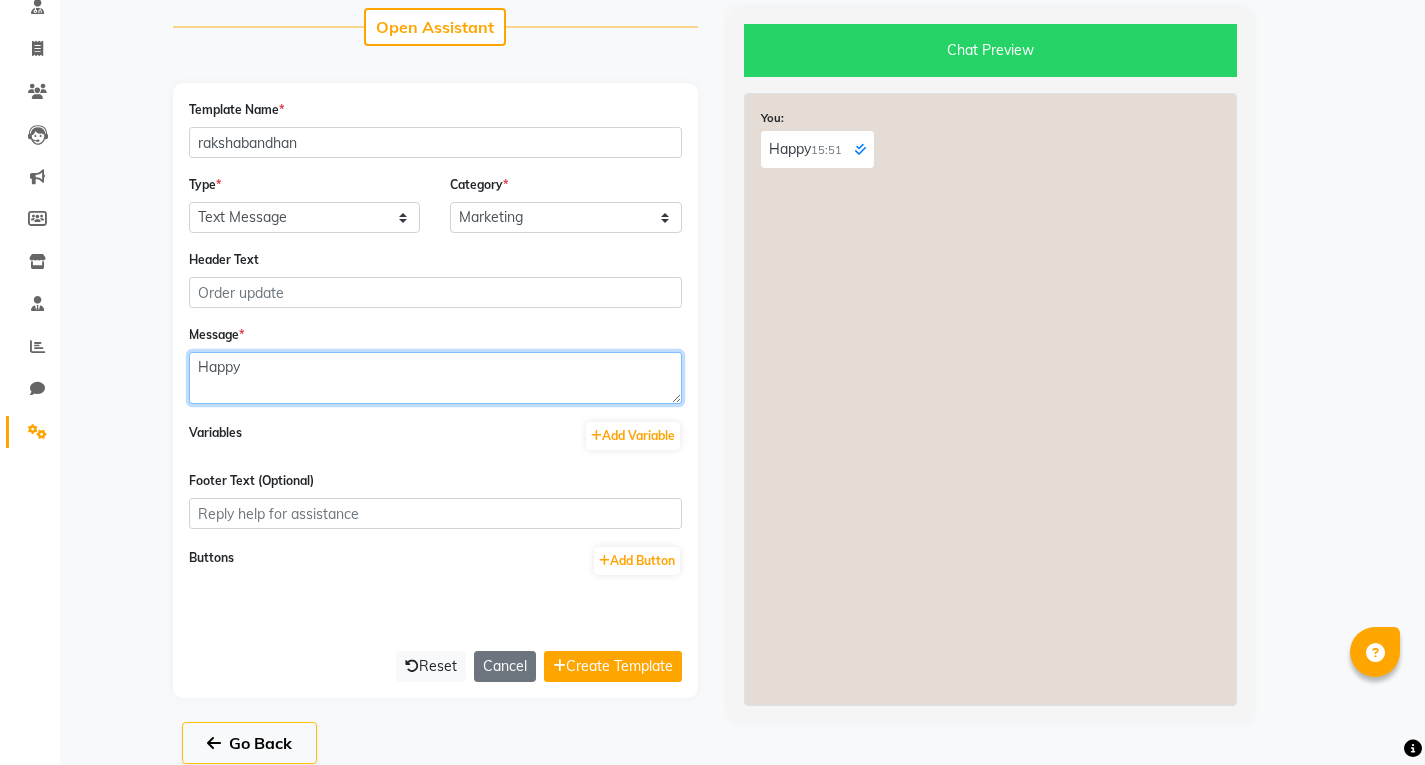 paste on "rakshabandhan" 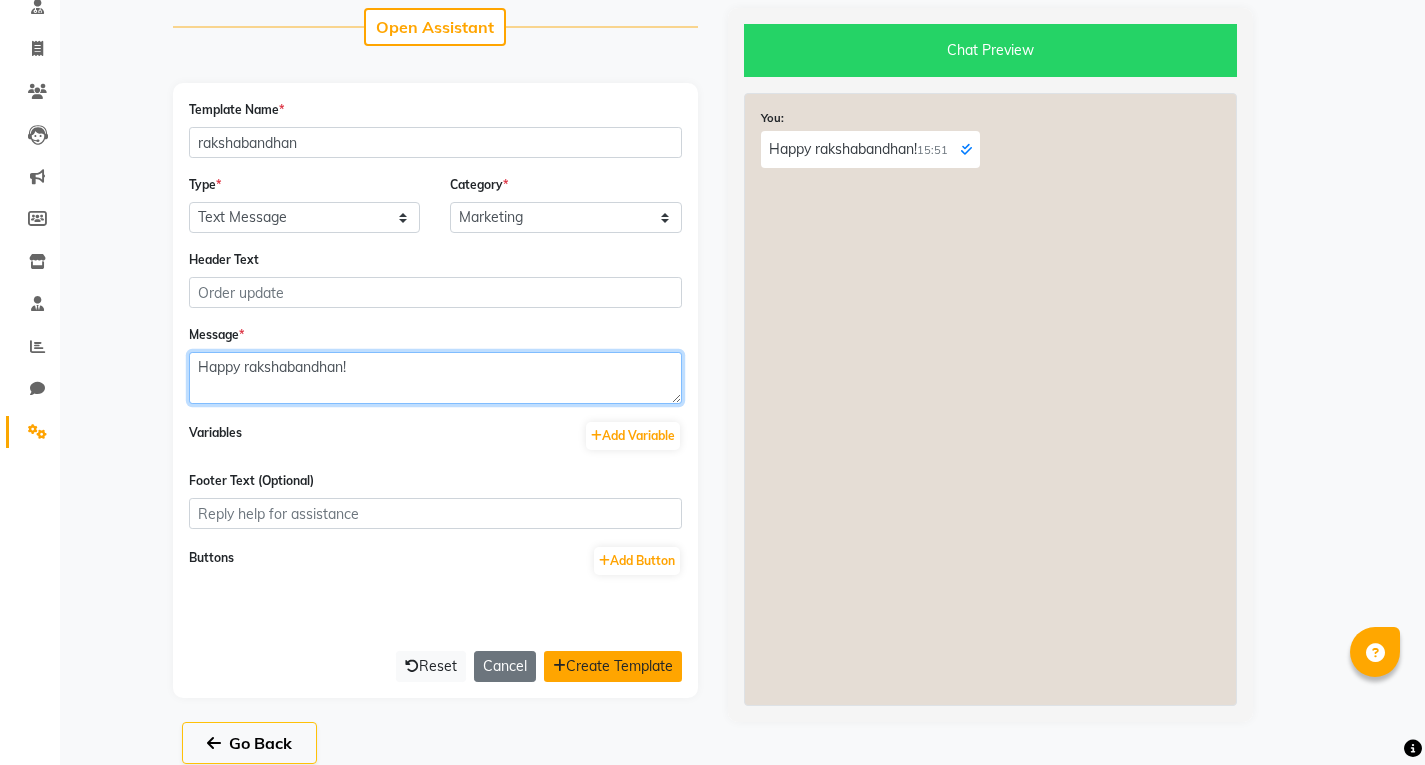 type on "Happy rakshabandhan!" 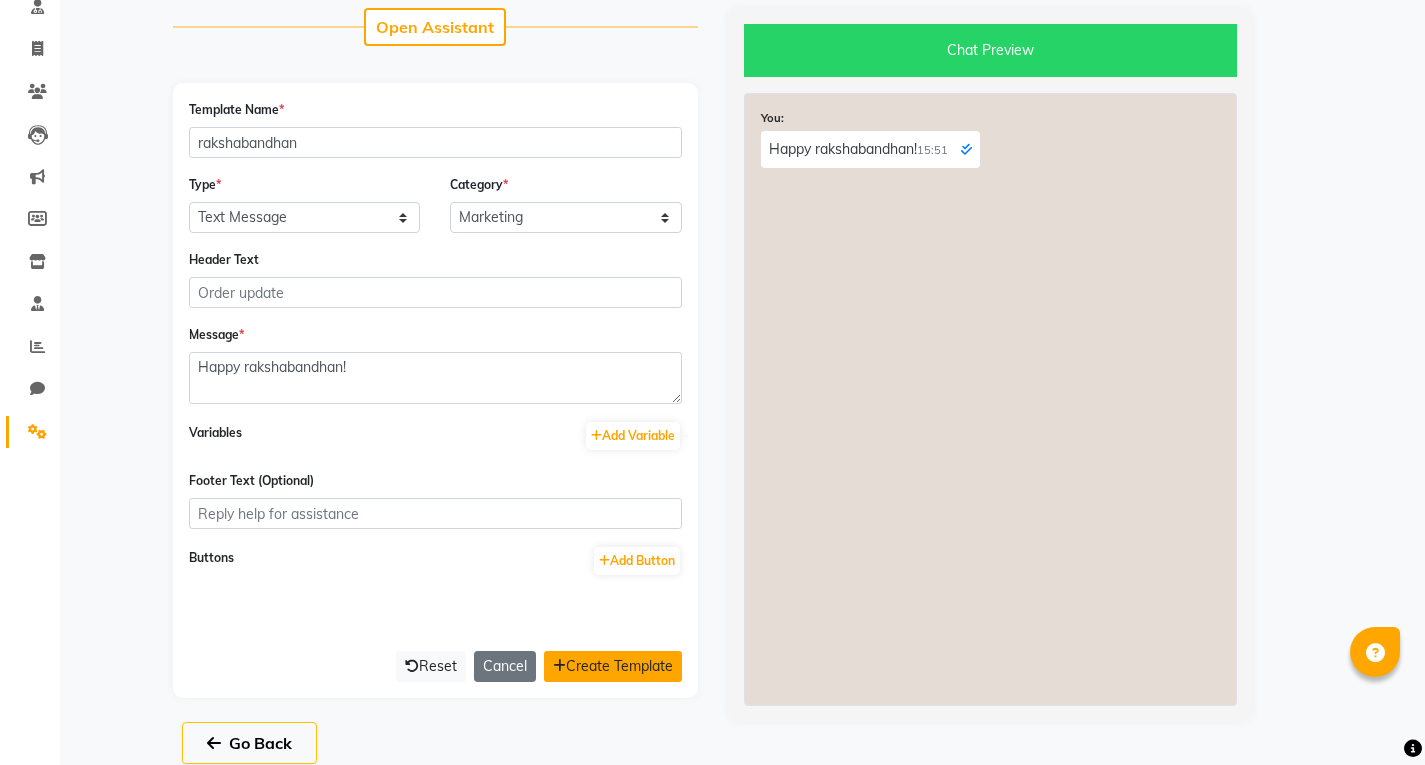 click on "Create Template" 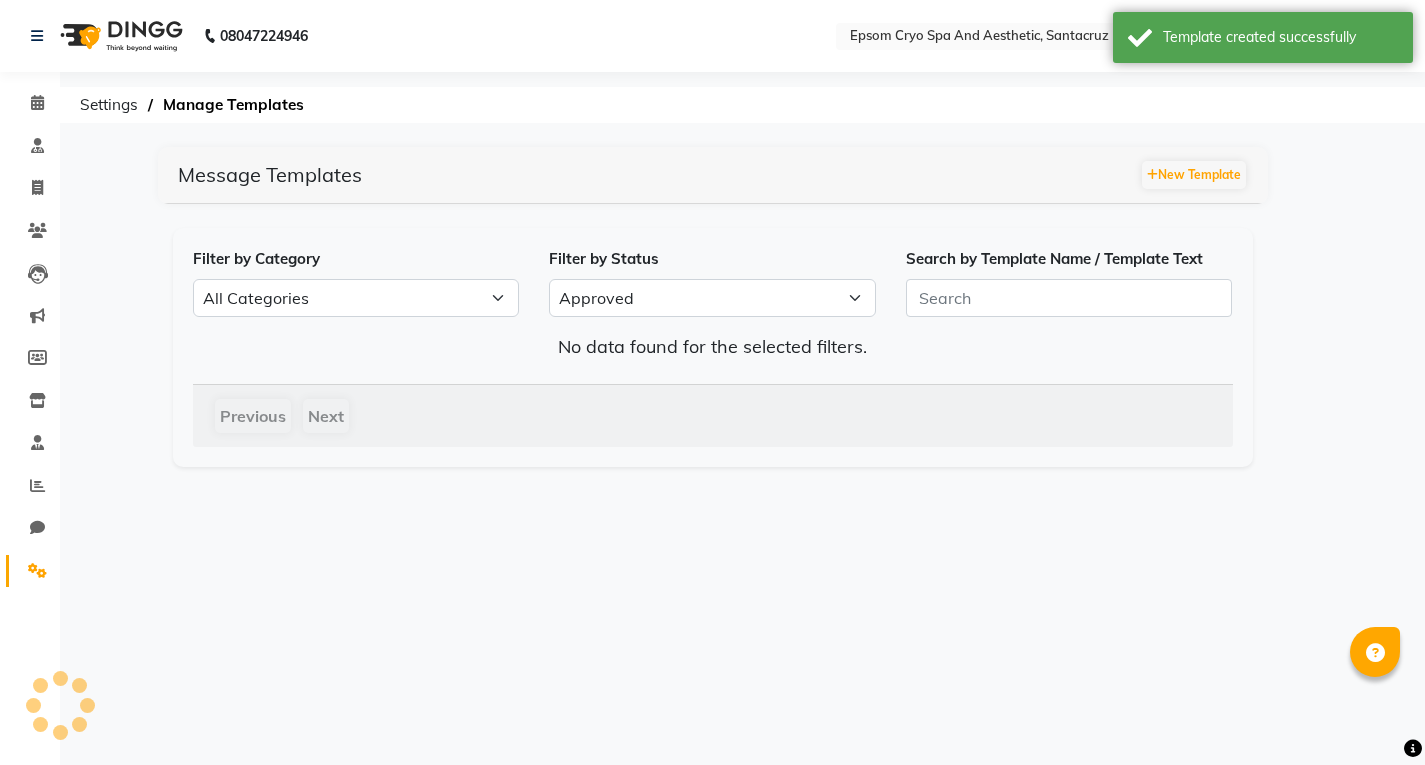 scroll, scrollTop: 0, scrollLeft: 0, axis: both 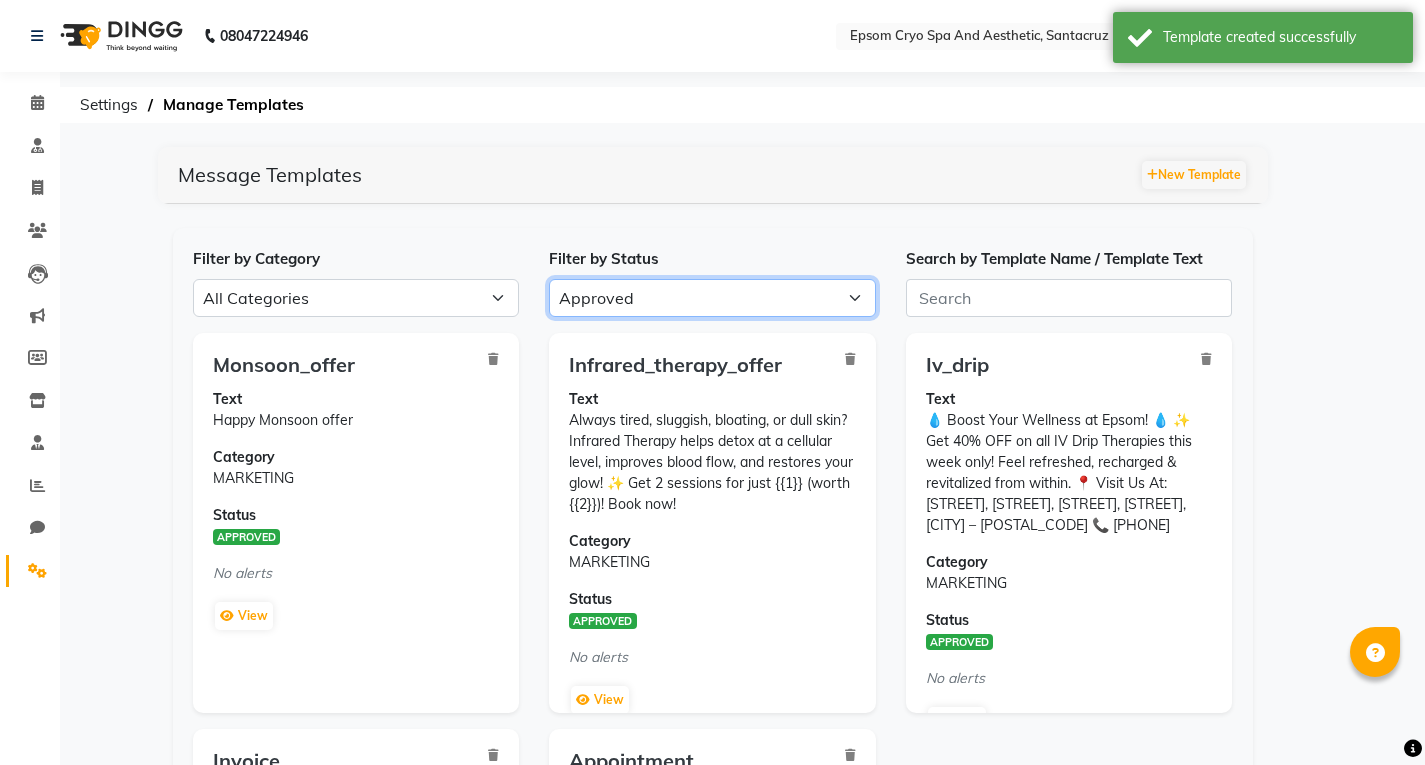 click on "All Approved Rejected Failed Pending" at bounding box center (712, 298) 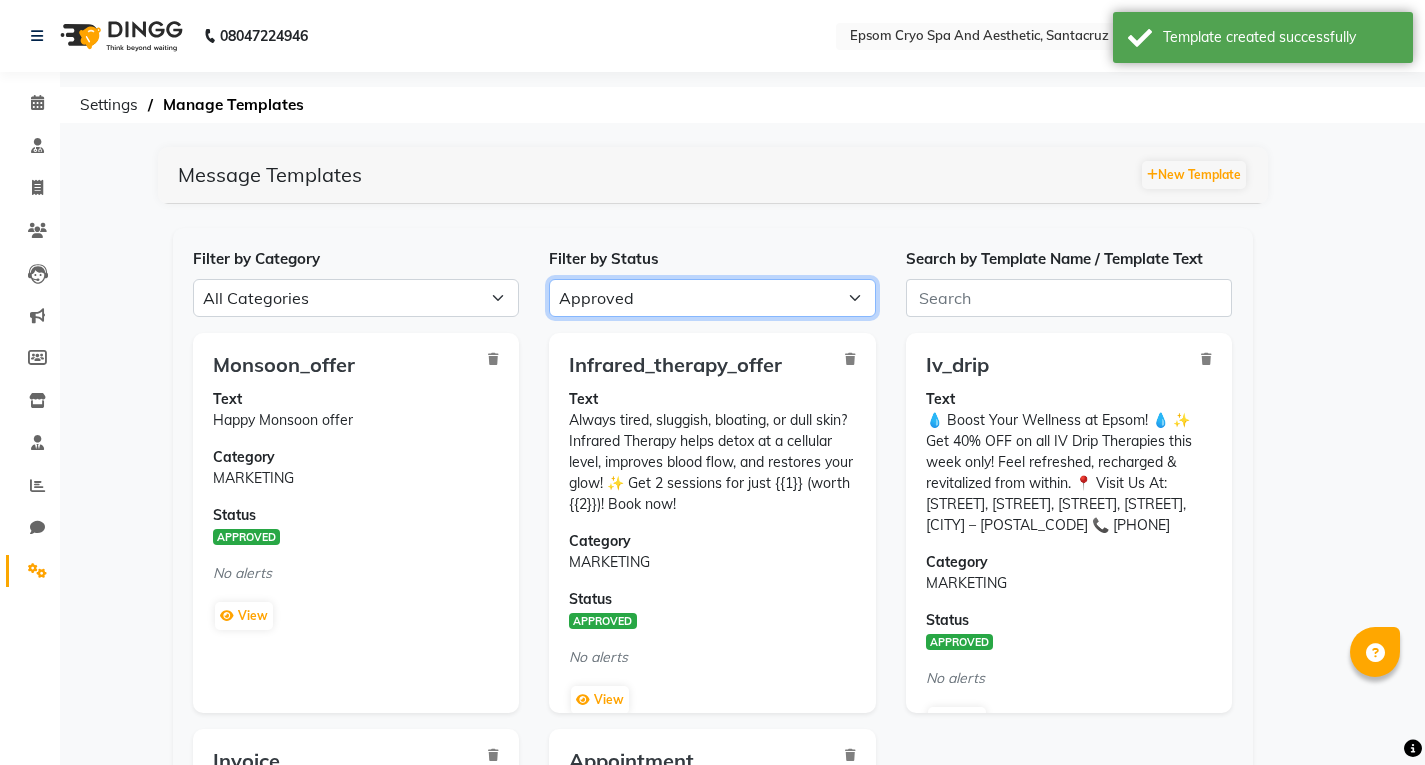 select 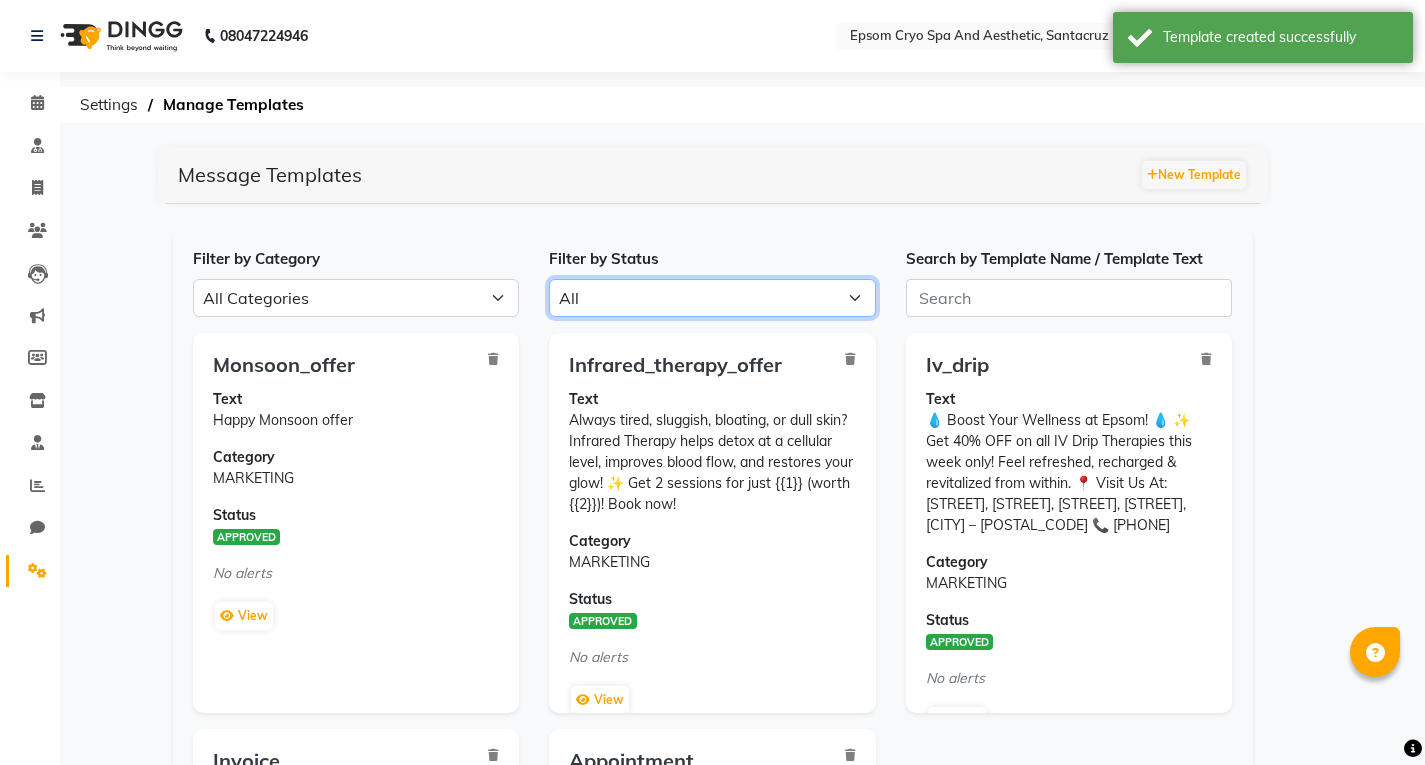 click on "All Approved Rejected Failed Pending" at bounding box center (712, 298) 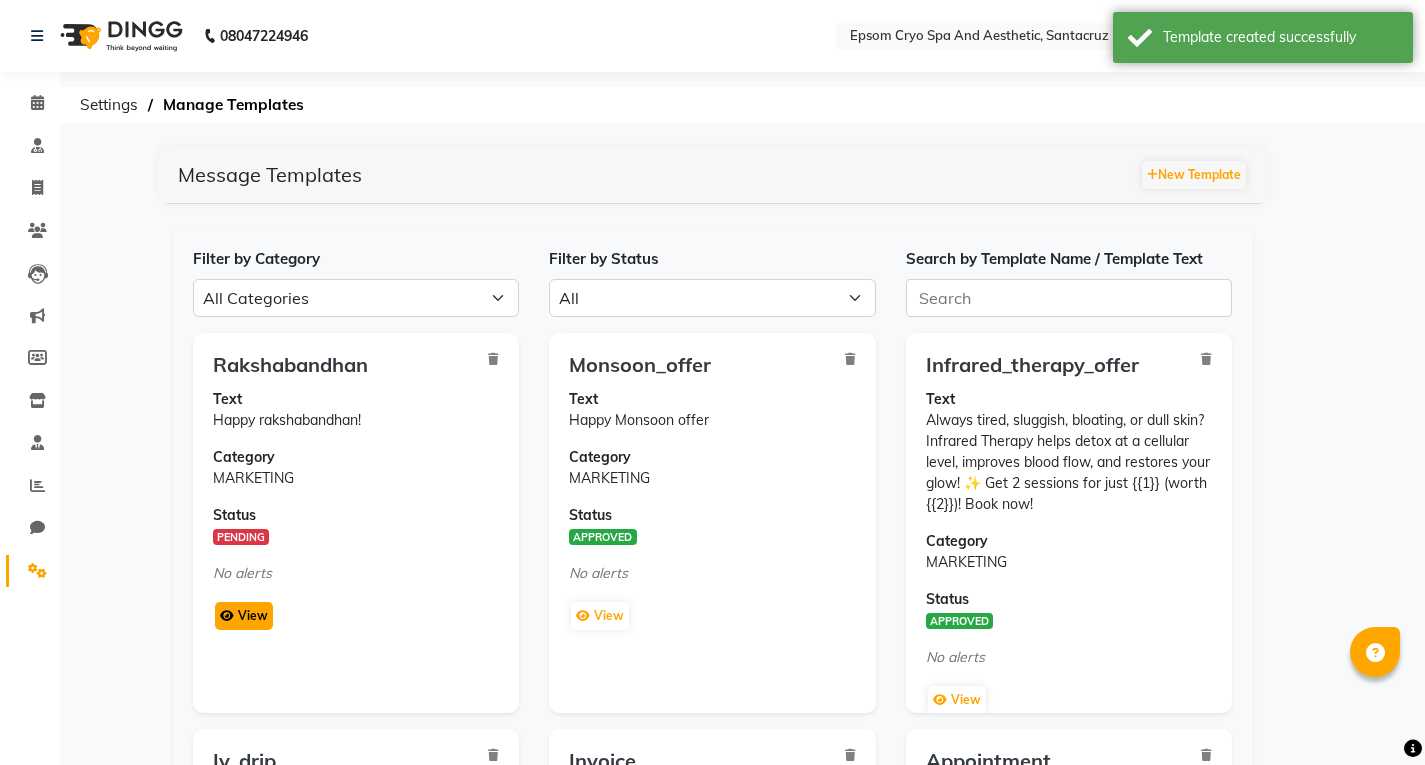 click on "View" 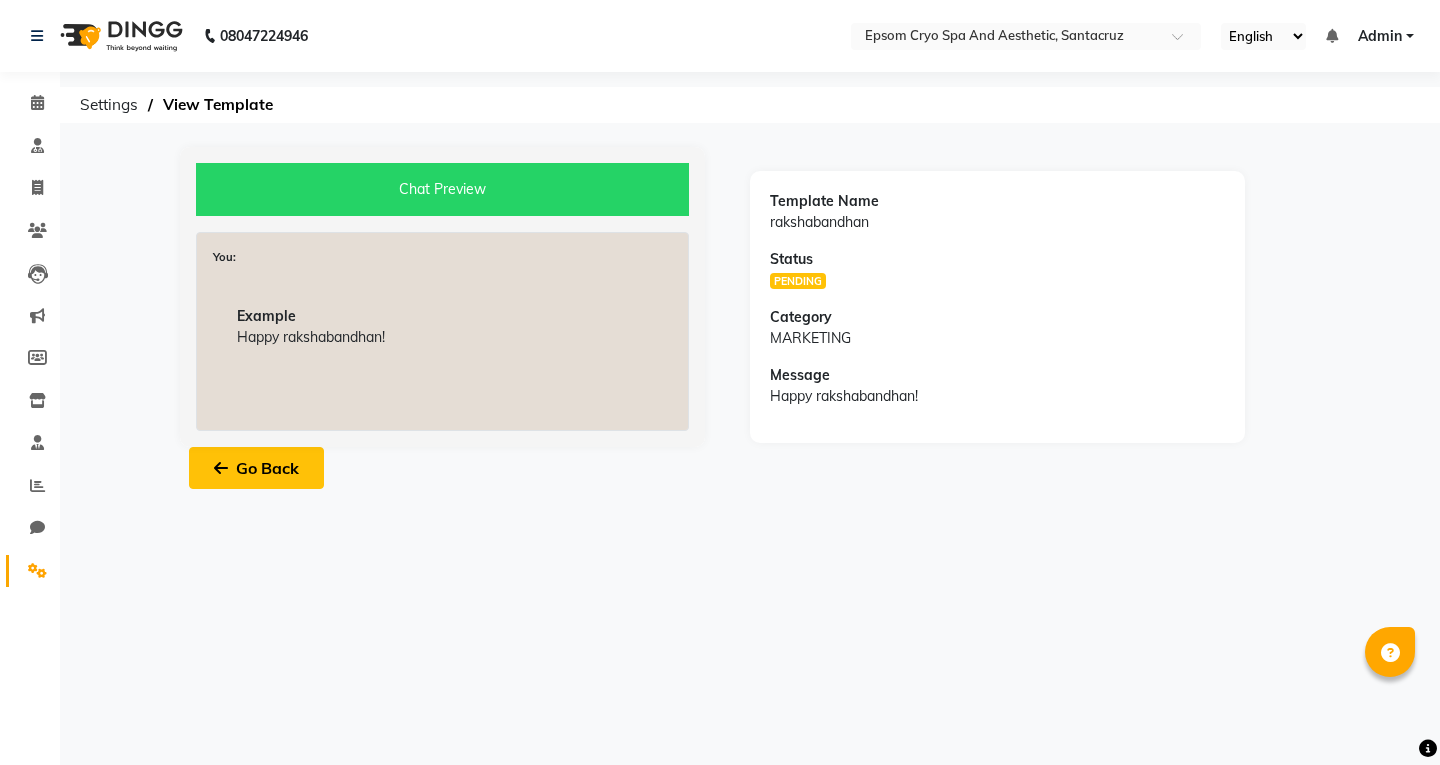 click 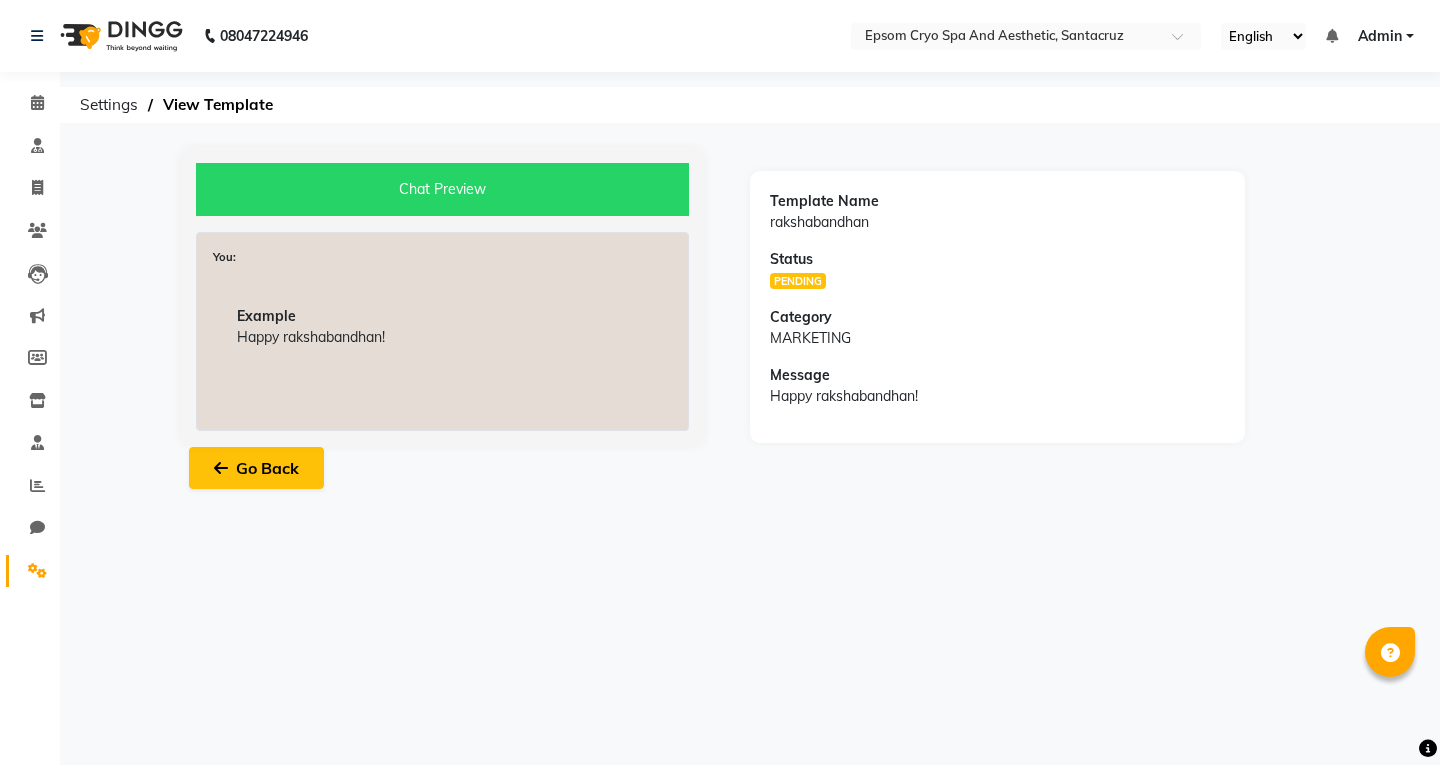 select on "APPROVED" 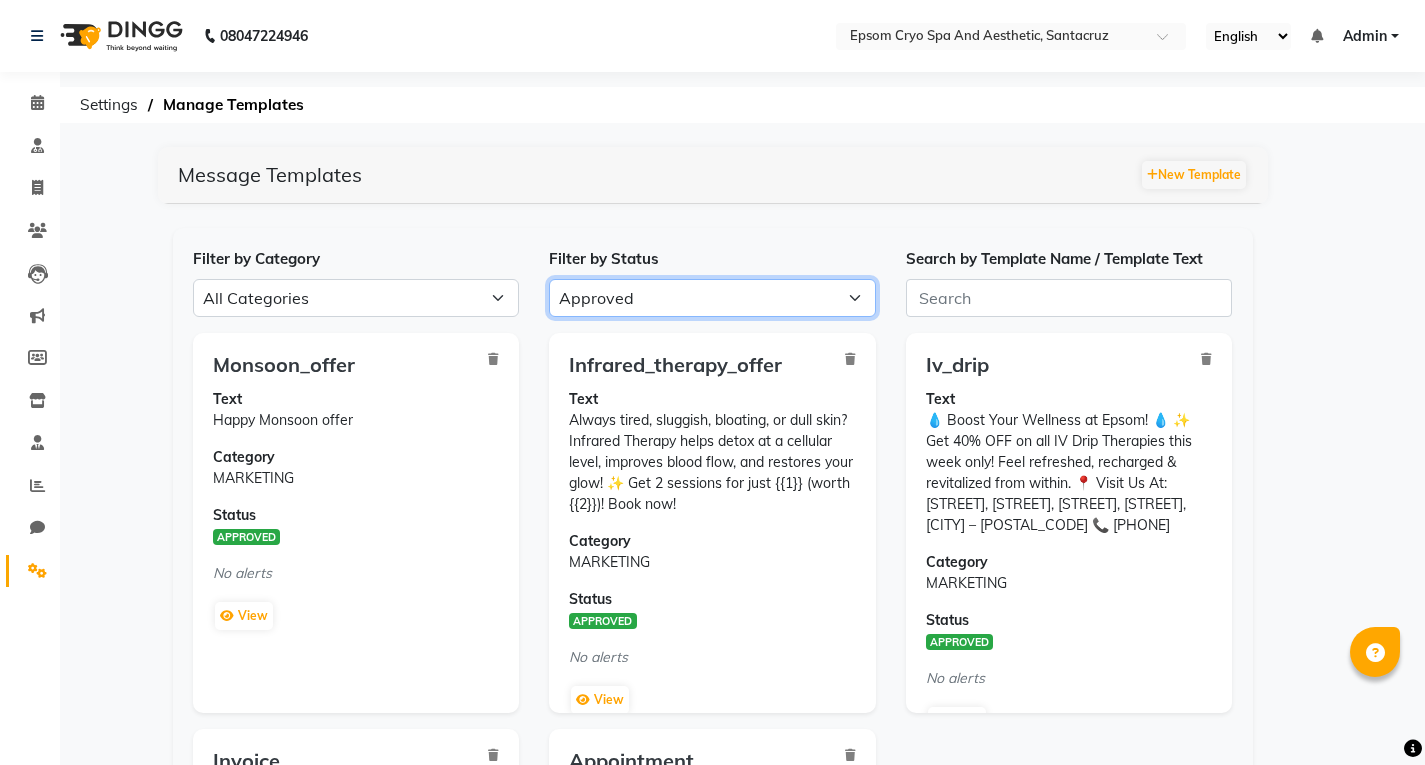 click on "All Approved Rejected Failed Pending" at bounding box center [712, 298] 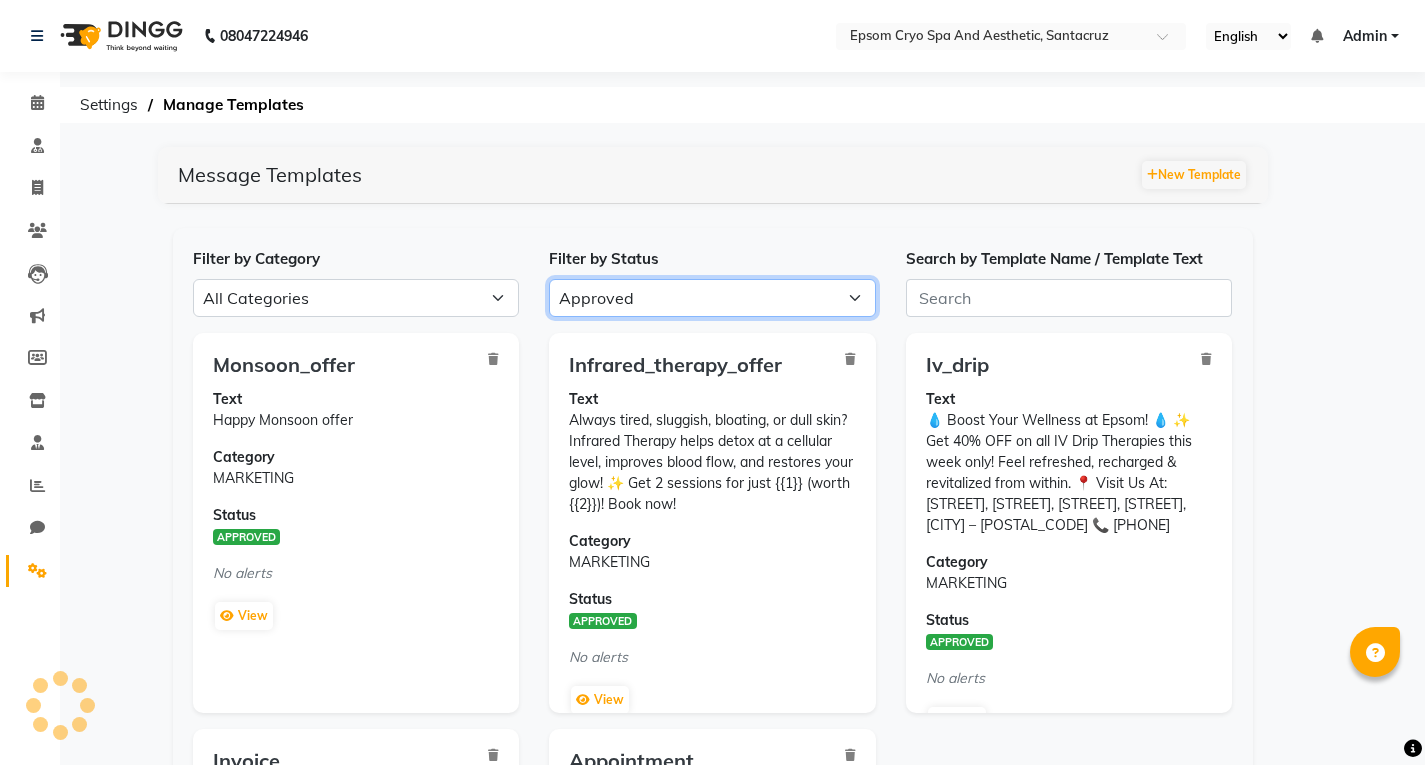 select 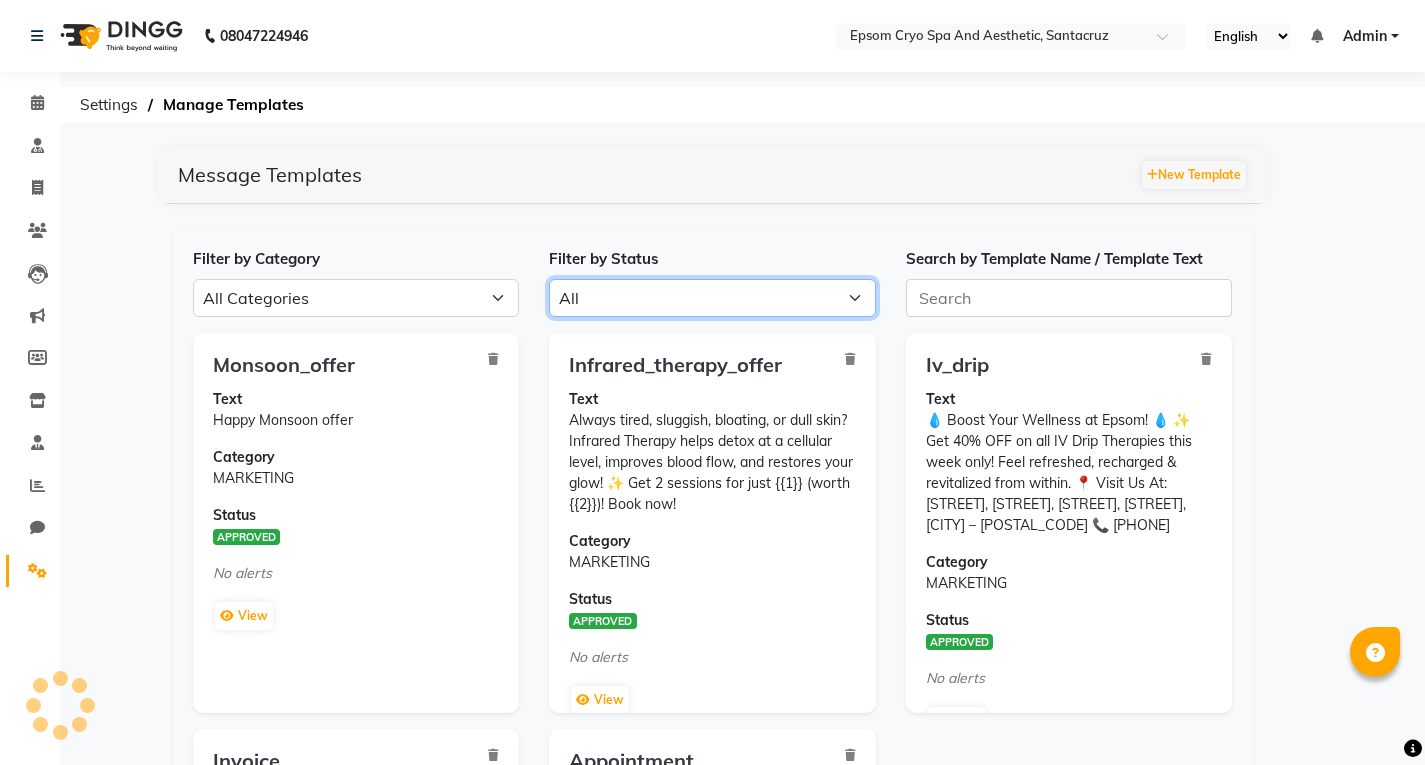 click on "All Approved Rejected Failed Pending" at bounding box center (712, 298) 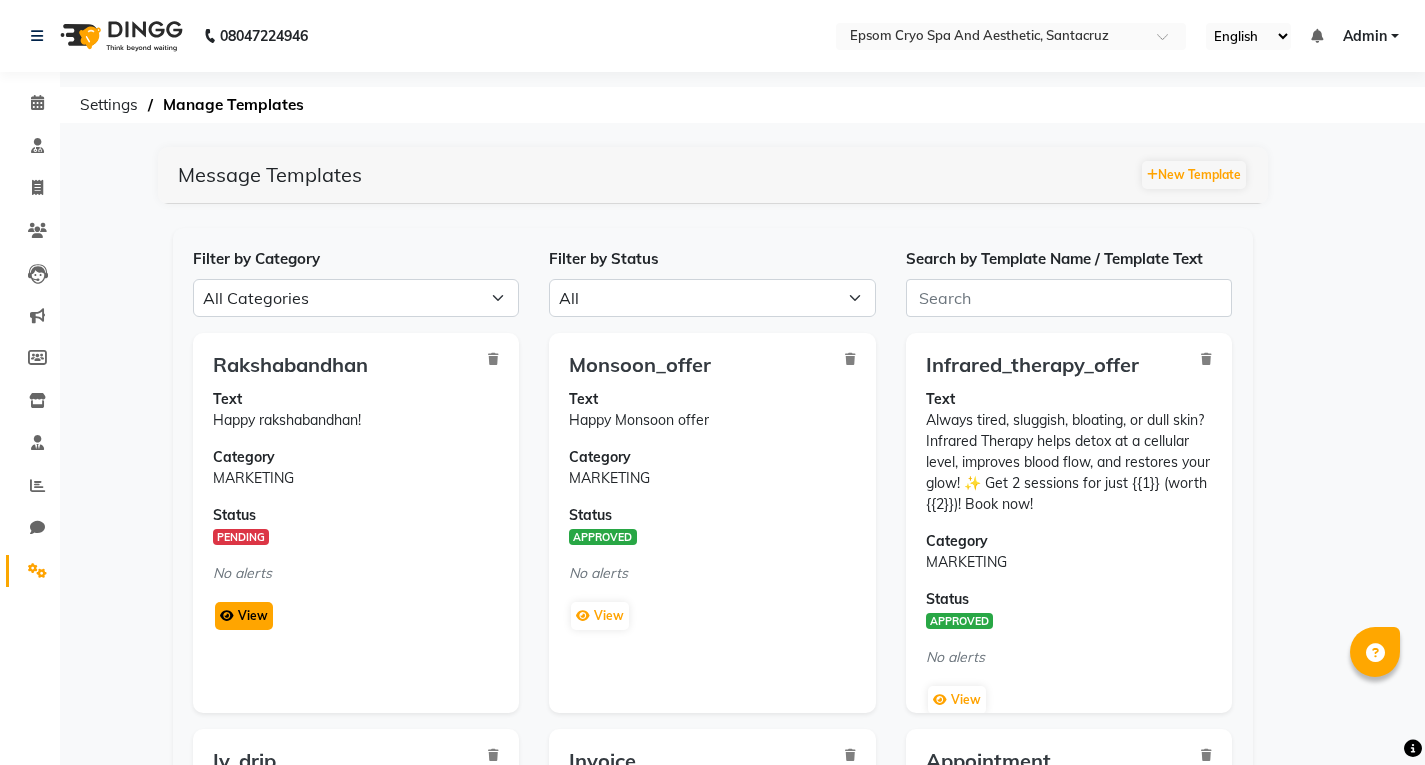 click on "View" 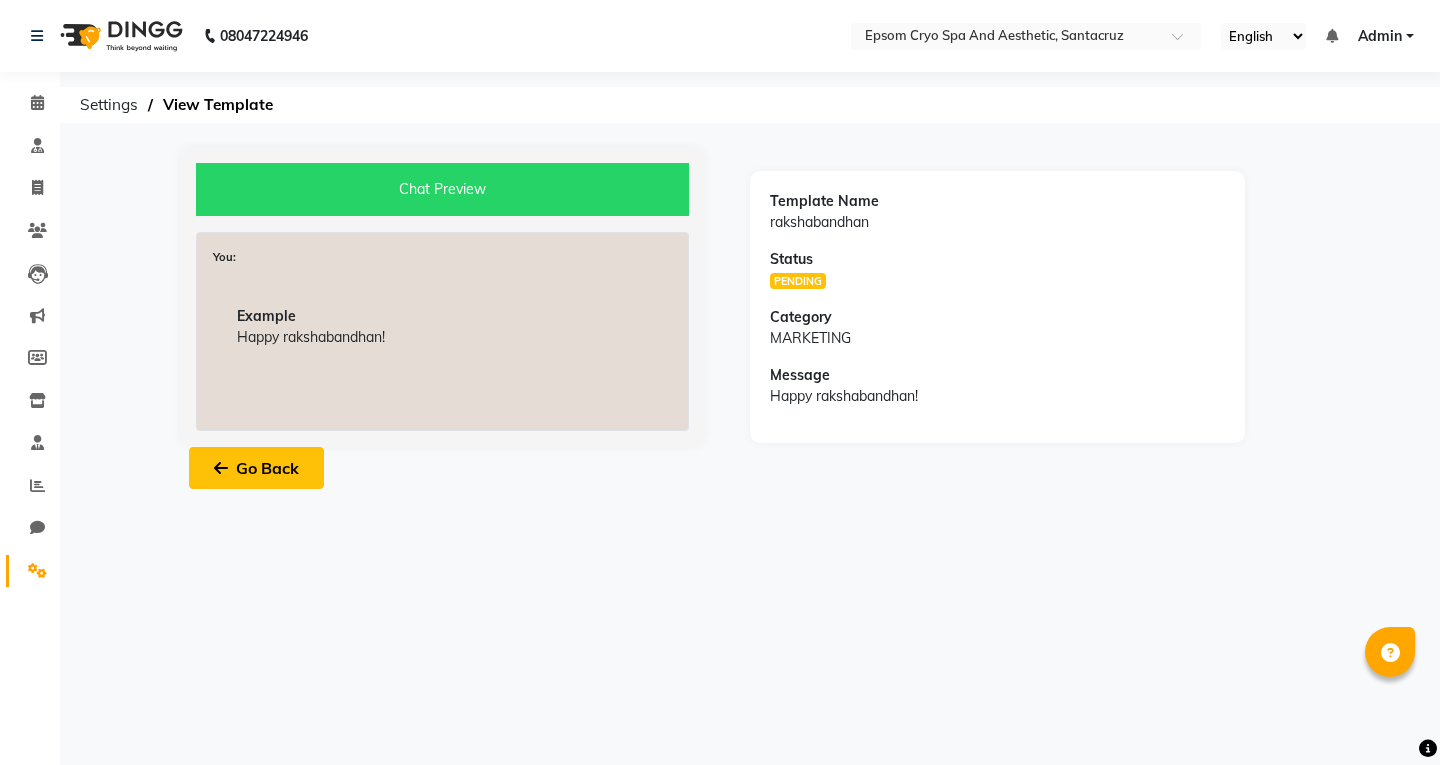 click on "Go Back" 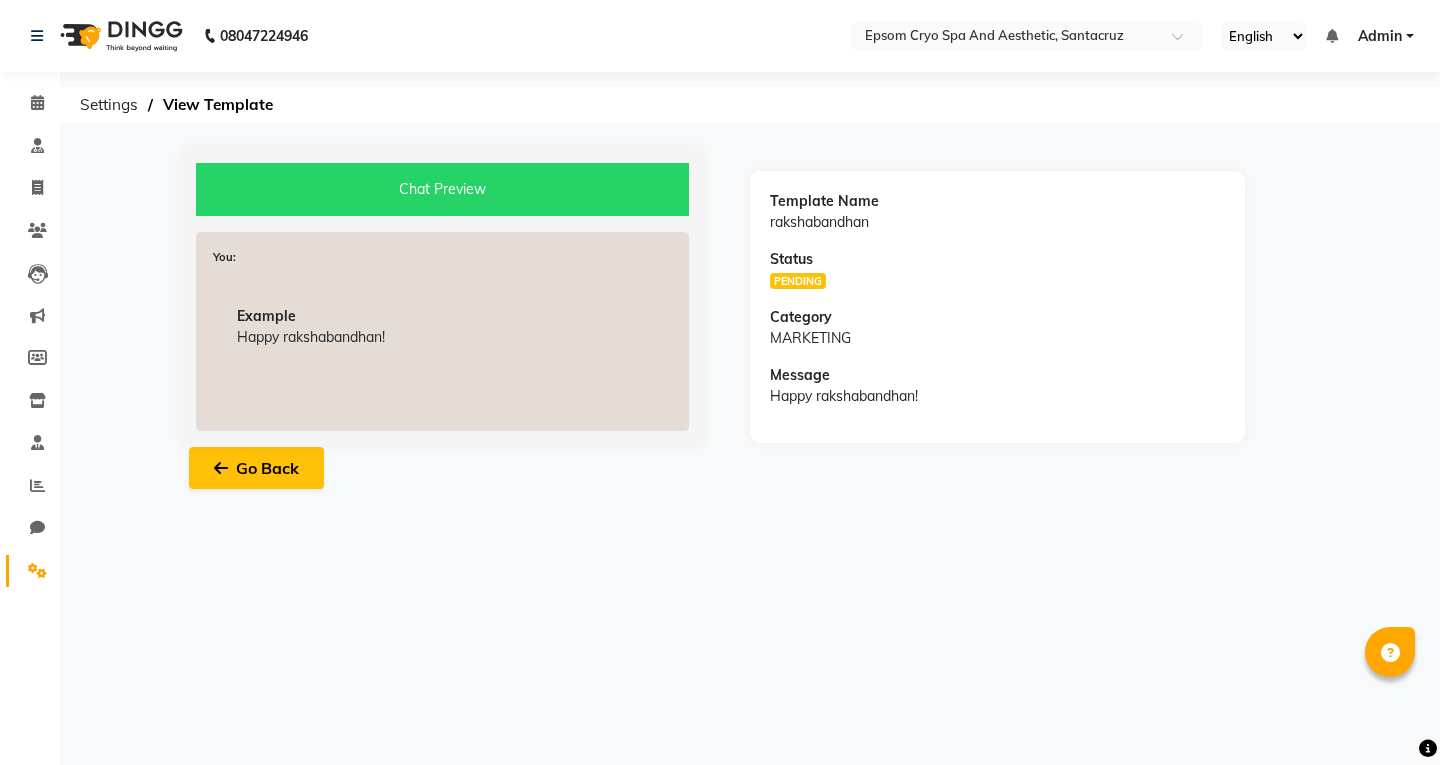 select on "APPROVED" 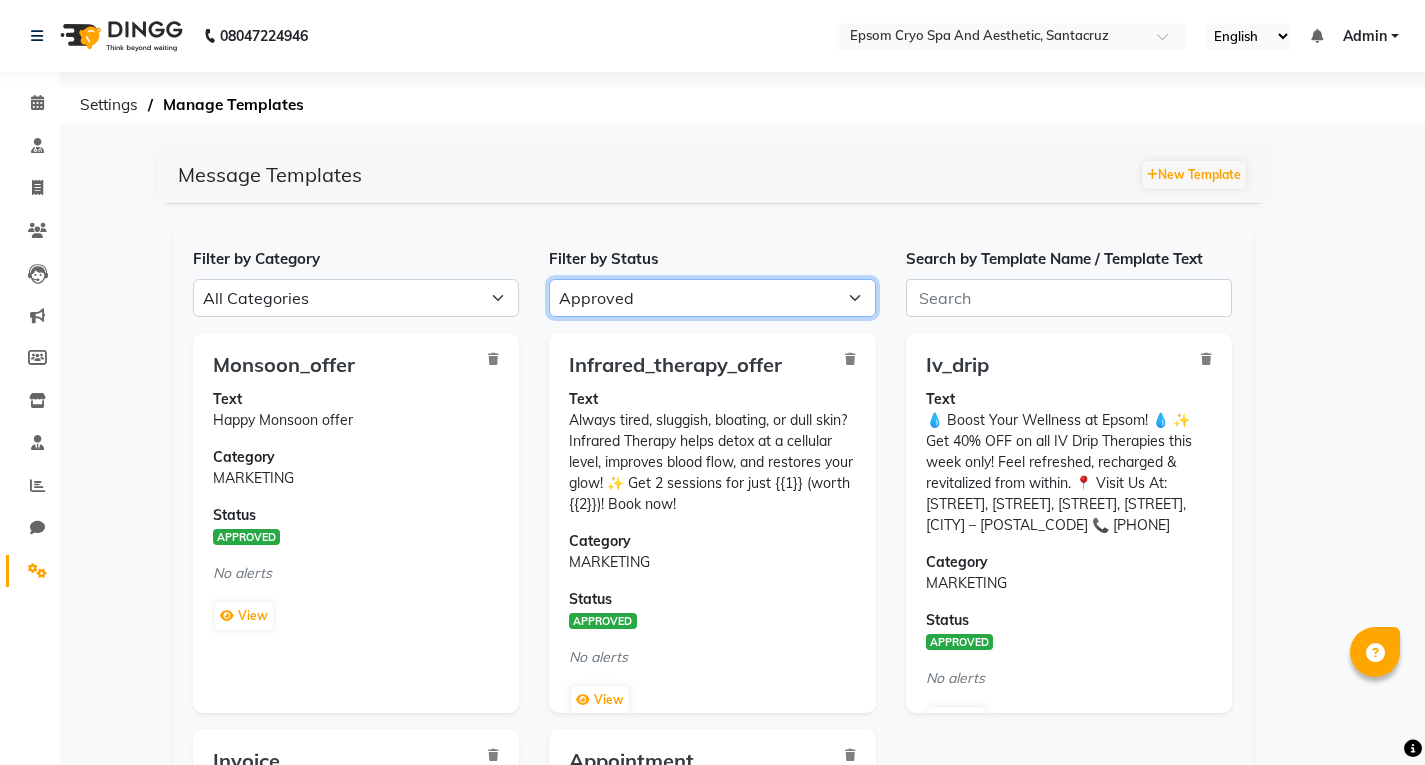 click on "All Approved Rejected Failed Pending" at bounding box center (712, 298) 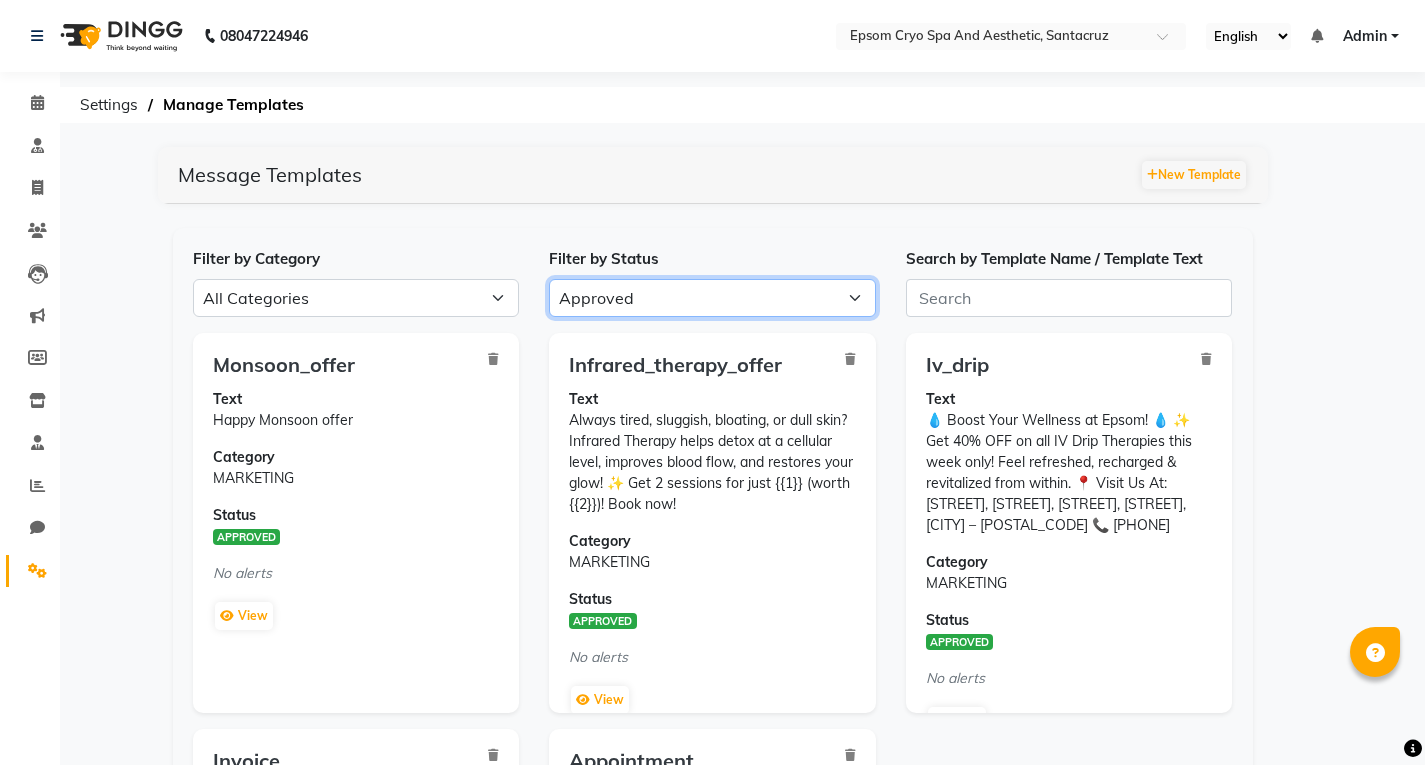 select 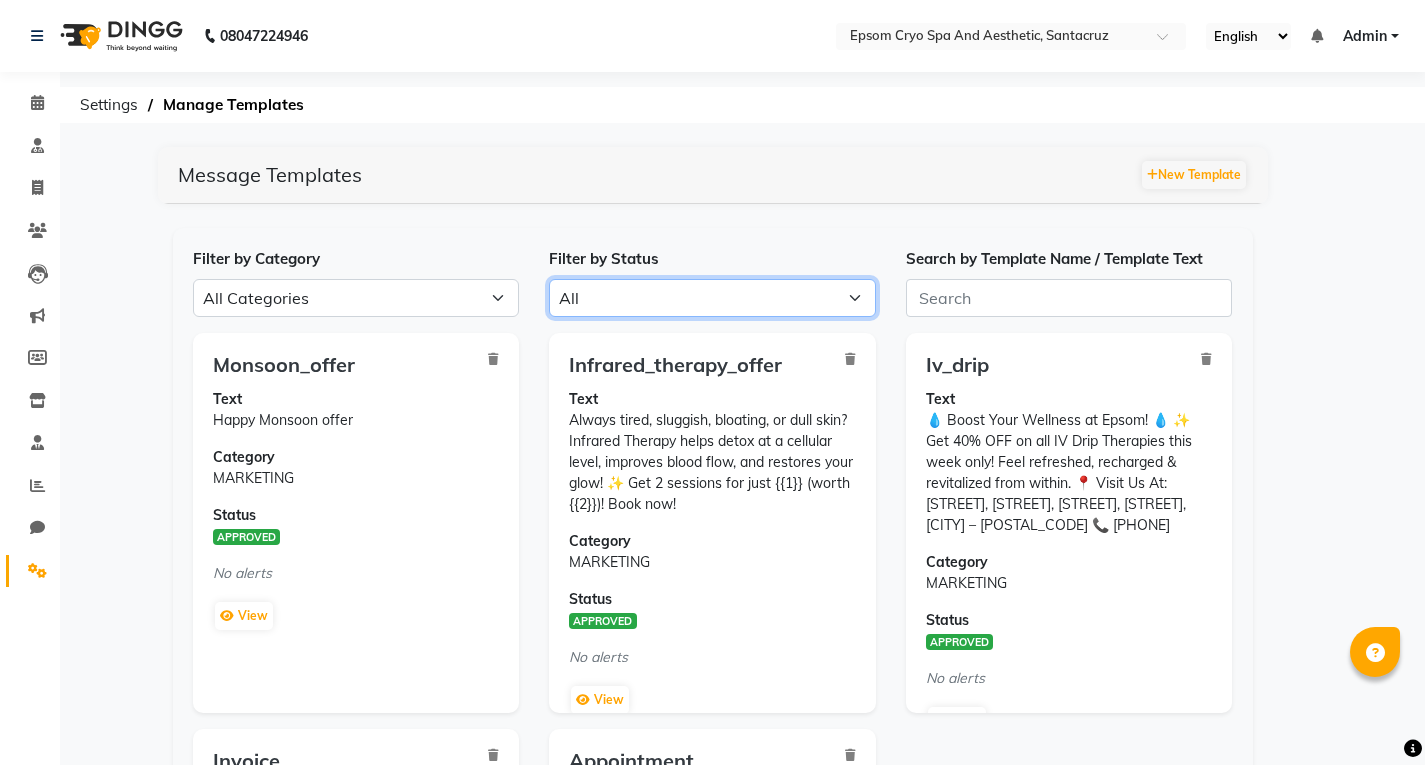 click on "All Approved Rejected Failed Pending" at bounding box center (712, 298) 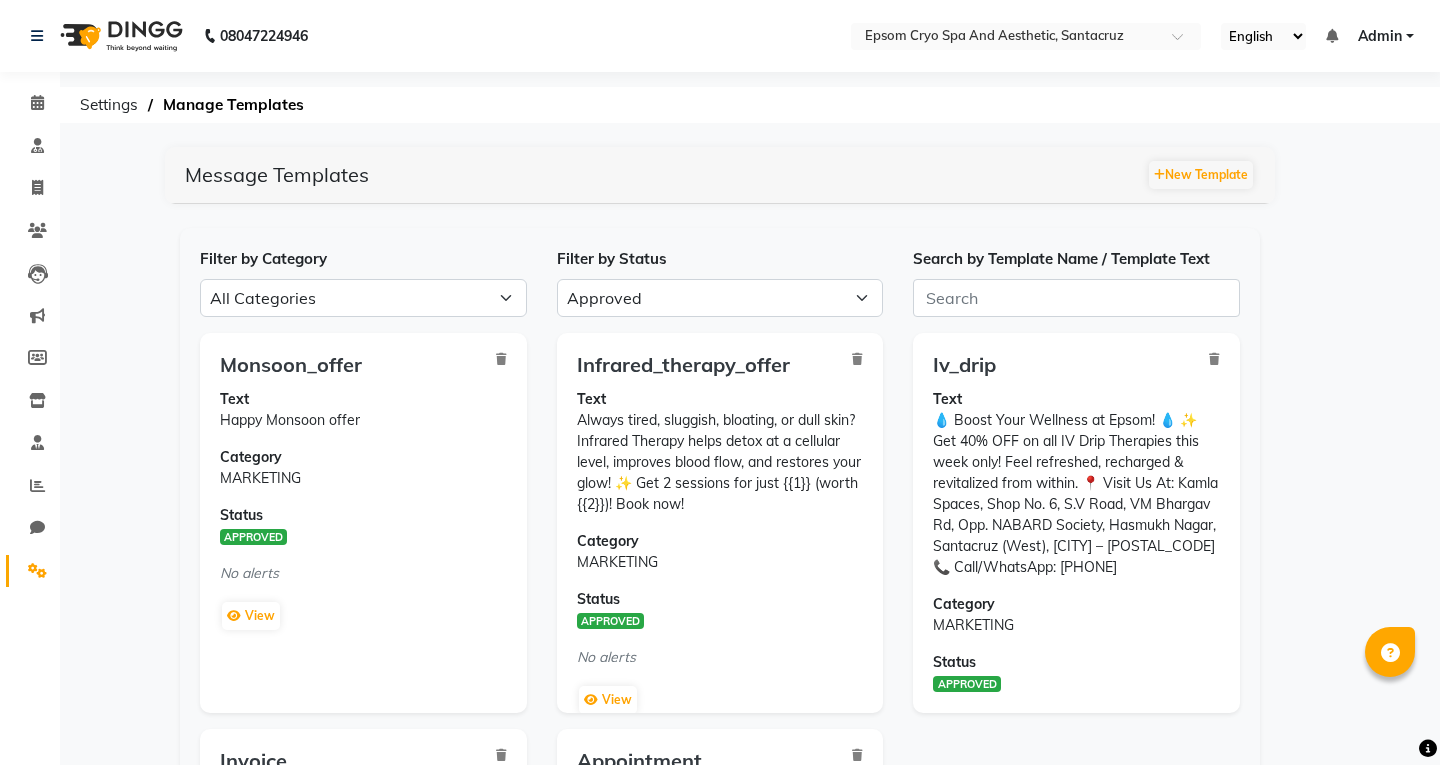 select on "APPROVED" 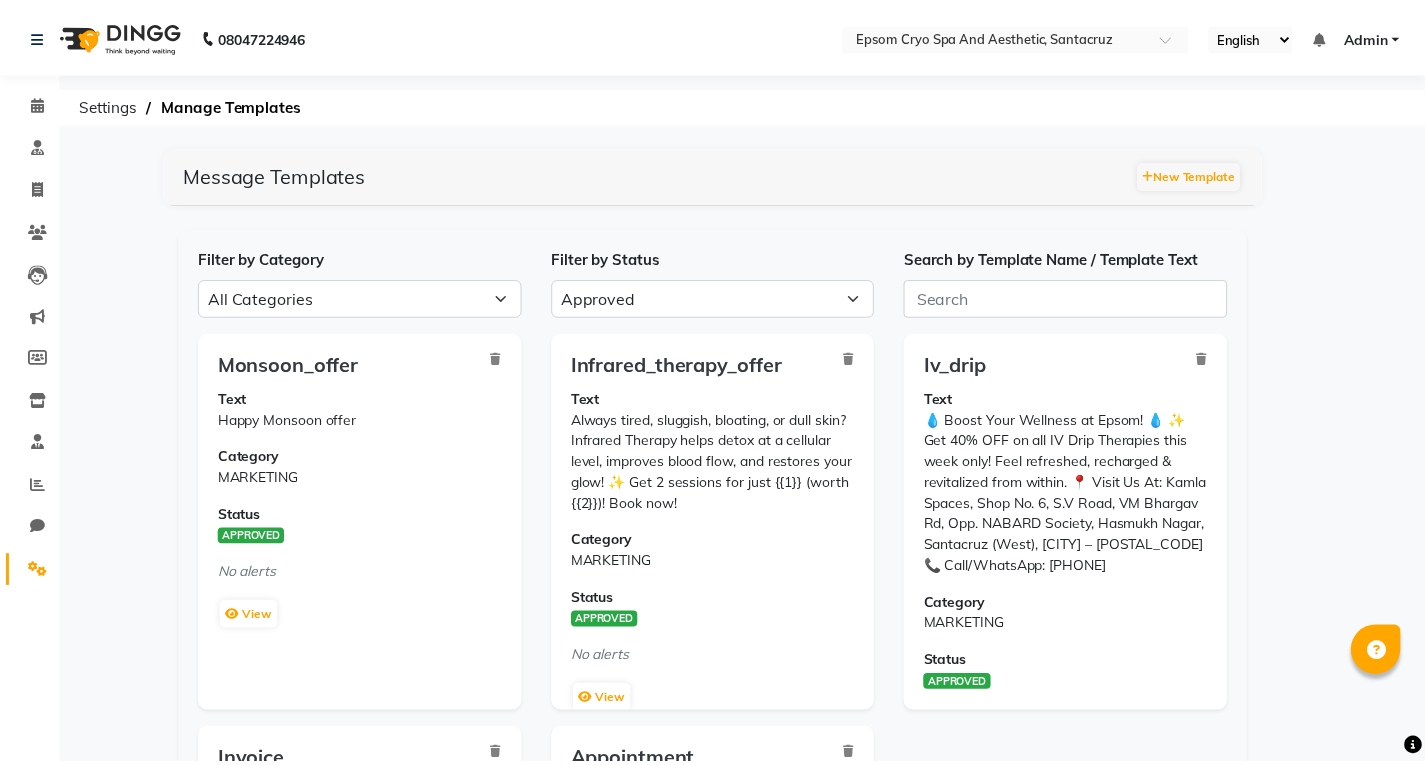 scroll, scrollTop: 0, scrollLeft: 0, axis: both 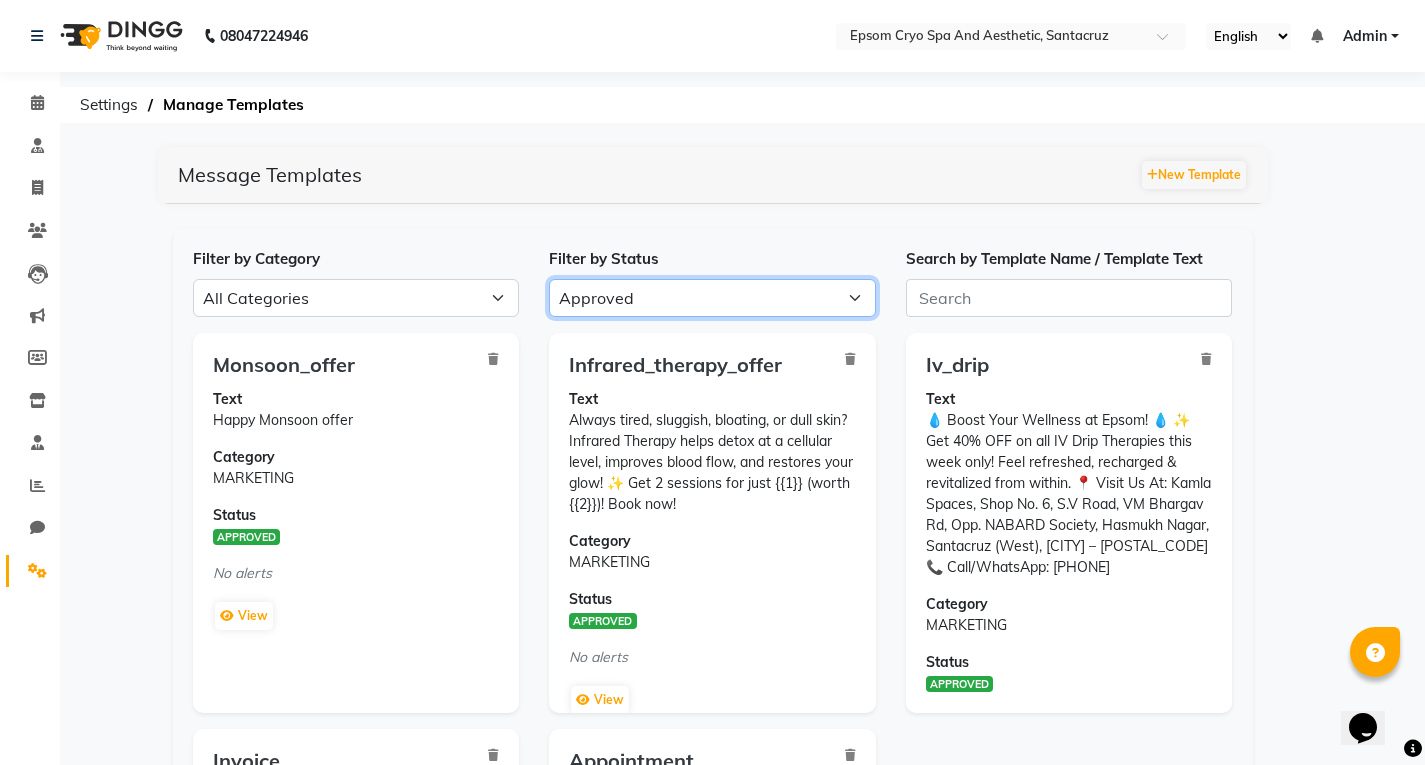 click on "All Approved Rejected Failed Pending" at bounding box center (712, 298) 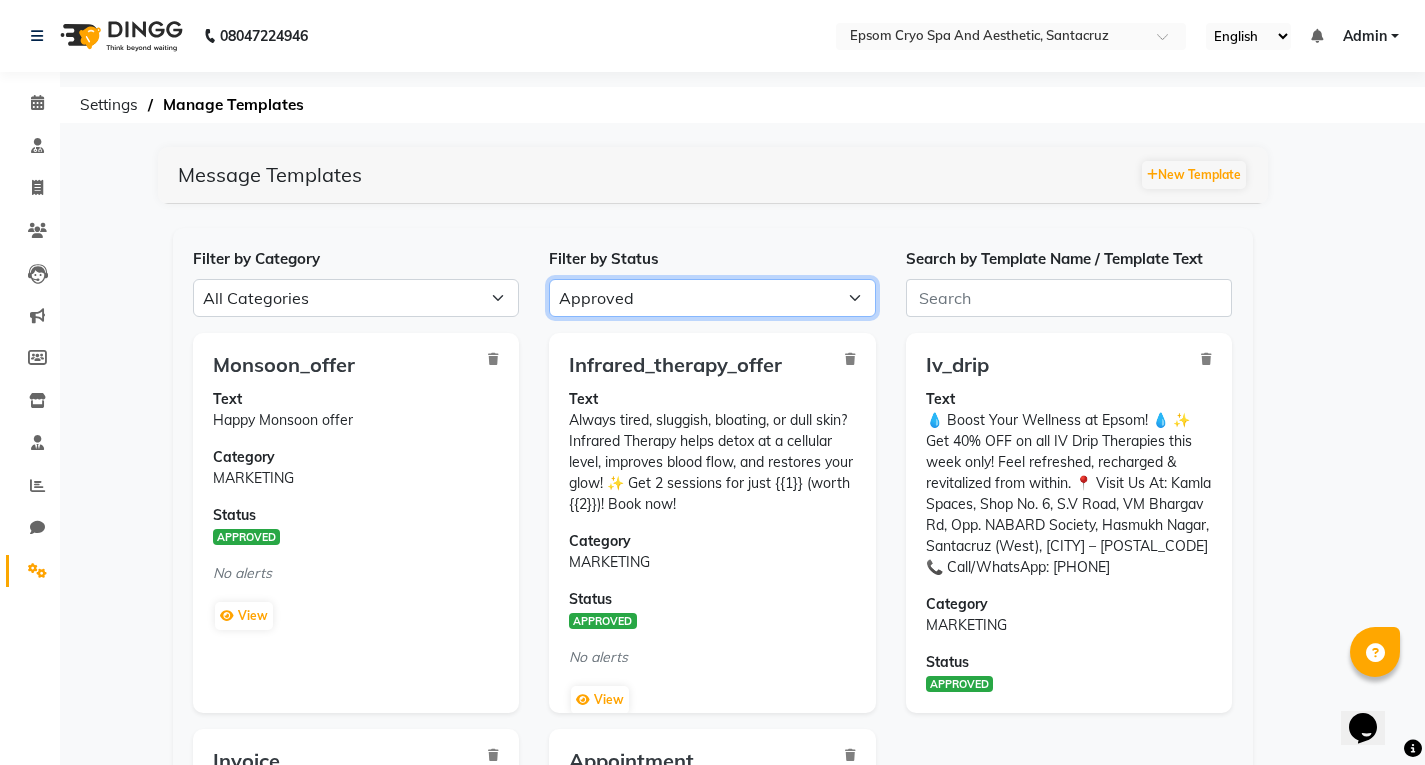 select 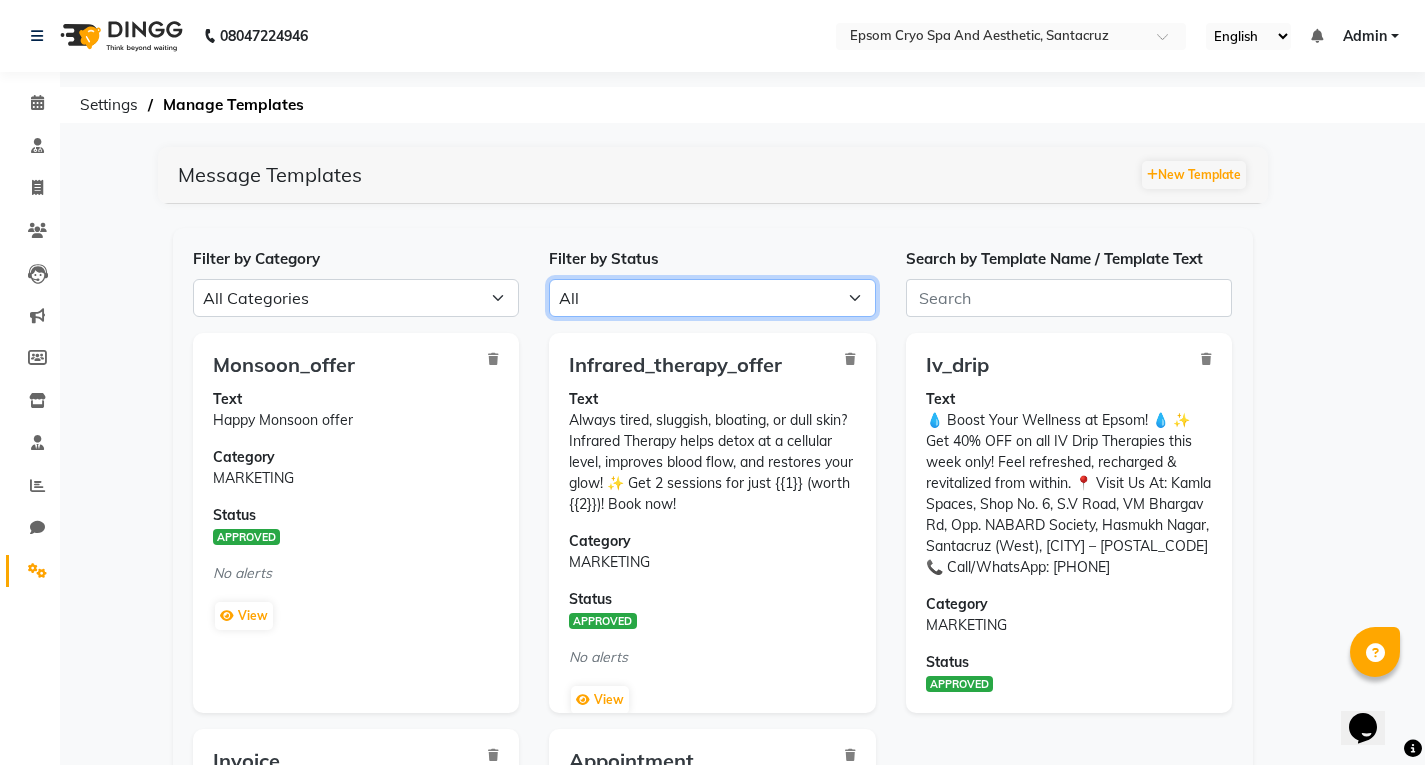 click on "All Approved Rejected Failed Pending" at bounding box center (712, 298) 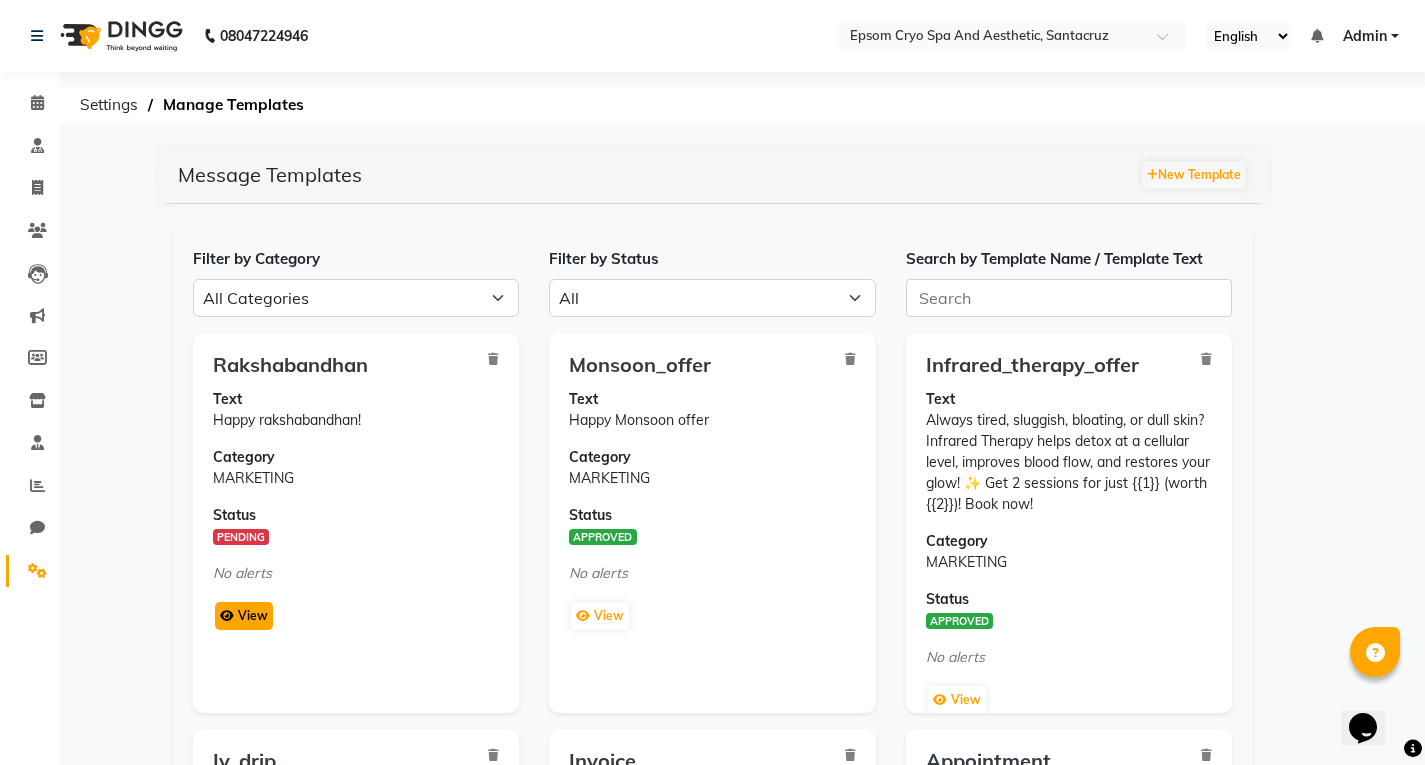 click on "View" 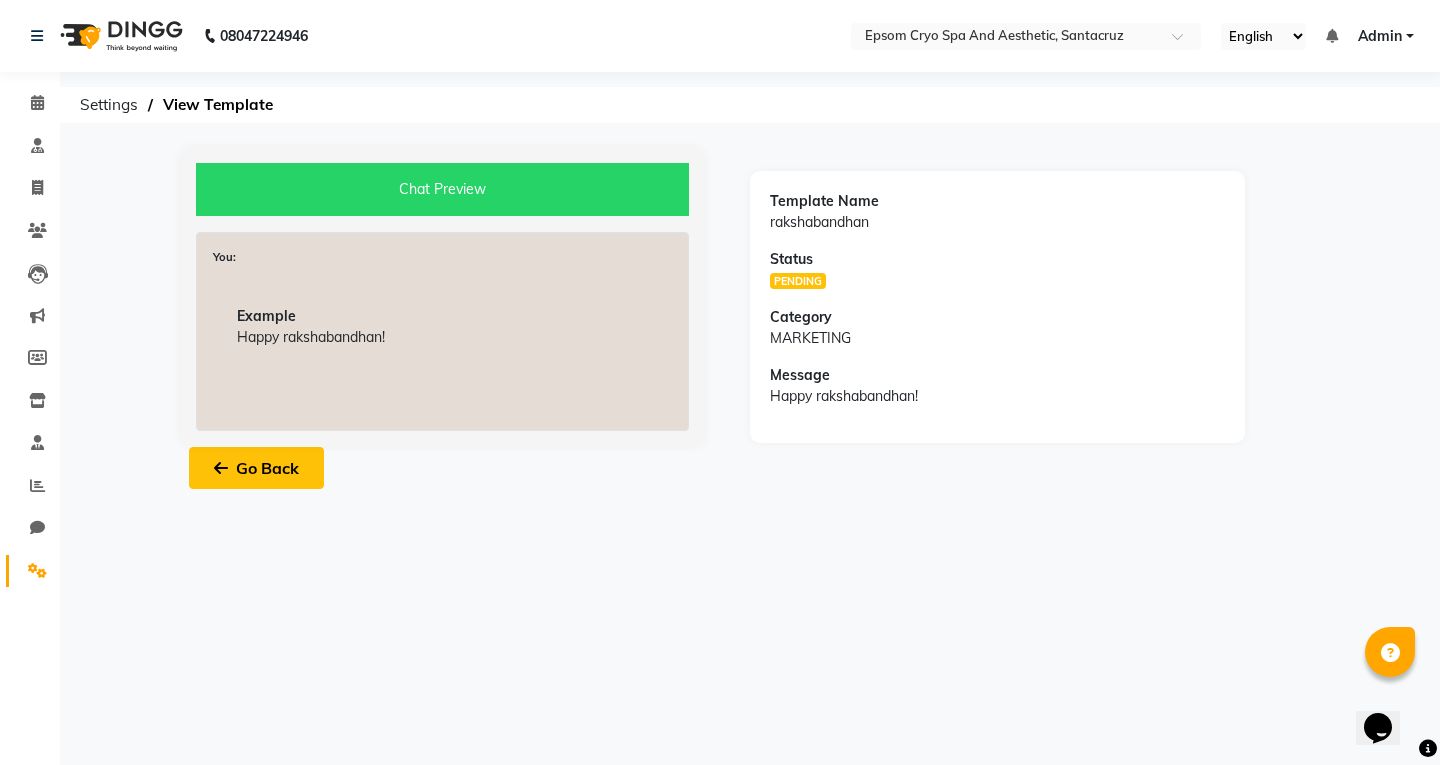 click on "Go Back" 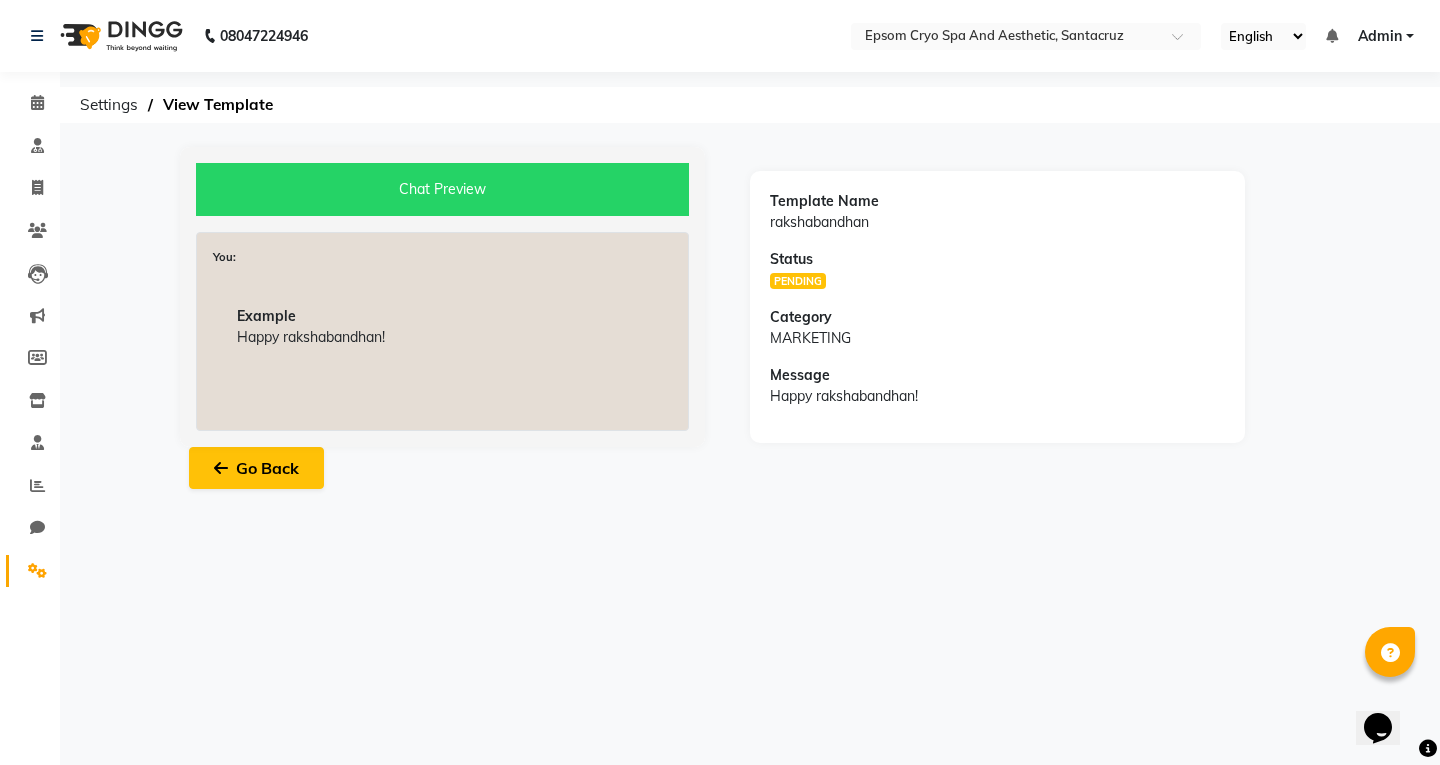 select on "APPROVED" 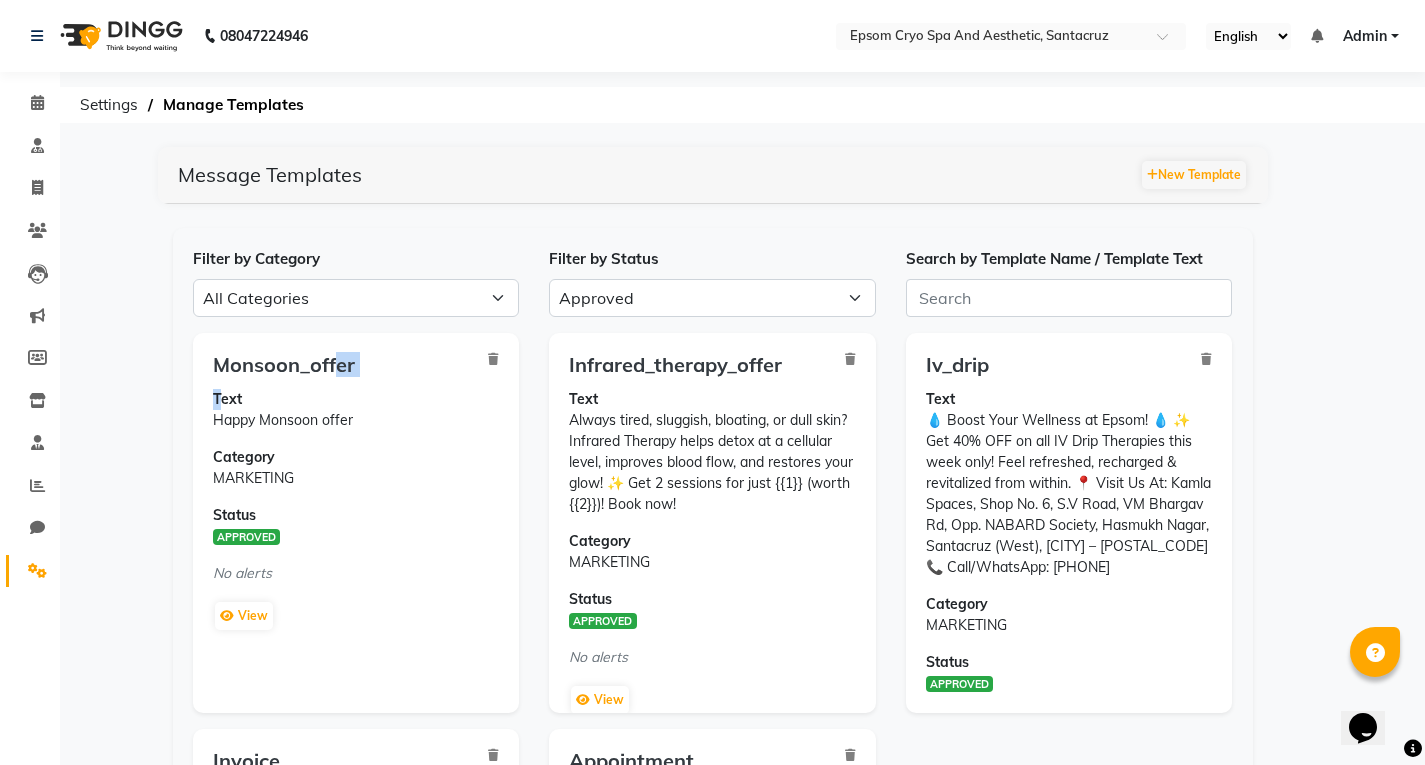 drag, startPoint x: 222, startPoint y: 392, endPoint x: 325, endPoint y: 374, distance: 104.56099 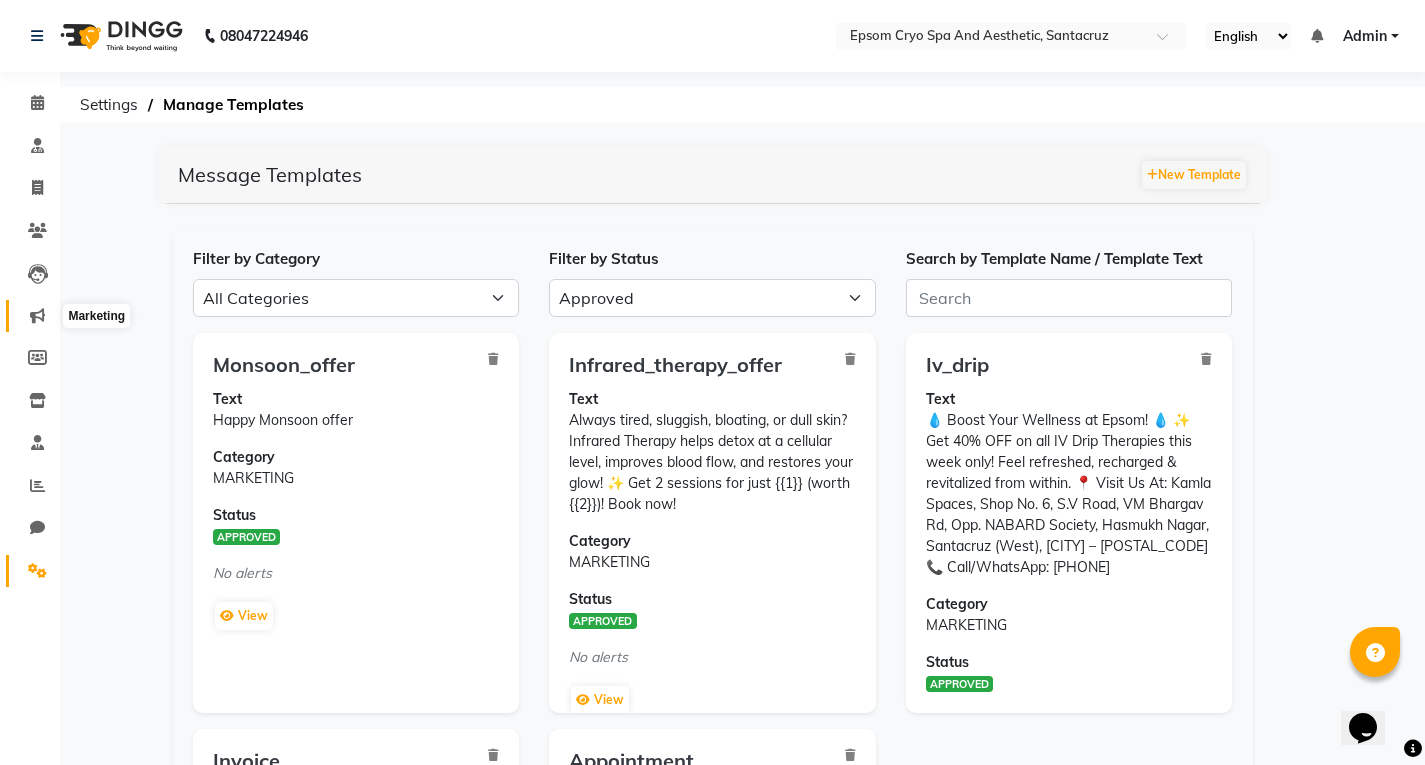 click 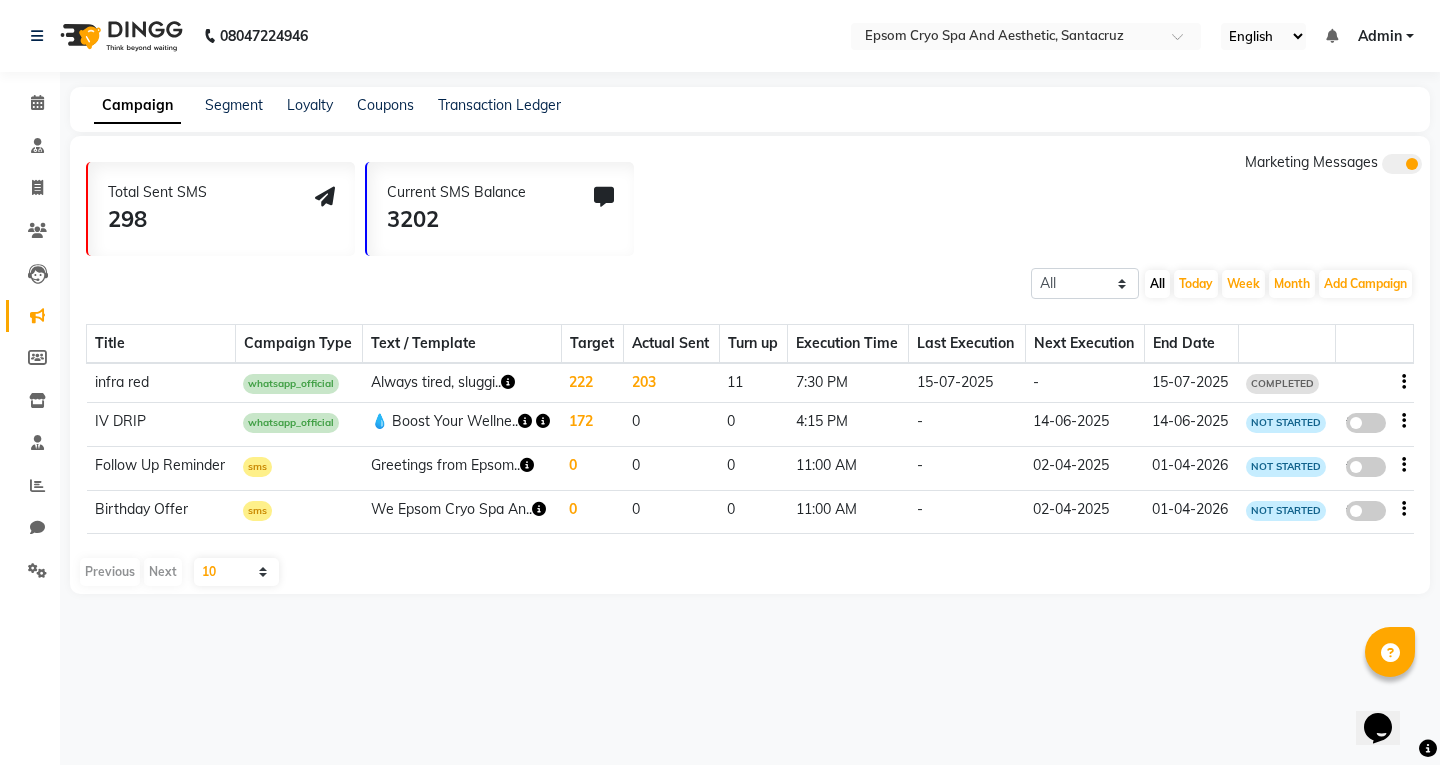 click on "Add Campaign  SMS Campaign Email Campaign WhatsApp (Direct) WhatsApp (Official API)" 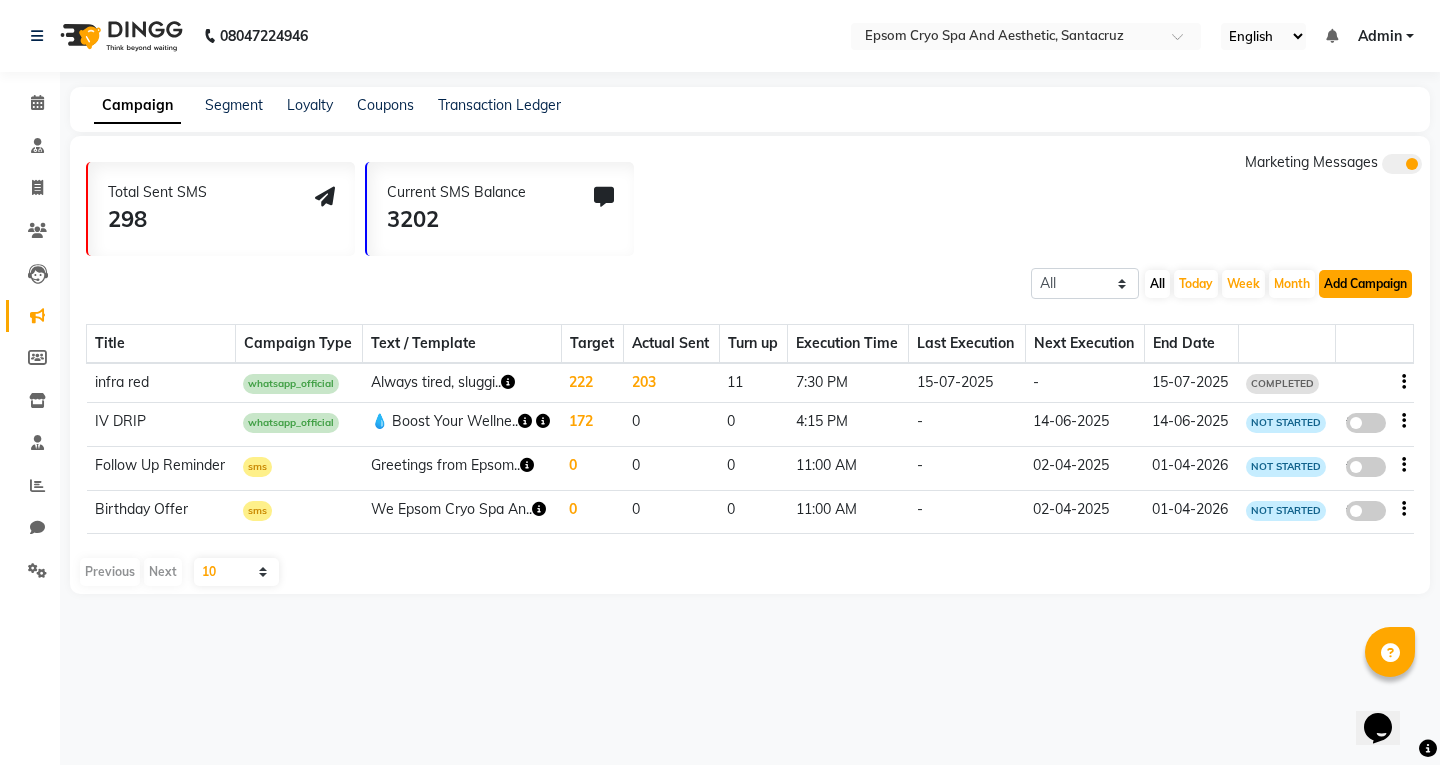 click on "Add Campaign" at bounding box center (1365, 284) 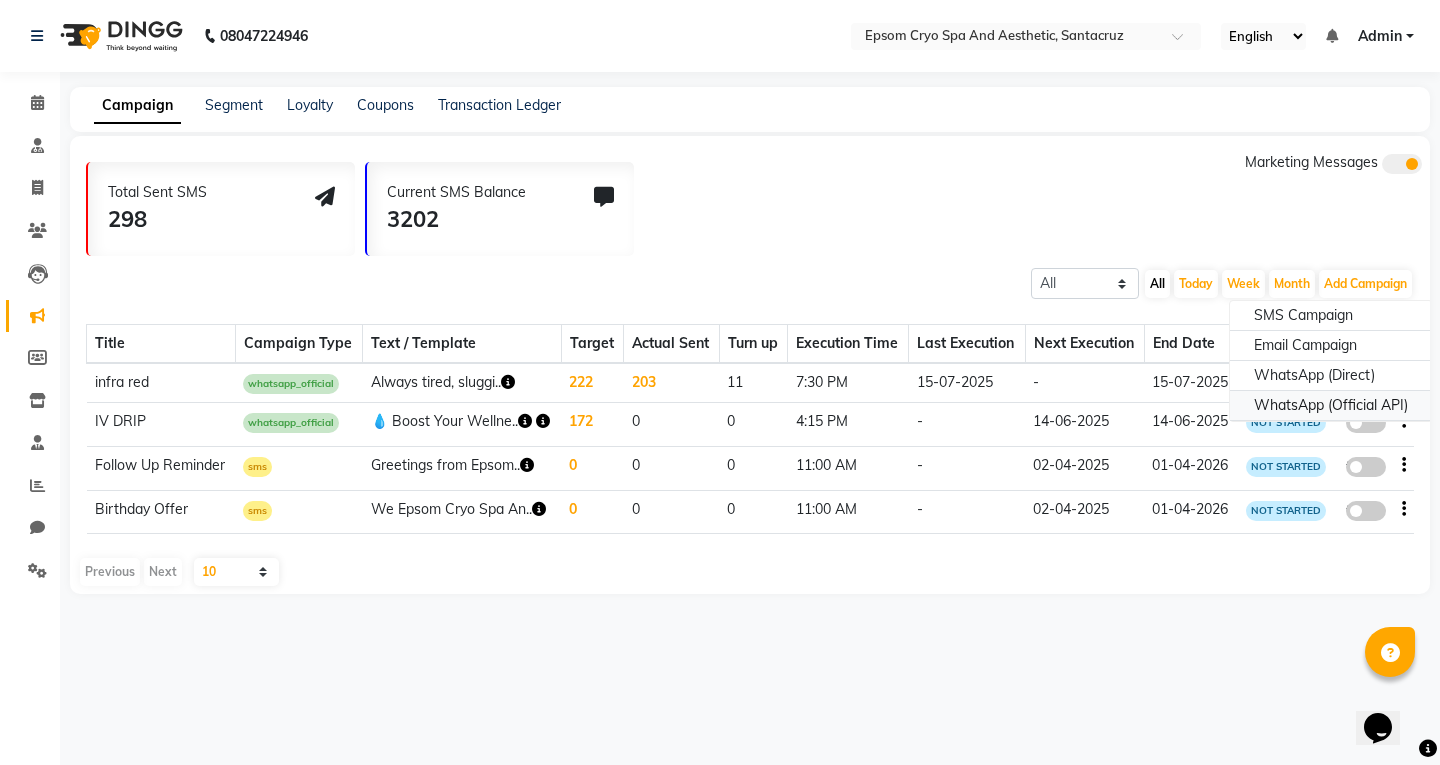 click on "WhatsApp (Official API)" 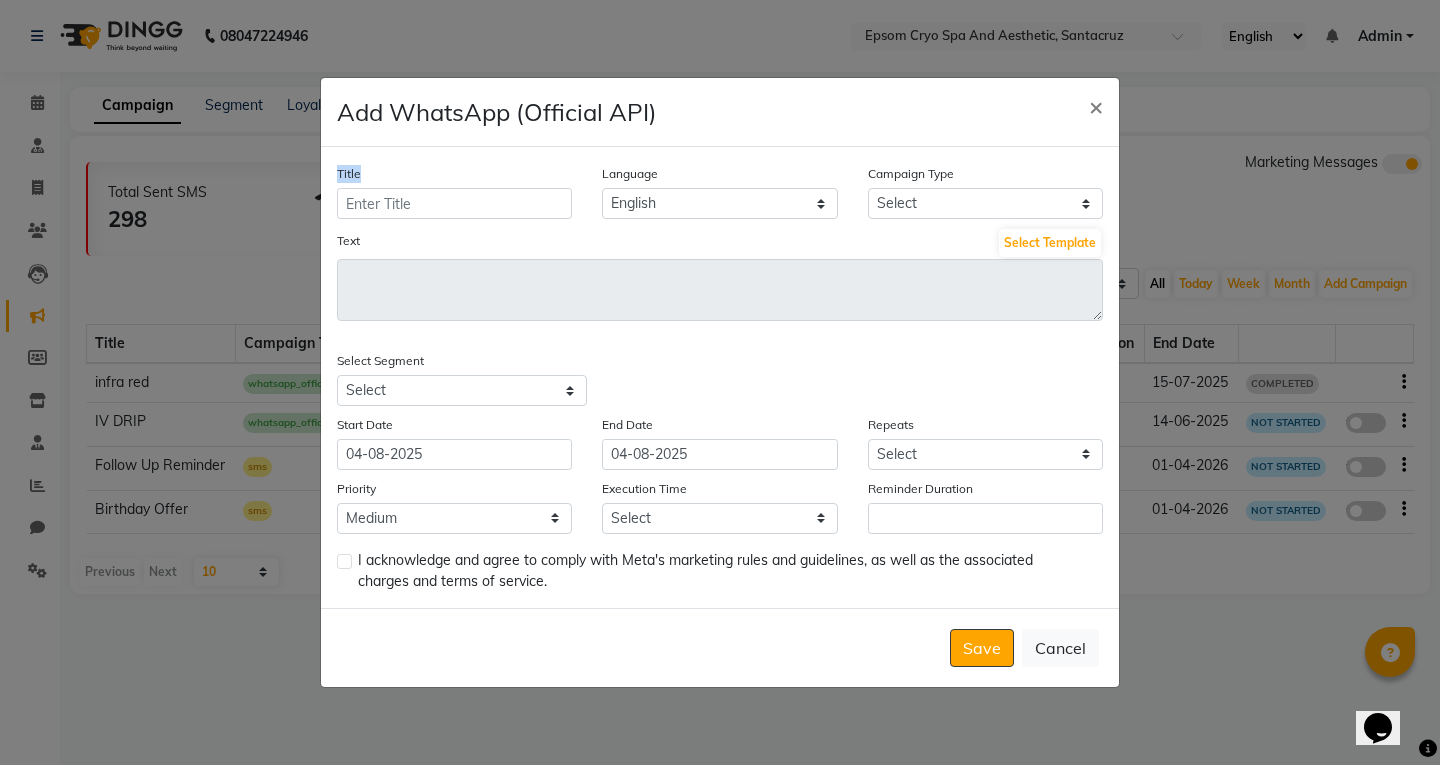 drag, startPoint x: 456, startPoint y: 181, endPoint x: 466, endPoint y: 214, distance: 34.48188 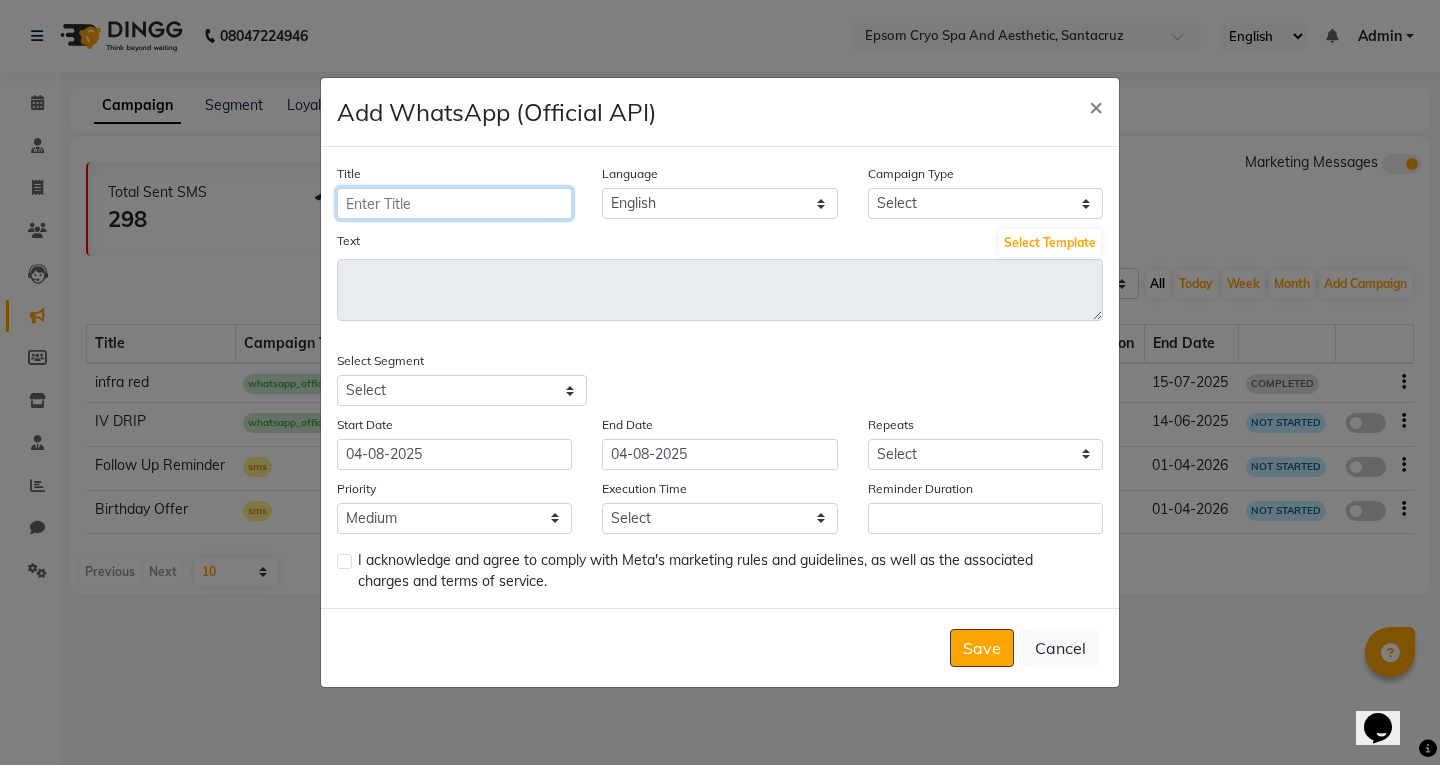 click on "Title" at bounding box center [454, 203] 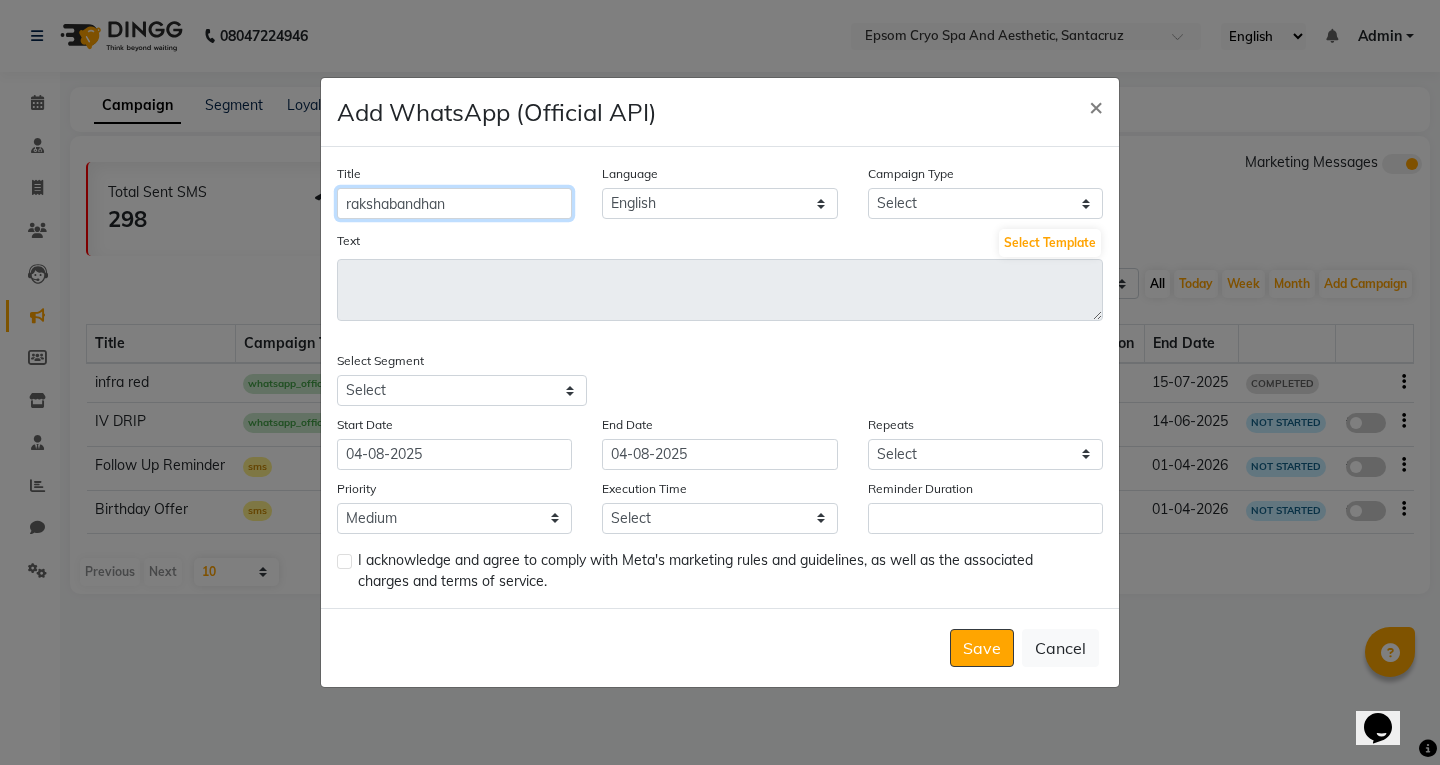 type on "rakshabandhan" 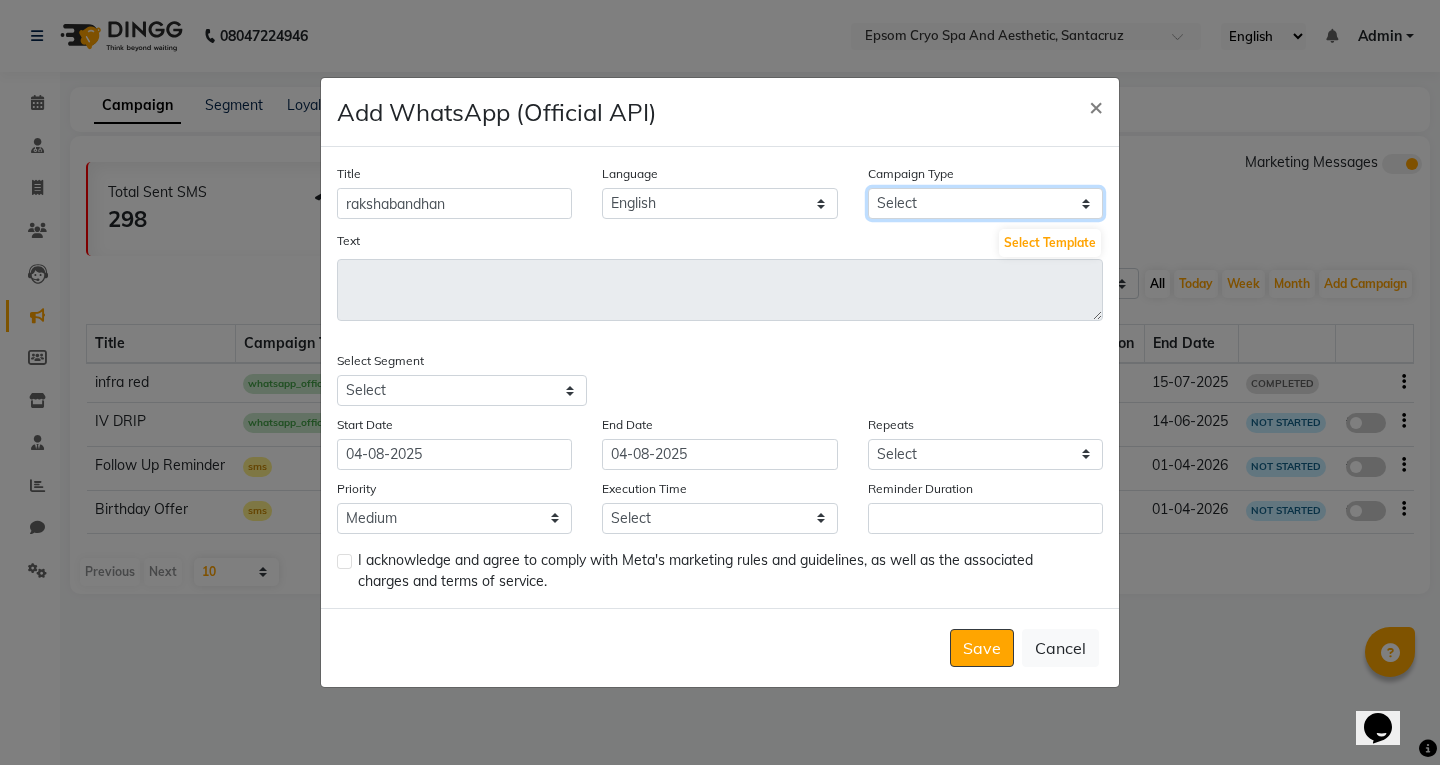 click on "Select Birthday Anniversary Promotional Service reminder" at bounding box center [985, 203] 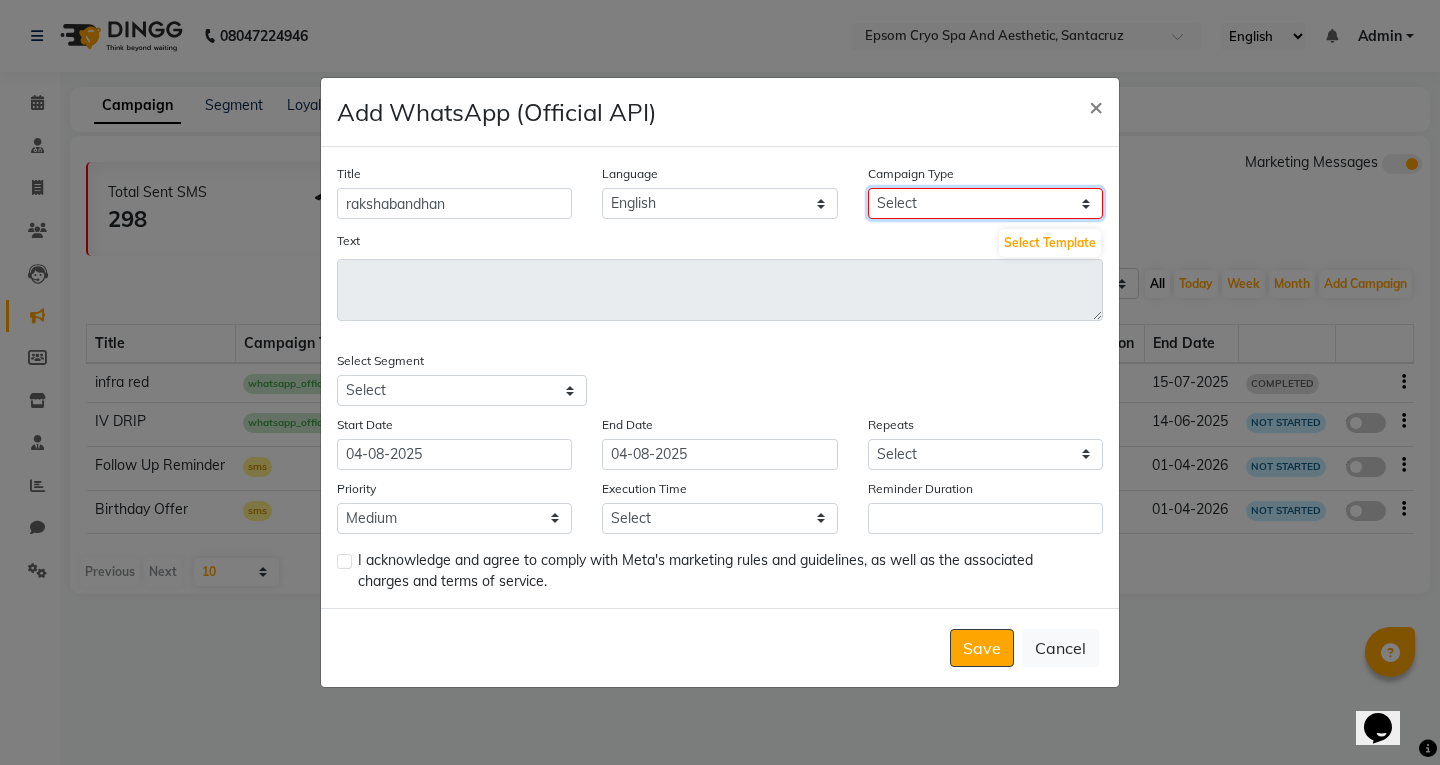 click on "Select Birthday Anniversary Promotional Service reminder" at bounding box center [985, 203] 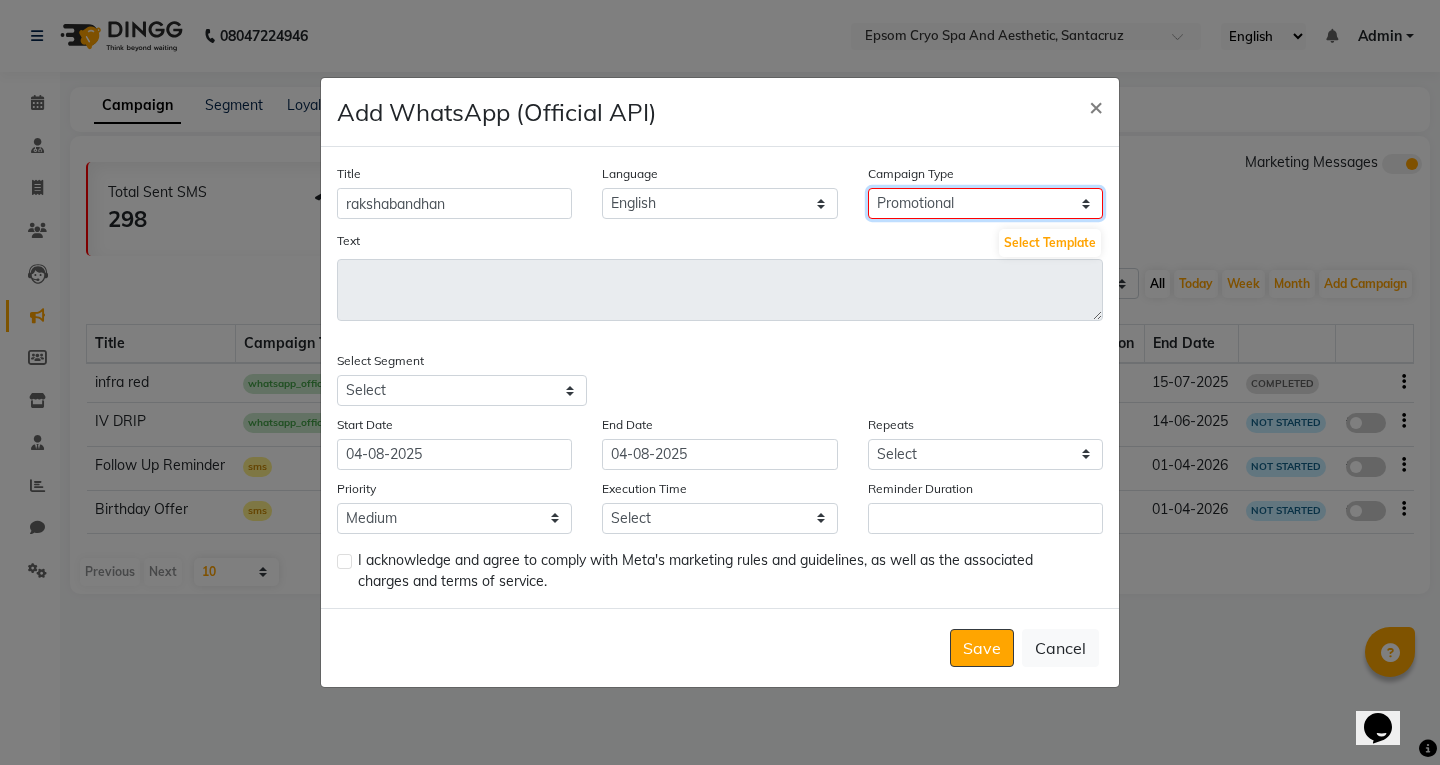 click on "Select Birthday Anniversary Promotional Service reminder" at bounding box center (985, 203) 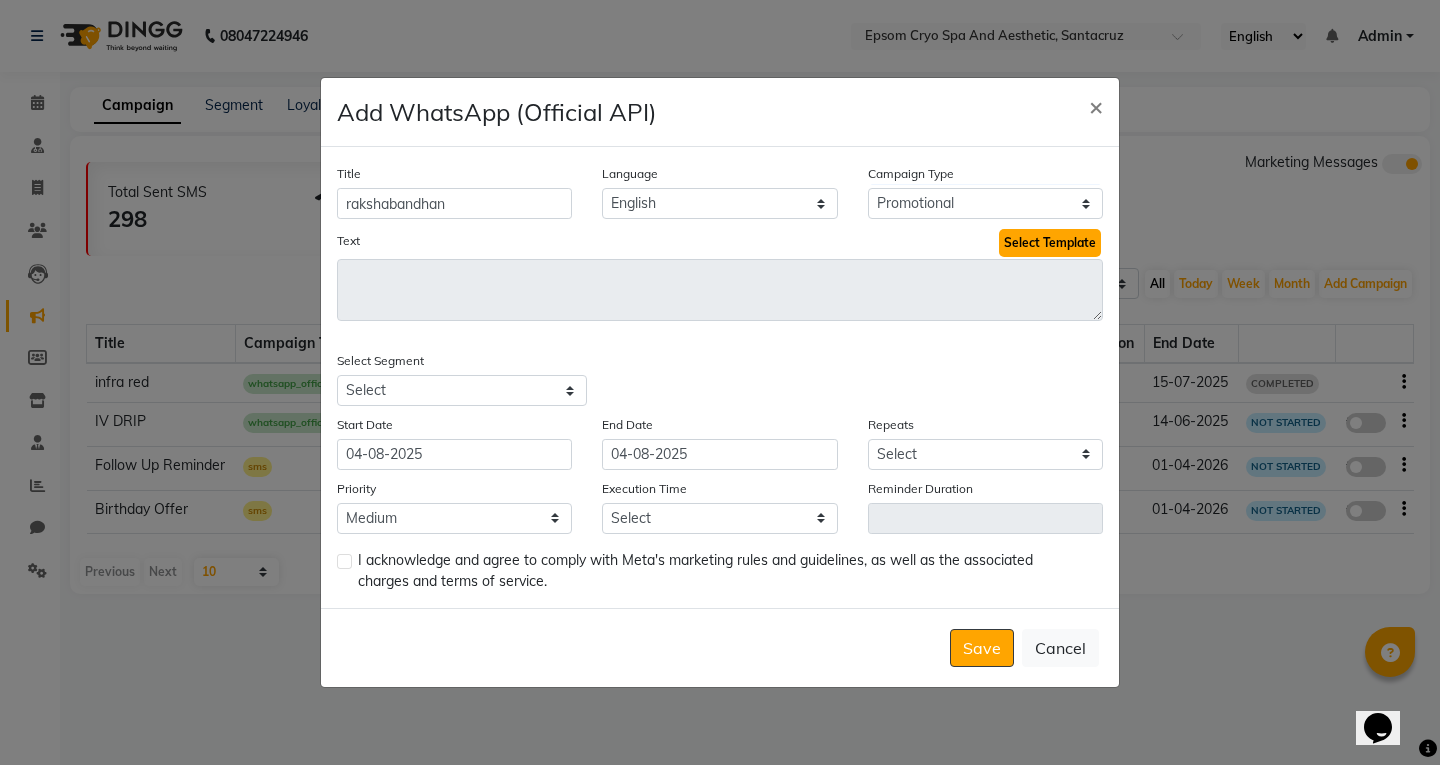 click on "Select Template" 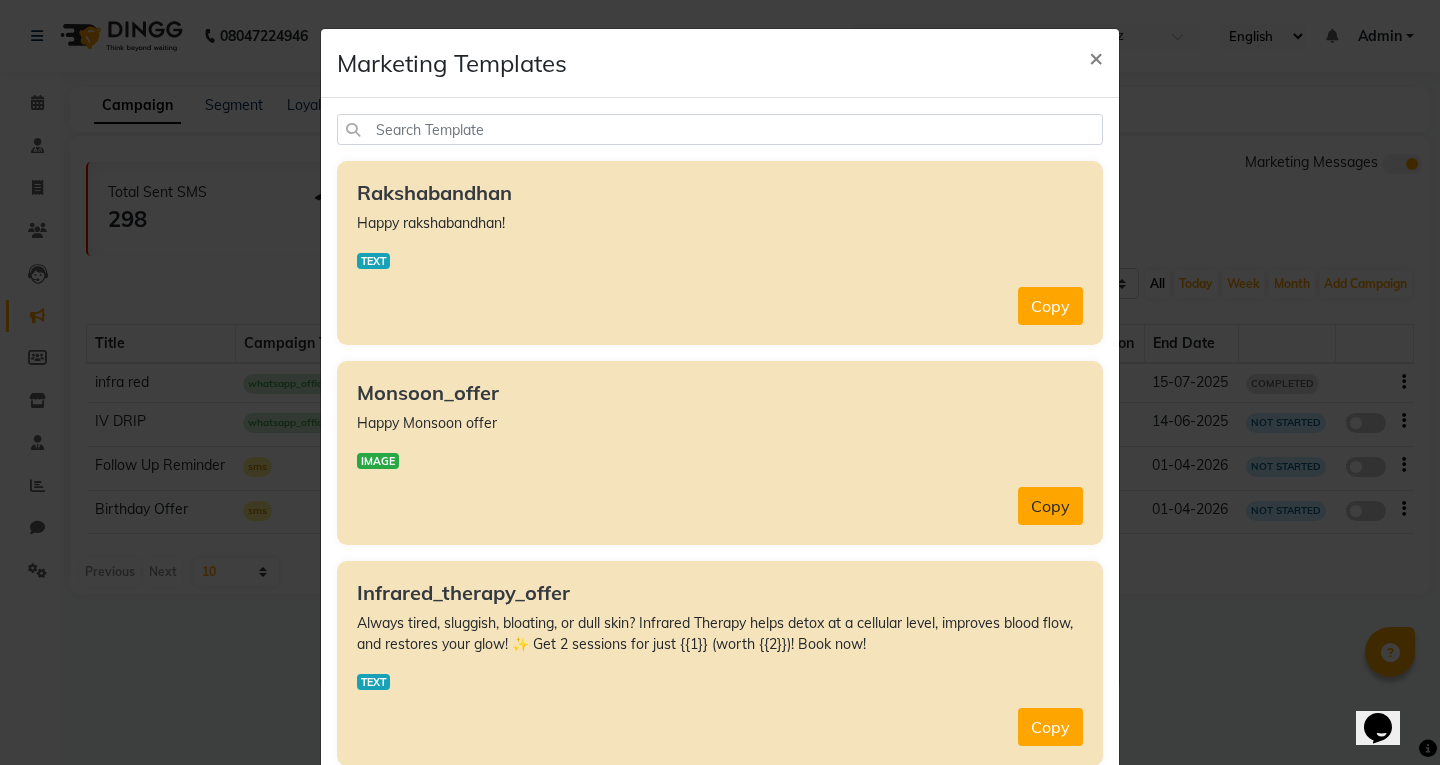 click on "Copy" 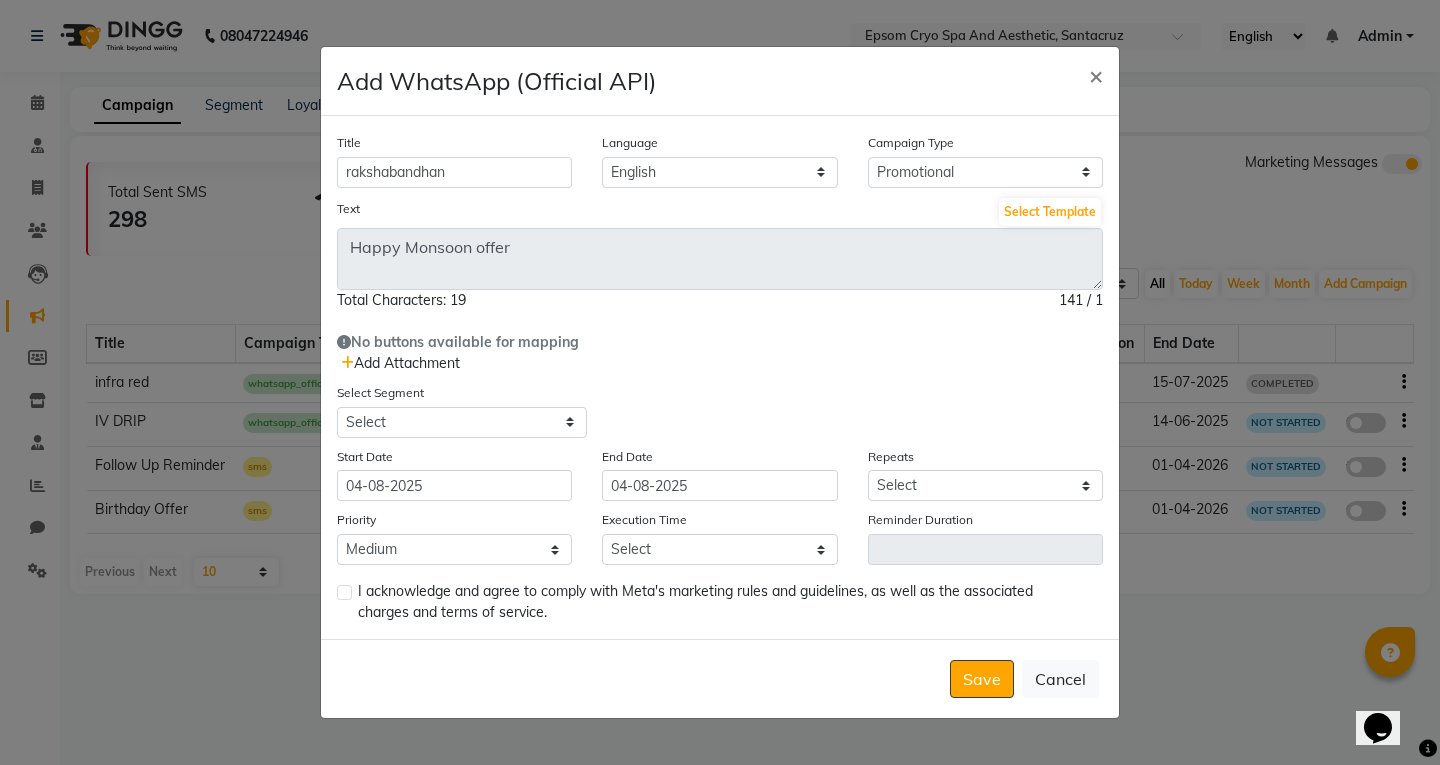 click on "Add Attachment" 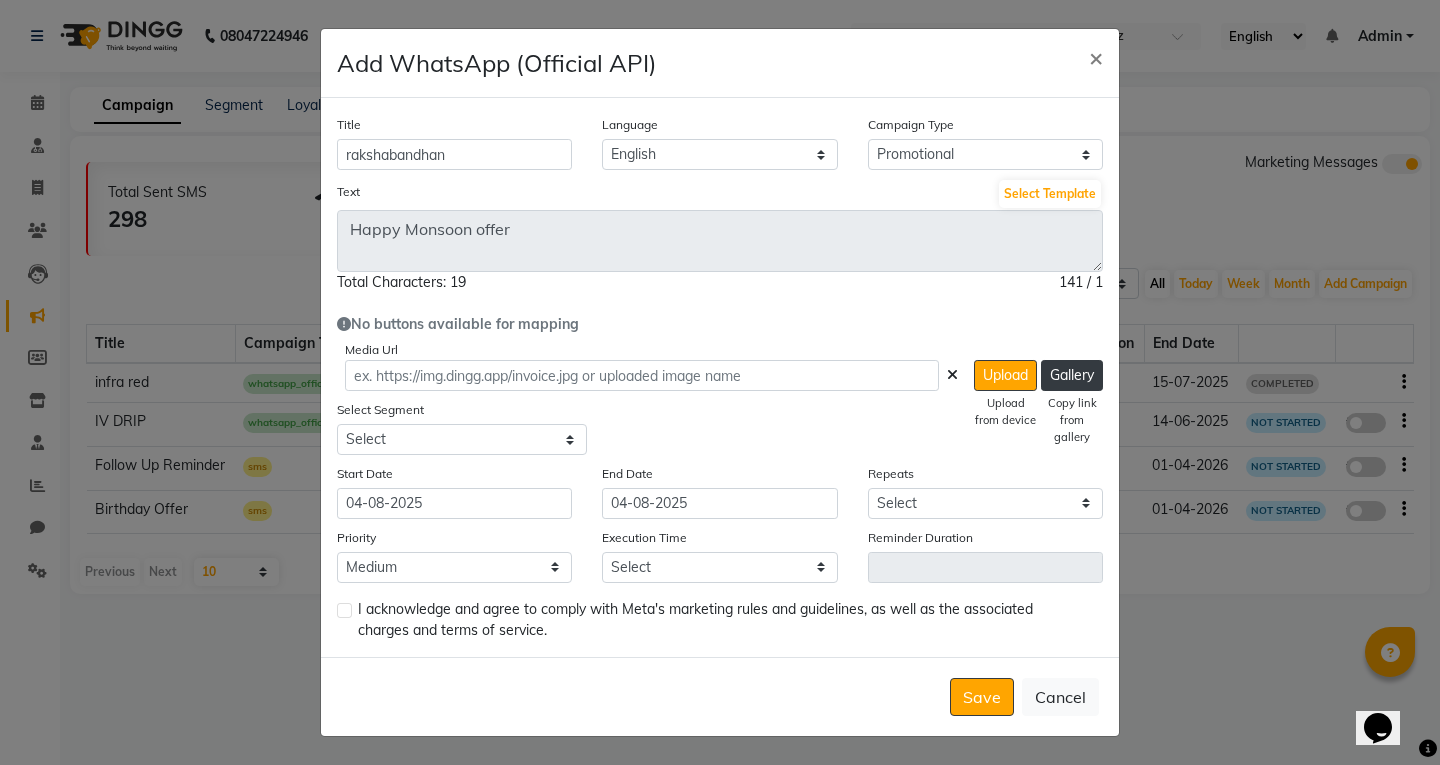 click on "Media Url  Upload   Upload from device   Gallery   Copy link from gallery" 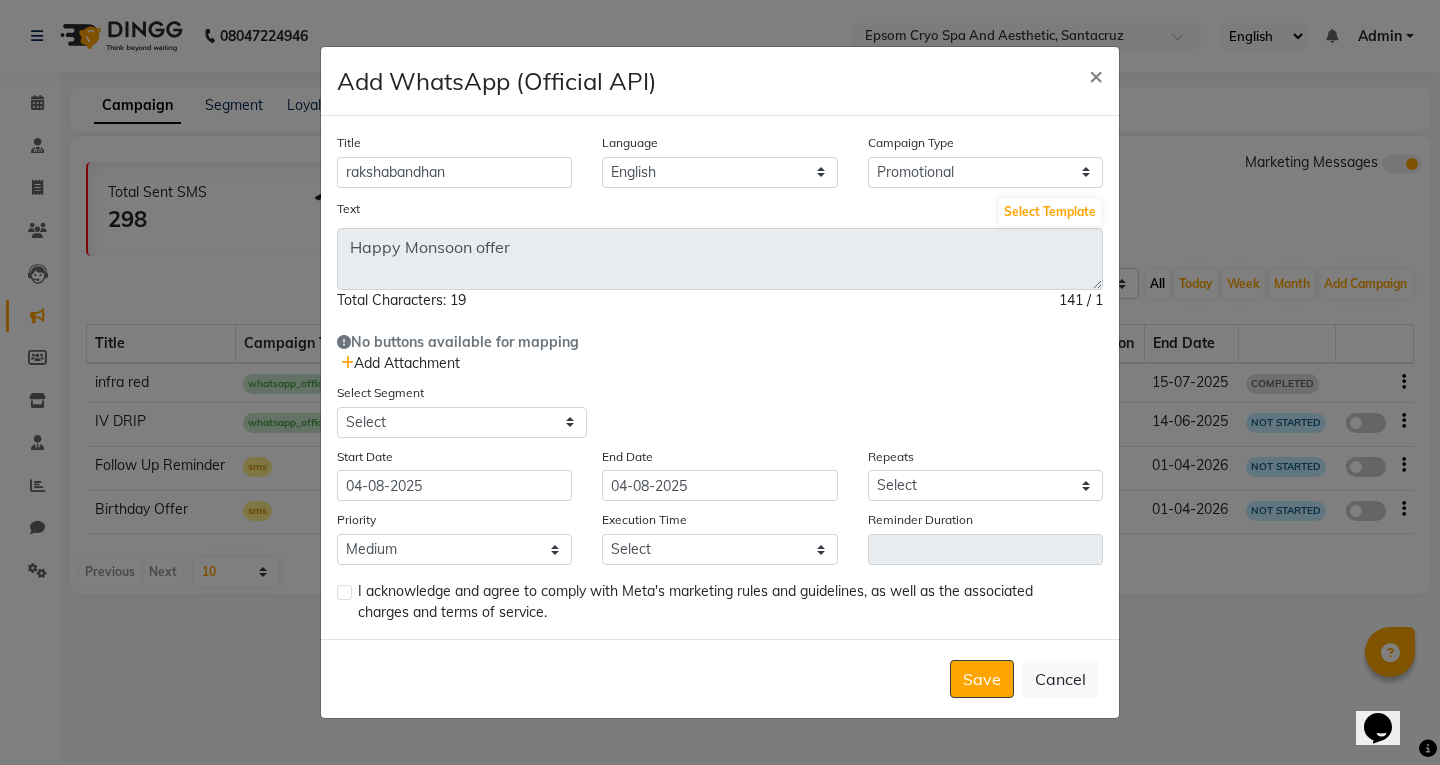 click on "Title rakshabandhan Language English Campaign Type Select Birthday Anniversary Promotional Service reminder Text Select Template Happy Monsoon offer Total Characters: 19  141 / 1   No buttons available for mapping  Select Segment Select All Customers All Male Customer All Female Customer All Customers Visited in last 30 days All Customers Visited in last 60 days but not in last 30 days Inactive/Lost Customers High Ticket Customers Low Ticket Customers Frequent Customers Regular Customers New Customers All Customers with Valid Birthdays All Customers with Valid Anniversary All Customer Visited in 2020 Start Date 04-08-2025 End Date 04-08-2025 Repeats Select Once Daily Alternate Day Weekly Monthly Yearly Priority Low Medium High Execution Time Select 09:00 AM 09:15 AM 09:30 AM 09:45 AM 10:00 AM 10:15 AM 10:30 AM 10:45 AM 11:00 AM 11:15 AM 11:30 AM 11:45 AM 12:00 PM 12:15 PM 12:30 PM 12:45 PM 01:00 PM 01:15 PM 01:30 PM 01:45 PM 02:00 PM 02:15 PM 02:30 PM 02:45 PM 03:00 PM 03:15 PM 03:30 PM" 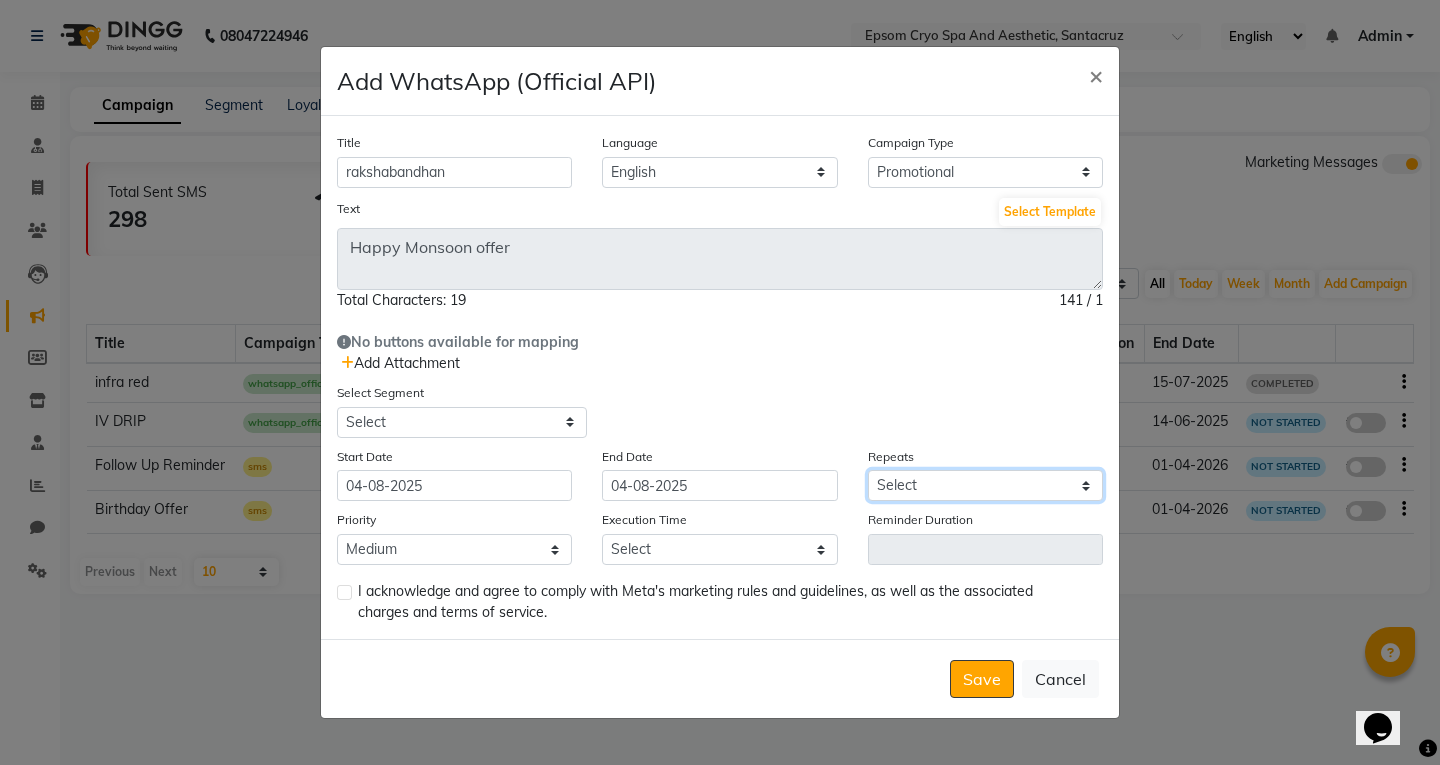 click on "Select Once Daily Alternate Day Weekly Monthly Yearly" at bounding box center [985, 485] 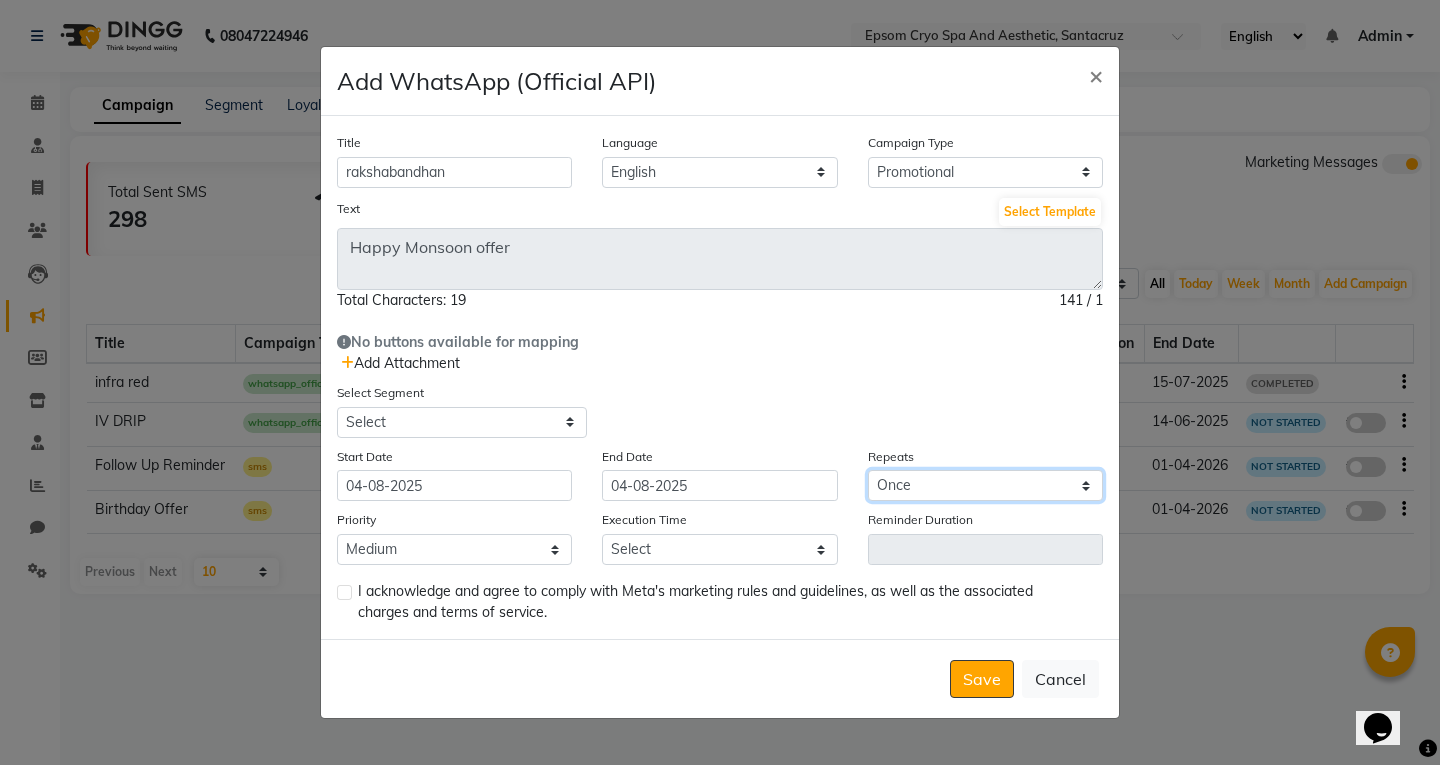 click on "Select Once Daily Alternate Day Weekly Monthly Yearly" at bounding box center [985, 485] 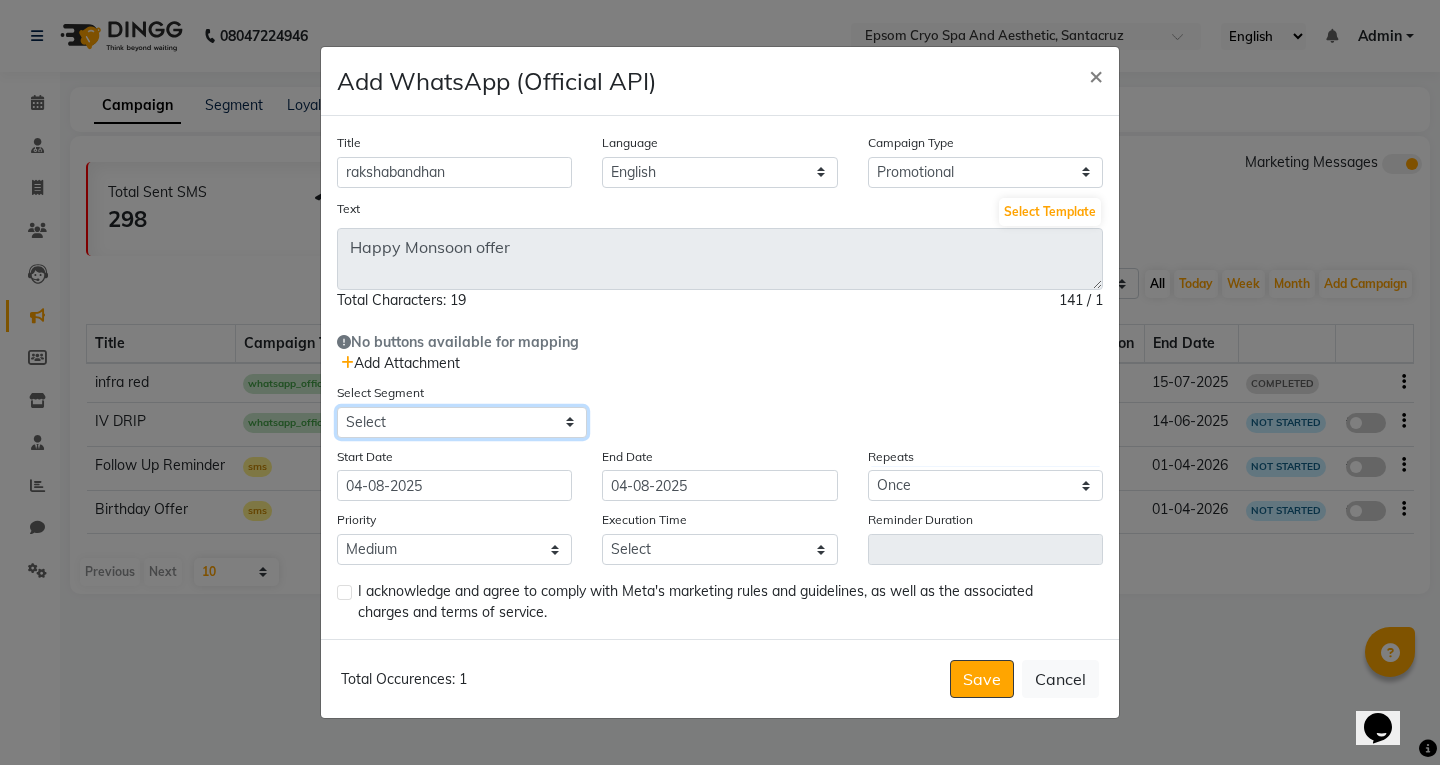 click on "Select All Customers All Male Customer All Female Customer All Customers Visited in last 30 days All Customers Visited in last 60 days but not in last 30 days Inactive/Lost Customers High Ticket Customers Low Ticket Customers Frequent Customers Regular Customers New Customers All Customers with Valid Birthdays All Customers with Valid Anniversary All Customer Visited in 2020" at bounding box center [462, 422] 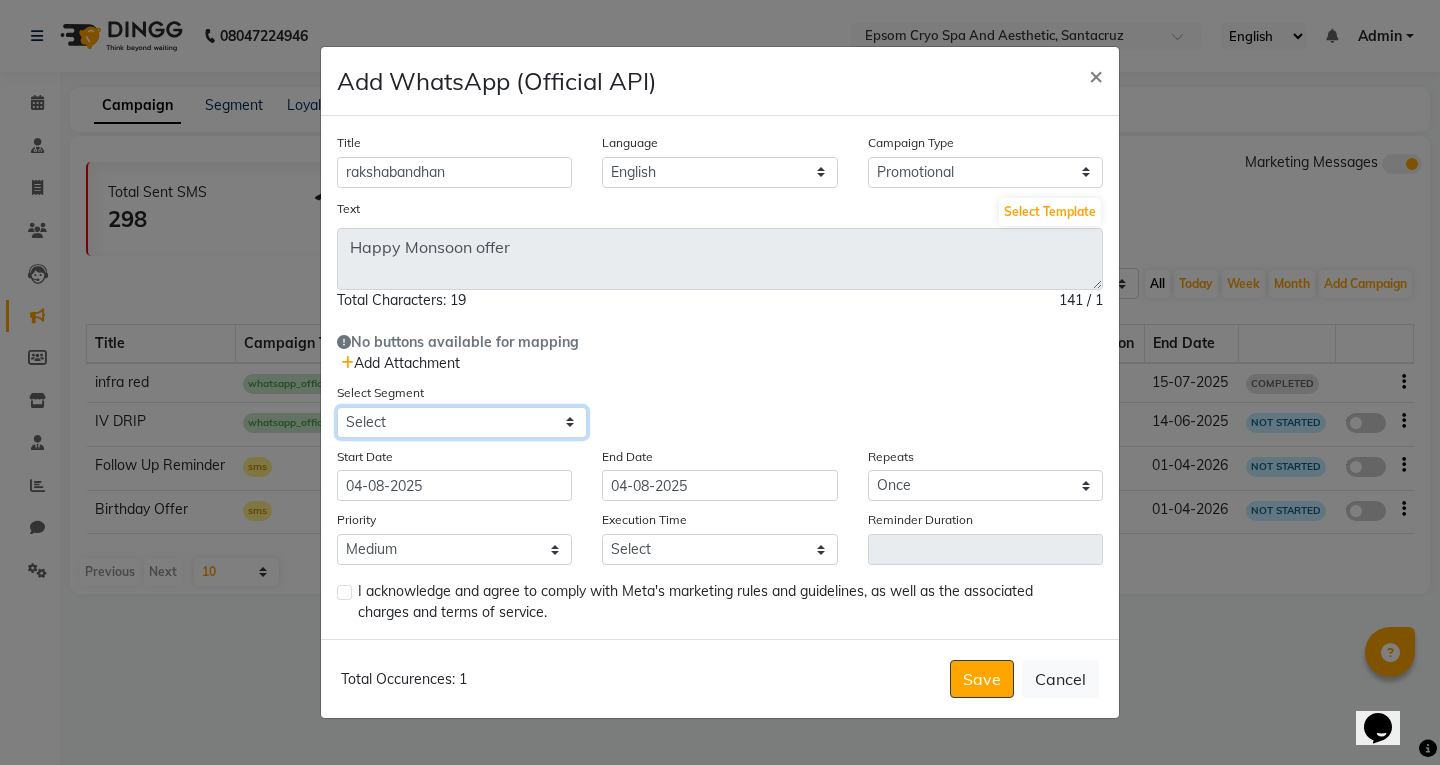 select on "37772" 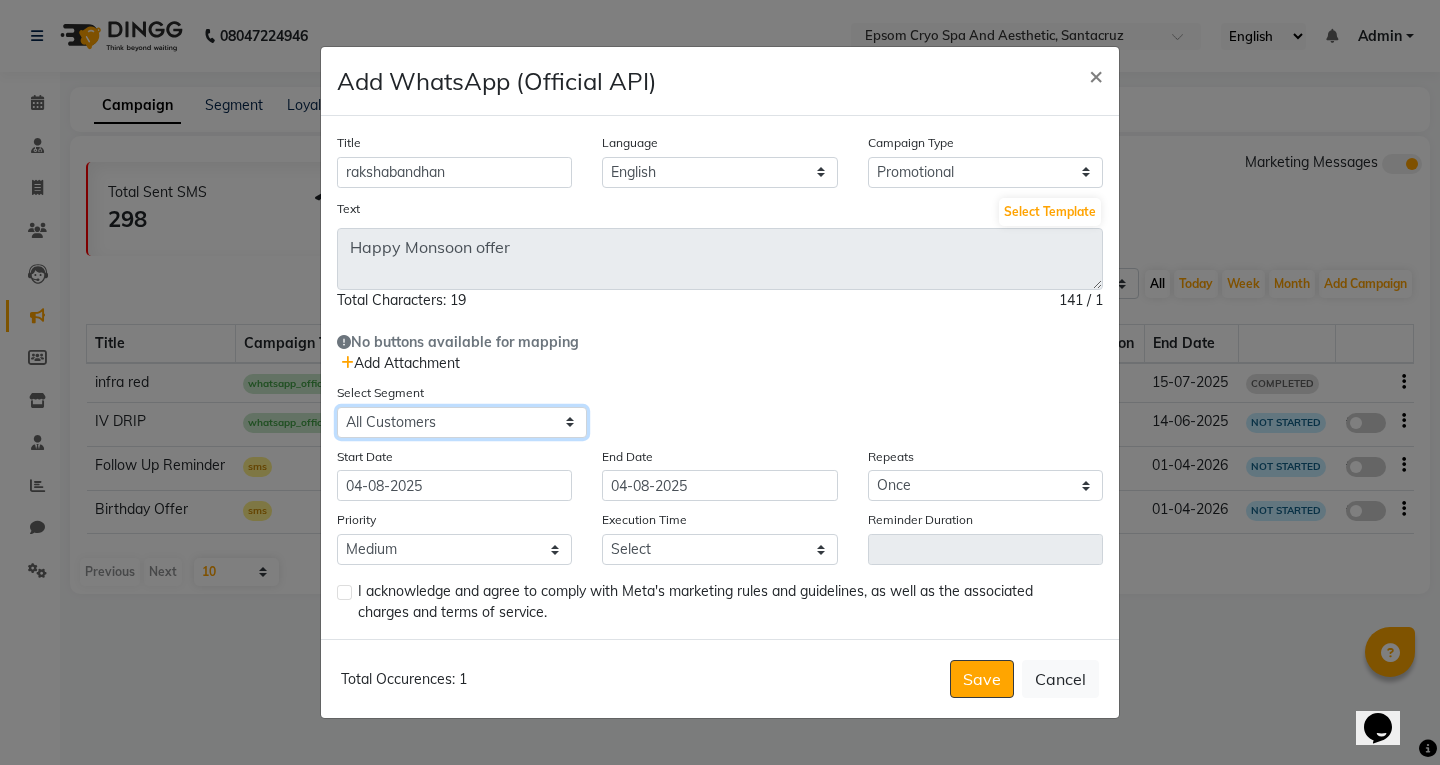 click on "Select All Customers All Male Customer All Female Customer All Customers Visited in last 30 days All Customers Visited in last 60 days but not in last 30 days Inactive/Lost Customers High Ticket Customers Low Ticket Customers Frequent Customers Regular Customers New Customers All Customers with Valid Birthdays All Customers with Valid Anniversary All Customer Visited in 2020" at bounding box center [462, 422] 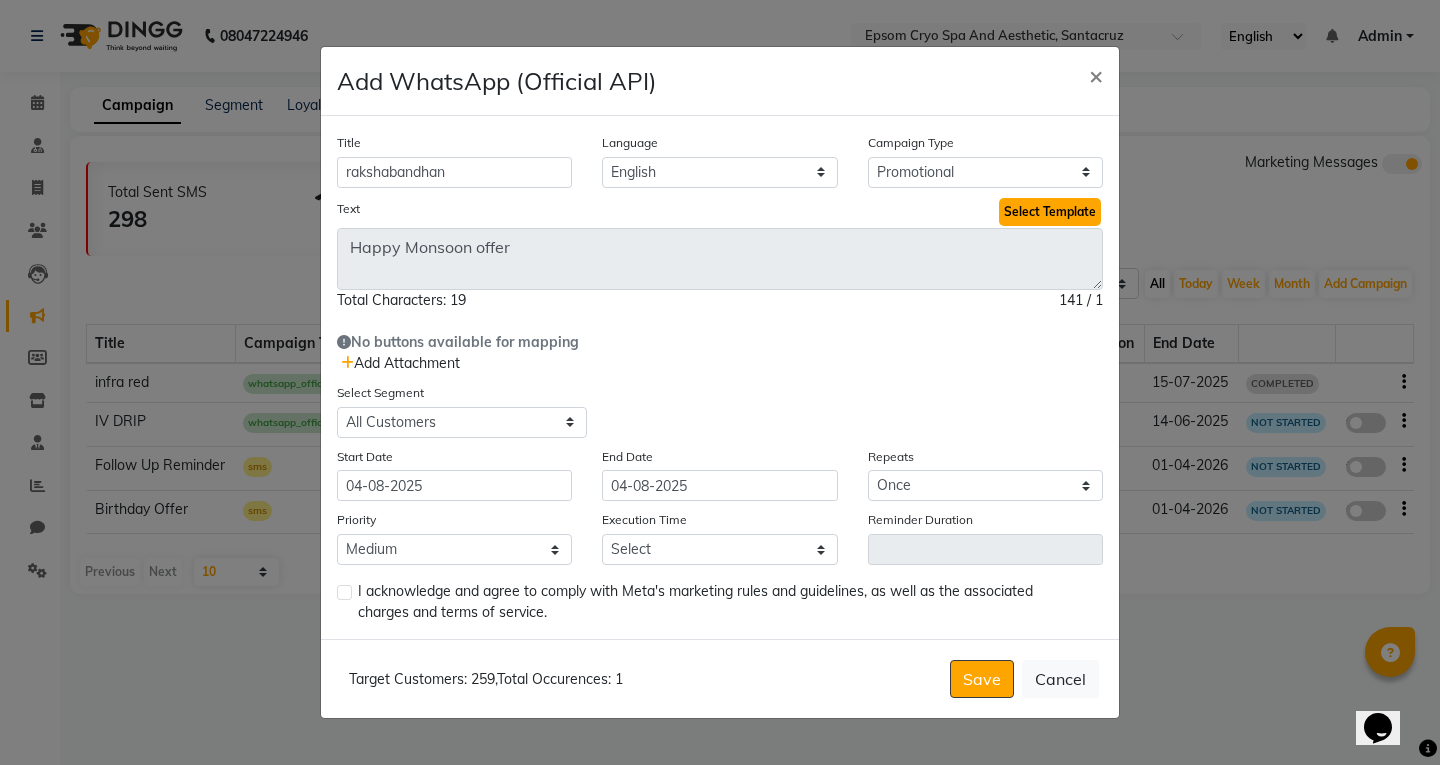 click on "Select Template" 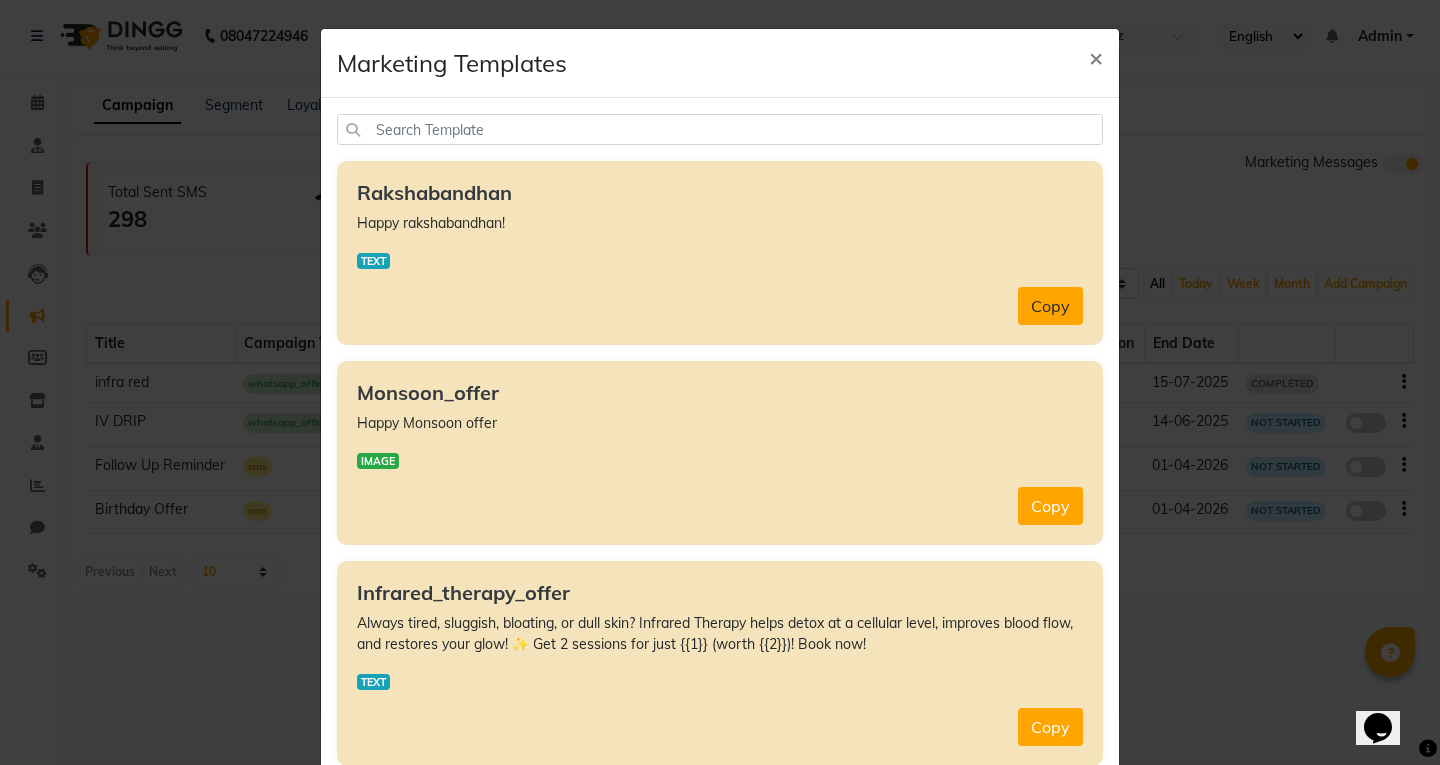 click on "Copy" 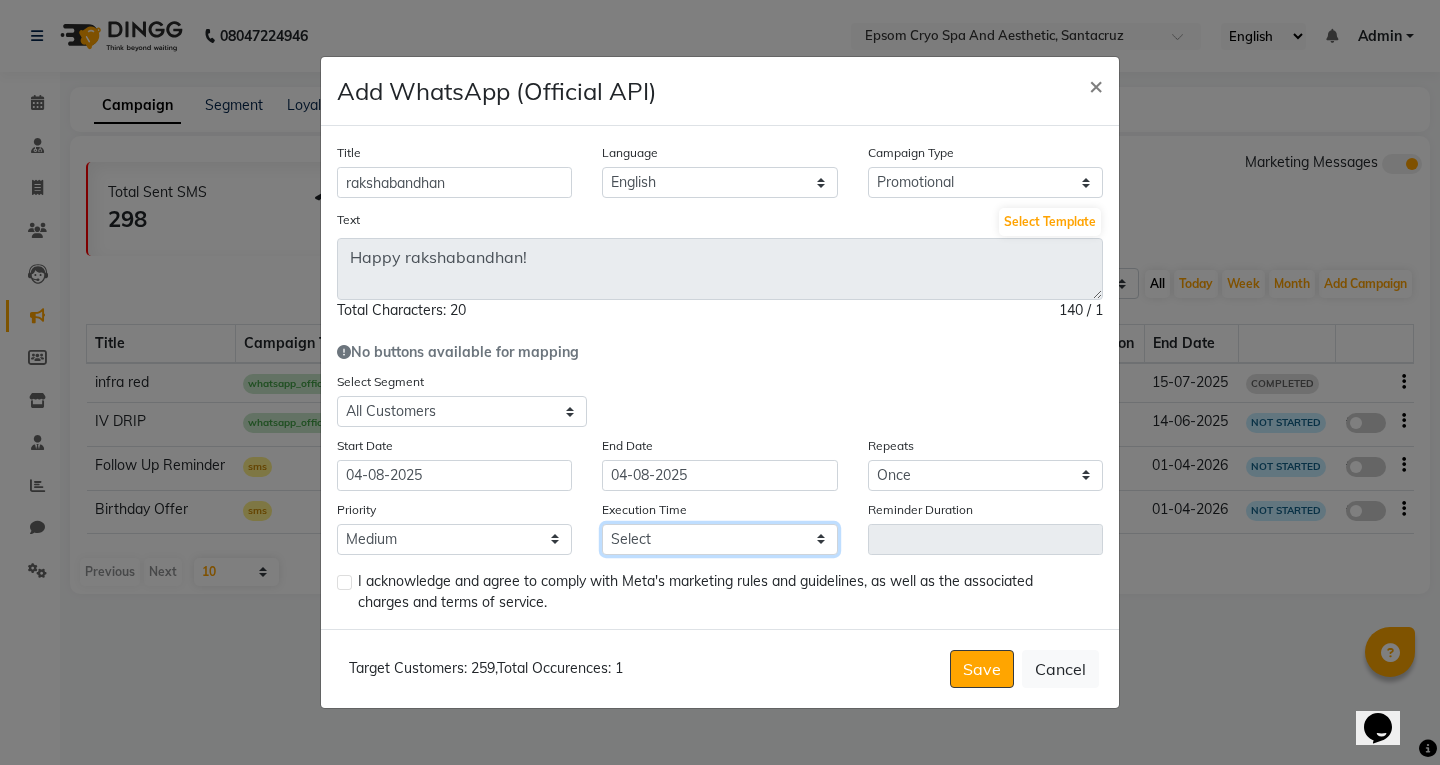 click on "Select 09:00 AM 09:15 AM 09:30 AM 09:45 AM 10:00 AM 10:15 AM 10:30 AM 10:45 AM 11:00 AM 11:15 AM 11:30 AM 11:45 AM 12:00 PM 12:15 PM 12:30 PM 12:45 PM 01:00 PM 01:15 PM 01:30 PM 01:45 PM 02:00 PM 02:15 PM 02:30 PM 02:45 PM 03:00 PM 03:15 PM 03:30 PM 03:45 PM 04:00 PM 04:15 PM 04:30 PM 04:45 PM 05:00 PM 05:15 PM 05:30 PM 05:45 PM 06:00 PM 06:15 PM 06:30 PM 06:45 PM 07:00 PM 07:15 PM 07:30 PM 07:45 PM 08:00 PM 08:15 PM 08:30 PM 08:45 PM 09:00 PM 09:15 PM 09:30 PM 09:45 PM" at bounding box center [719, 539] 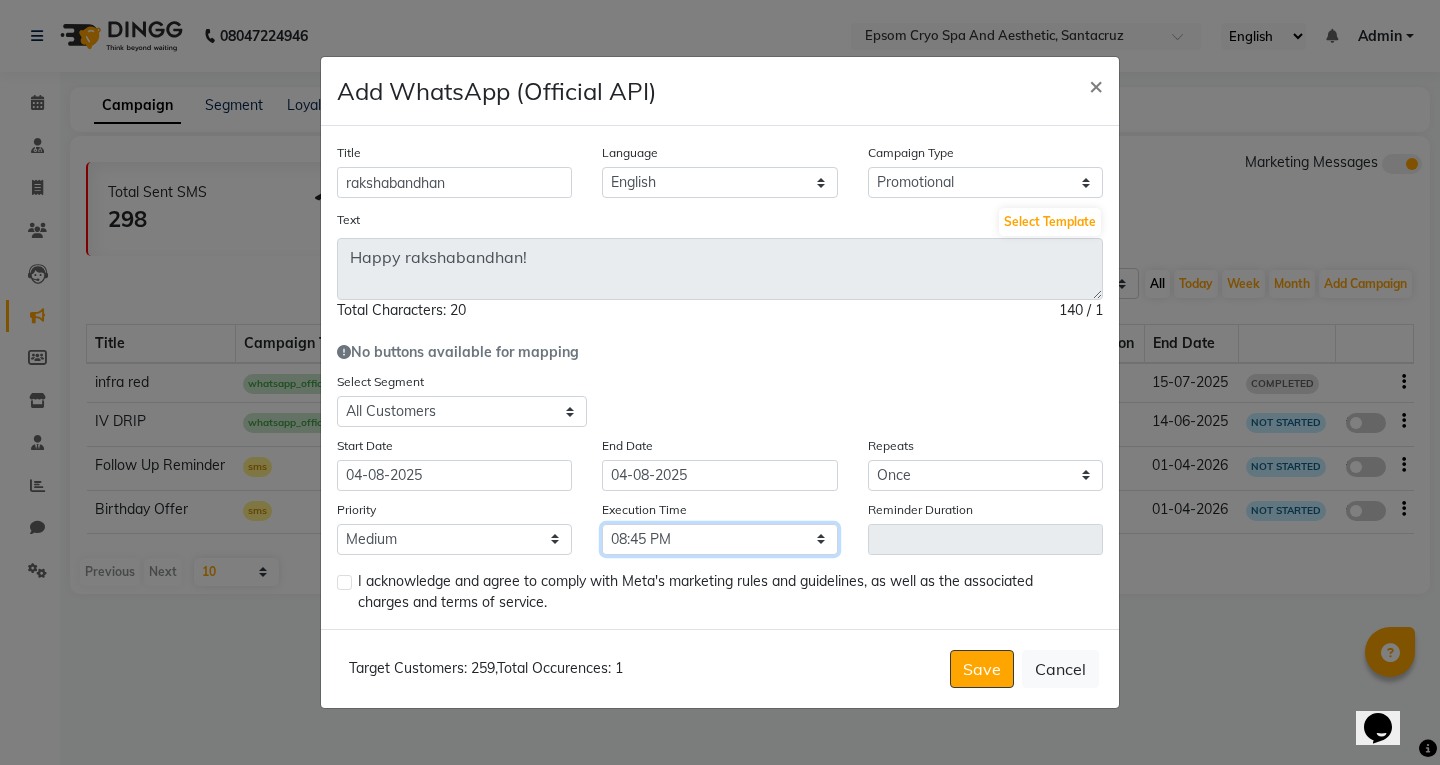 click on "Select 09:00 AM 09:15 AM 09:30 AM 09:45 AM 10:00 AM 10:15 AM 10:30 AM 10:45 AM 11:00 AM 11:15 AM 11:30 AM 11:45 AM 12:00 PM 12:15 PM 12:30 PM 12:45 PM 01:00 PM 01:15 PM 01:30 PM 01:45 PM 02:00 PM 02:15 PM 02:30 PM 02:45 PM 03:00 PM 03:15 PM 03:30 PM 03:45 PM 04:00 PM 04:15 PM 04:30 PM 04:45 PM 05:00 PM 05:15 PM 05:30 PM 05:45 PM 06:00 PM 06:15 PM 06:30 PM 06:45 PM 07:00 PM 07:15 PM 07:30 PM 07:45 PM 08:00 PM 08:15 PM 08:30 PM 08:45 PM 09:00 PM 09:15 PM 09:30 PM 09:45 PM" at bounding box center [719, 539] 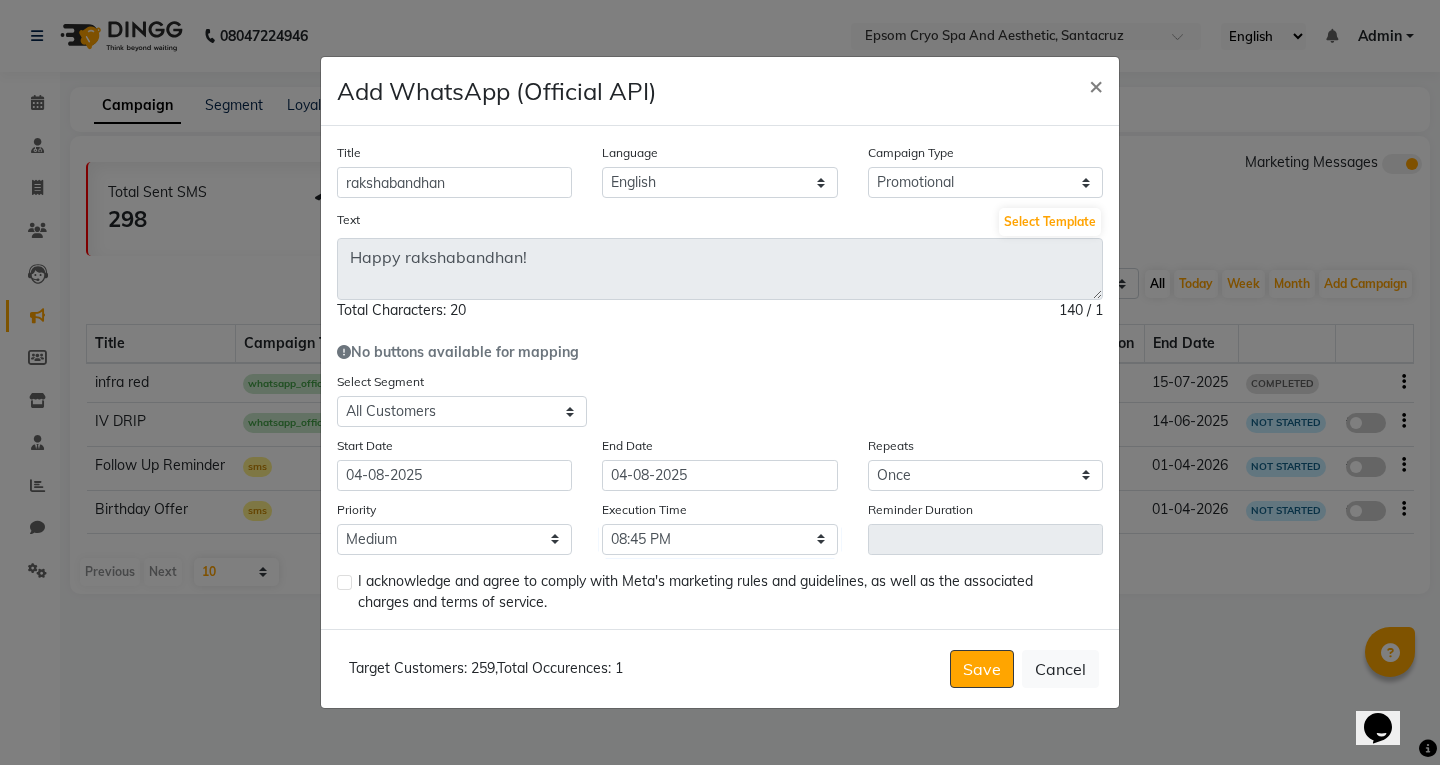 click 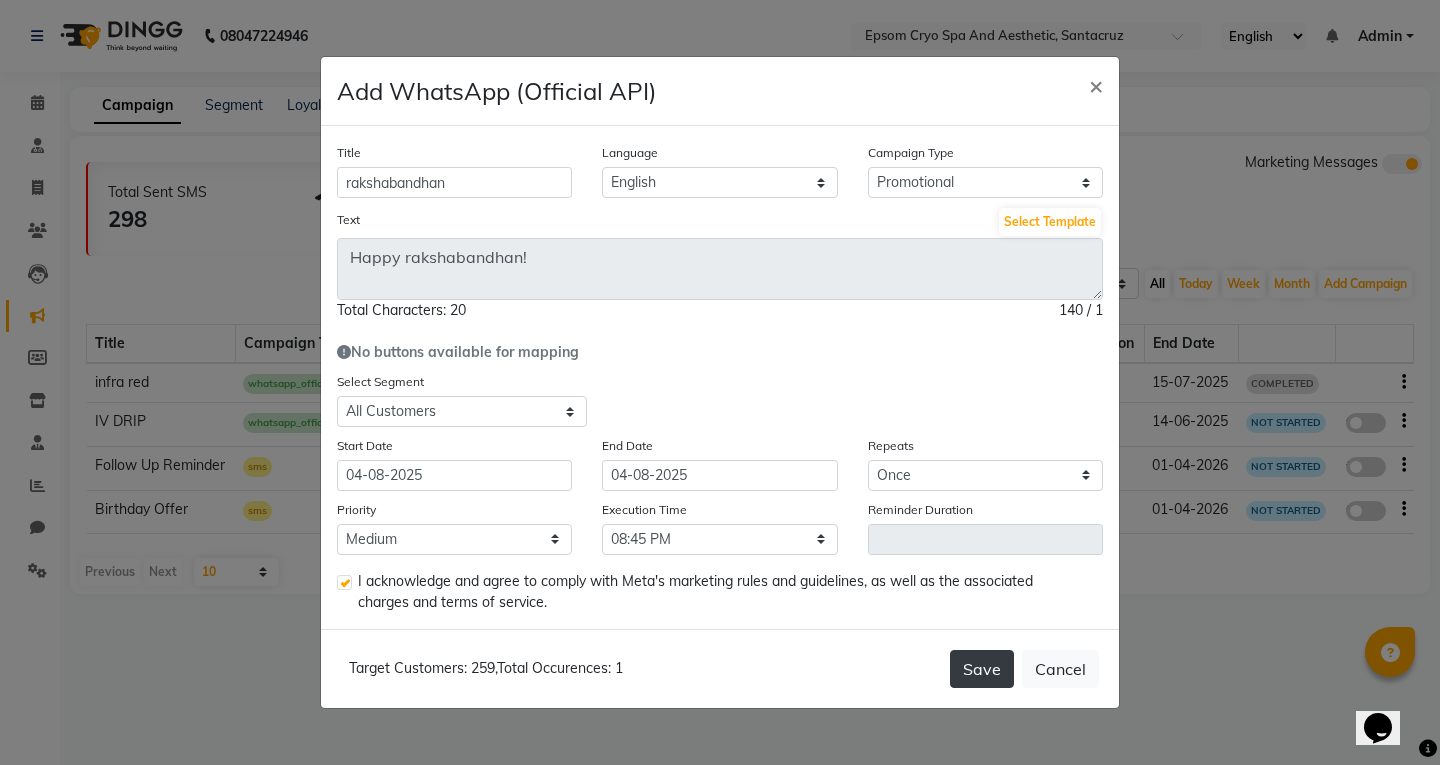 click on "Save" 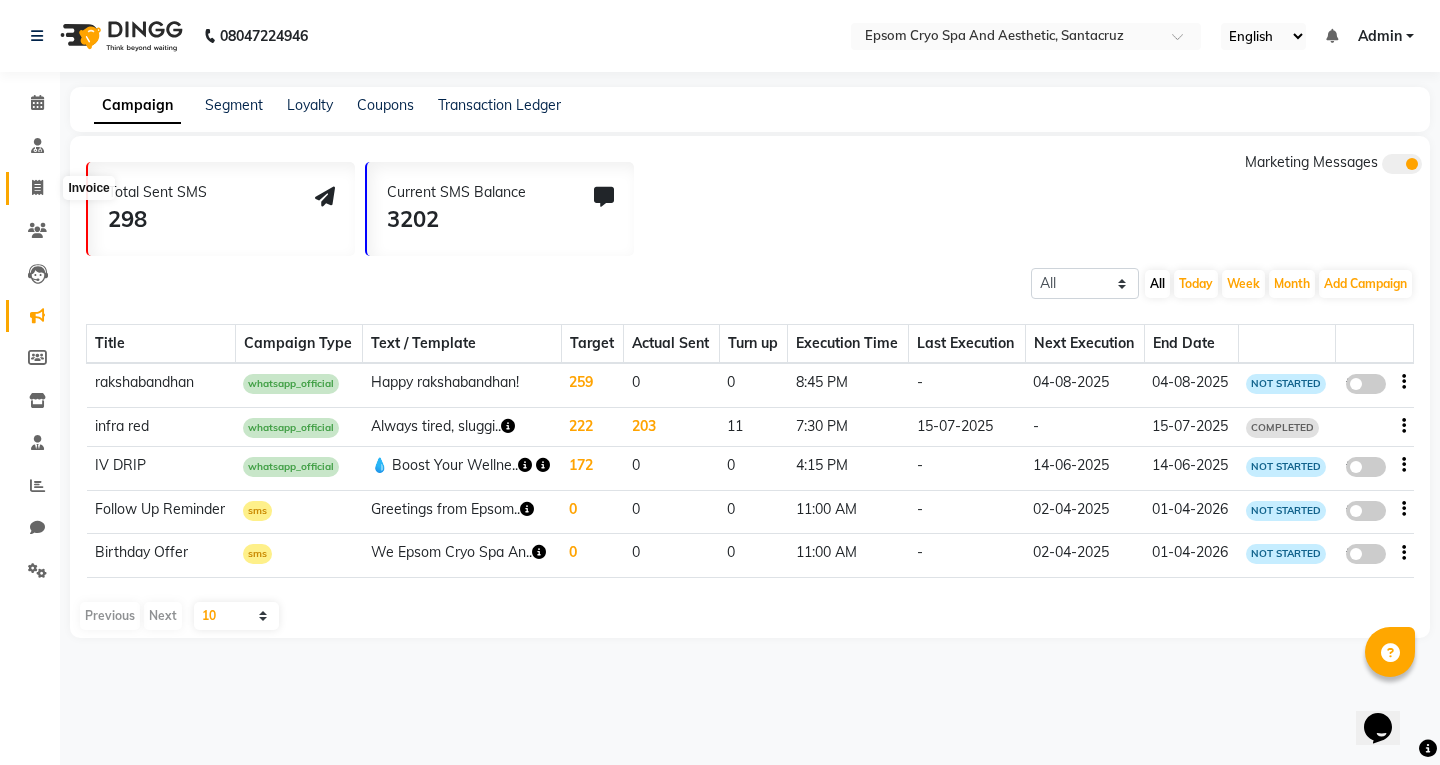 click 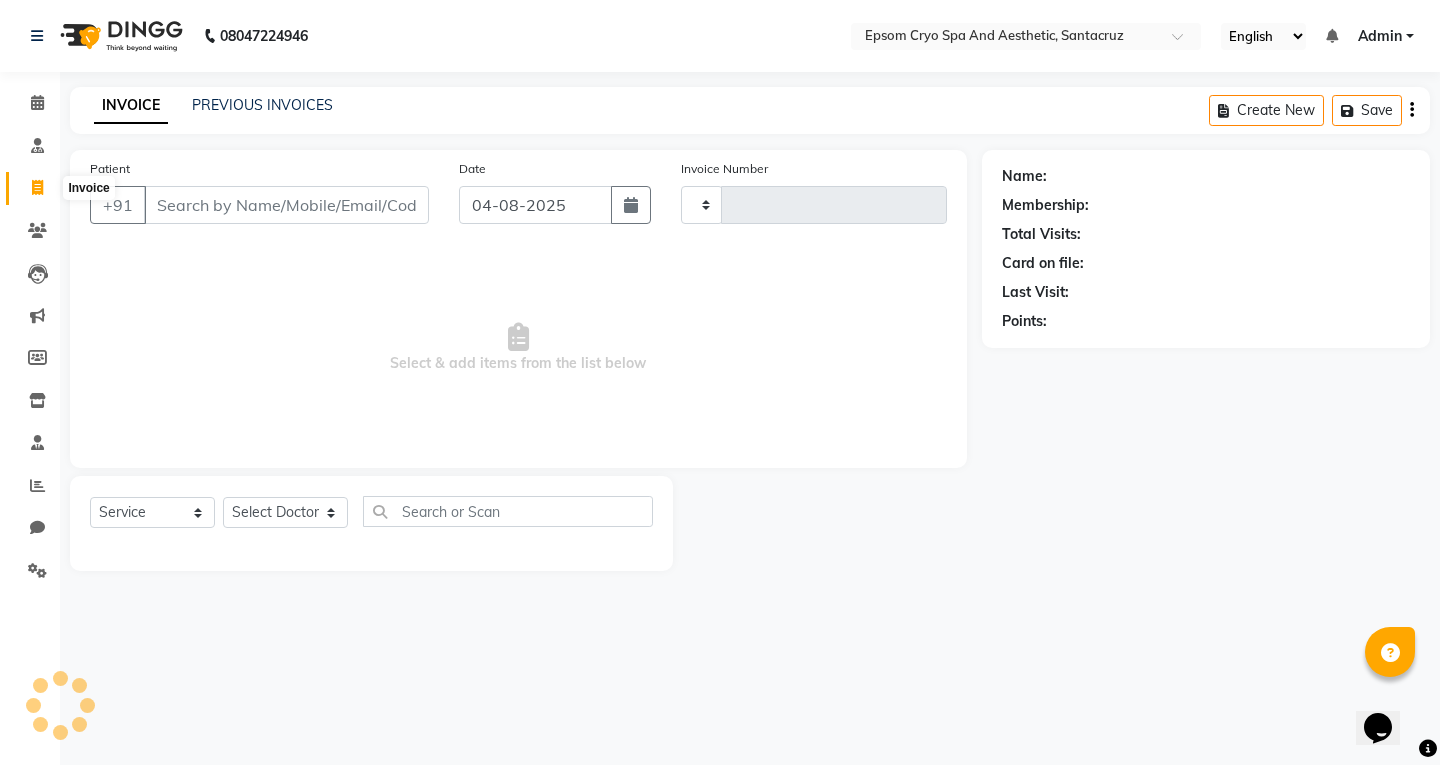type on "0414" 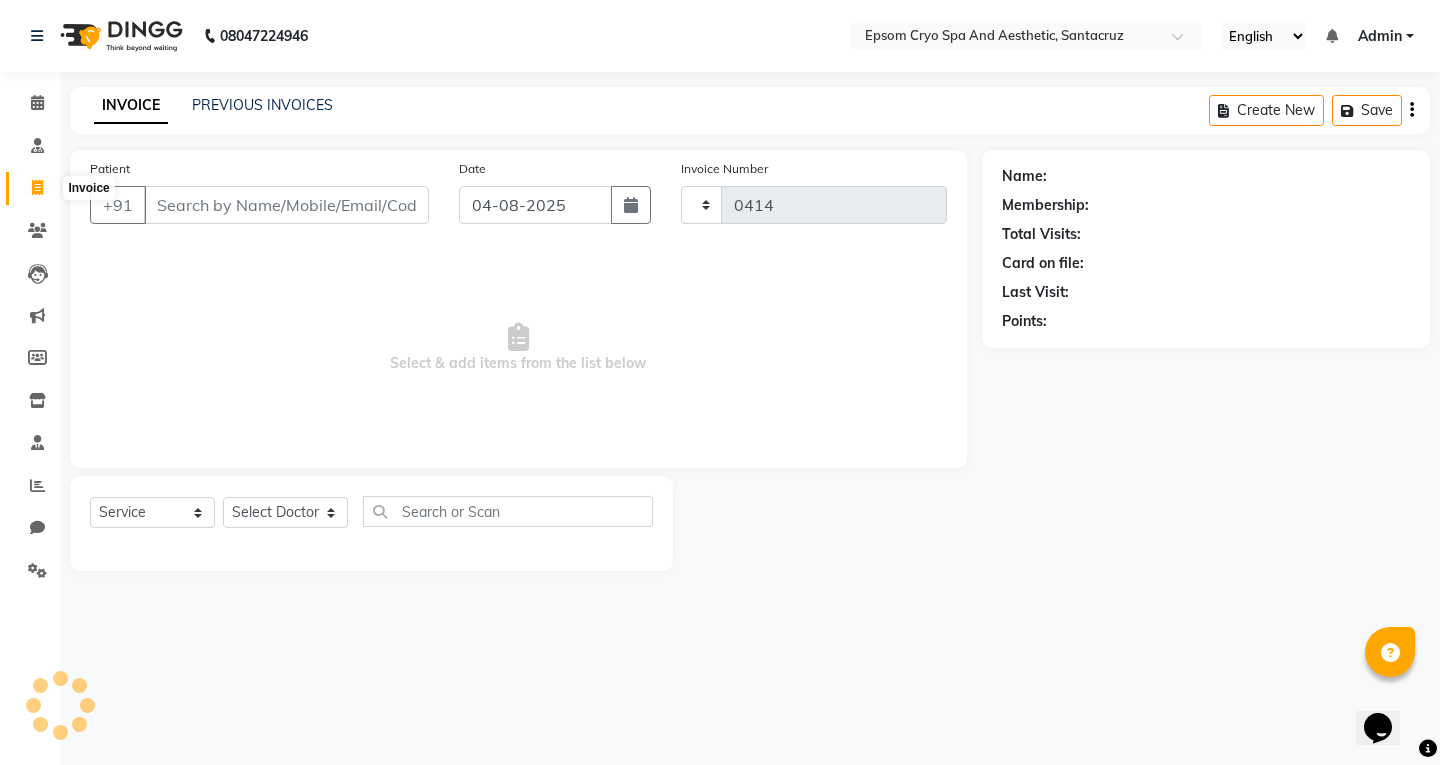select on "8028" 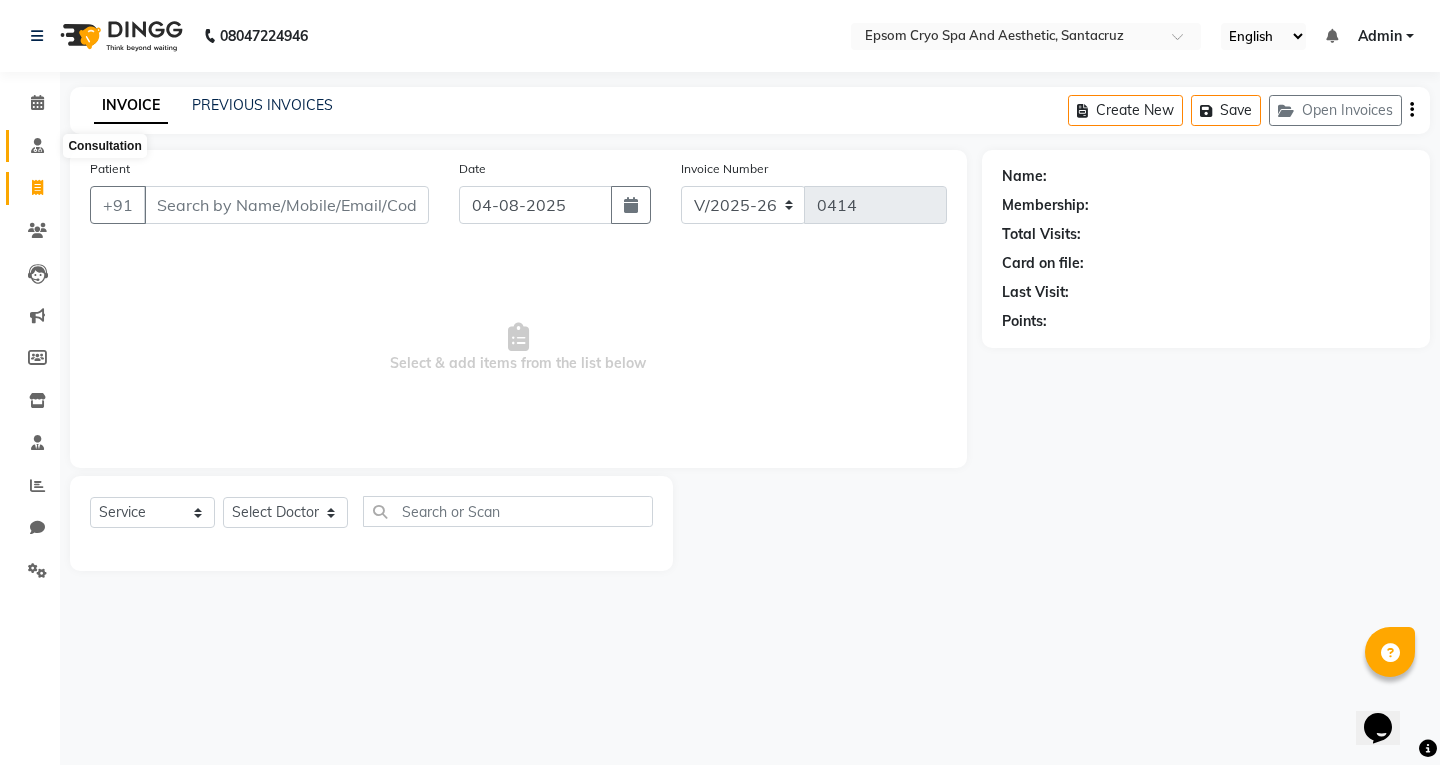 click 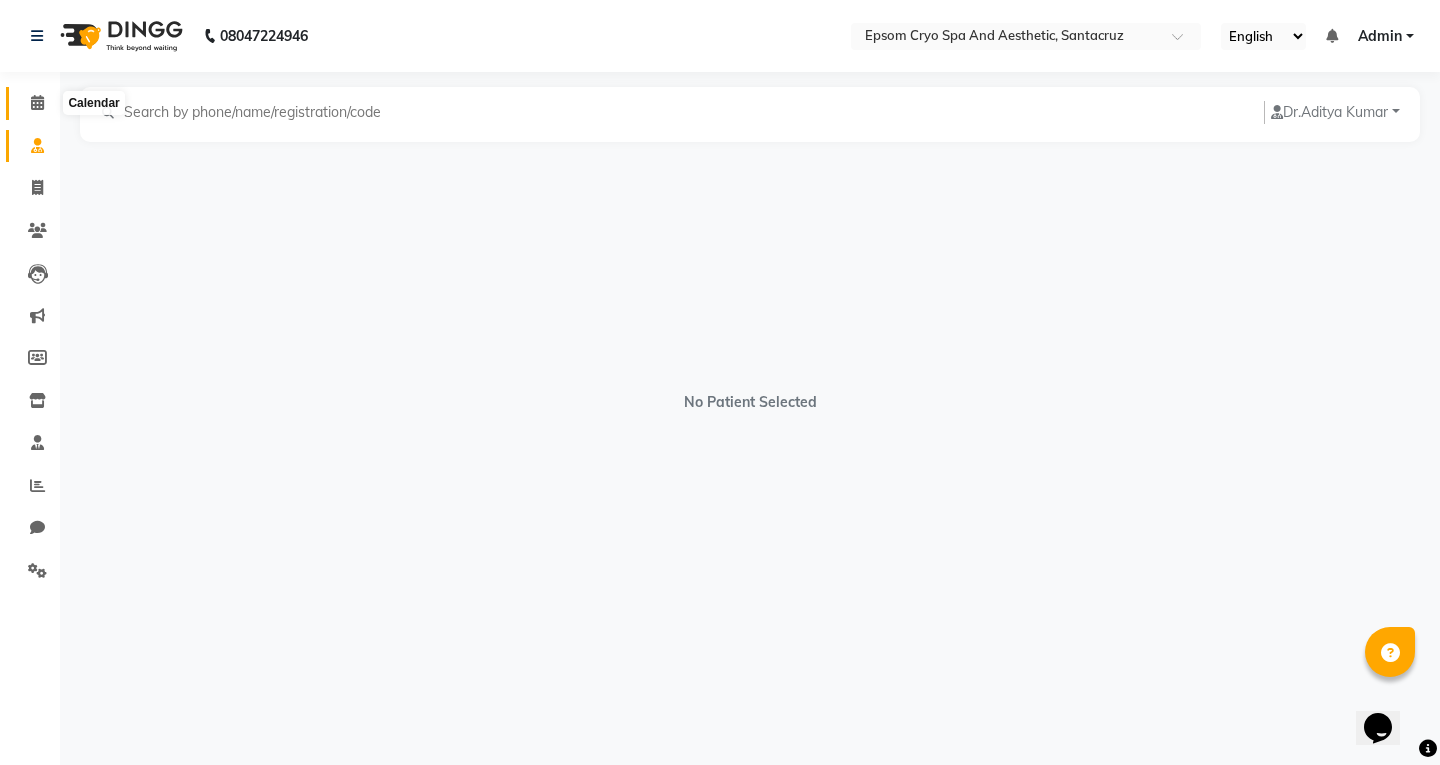 click 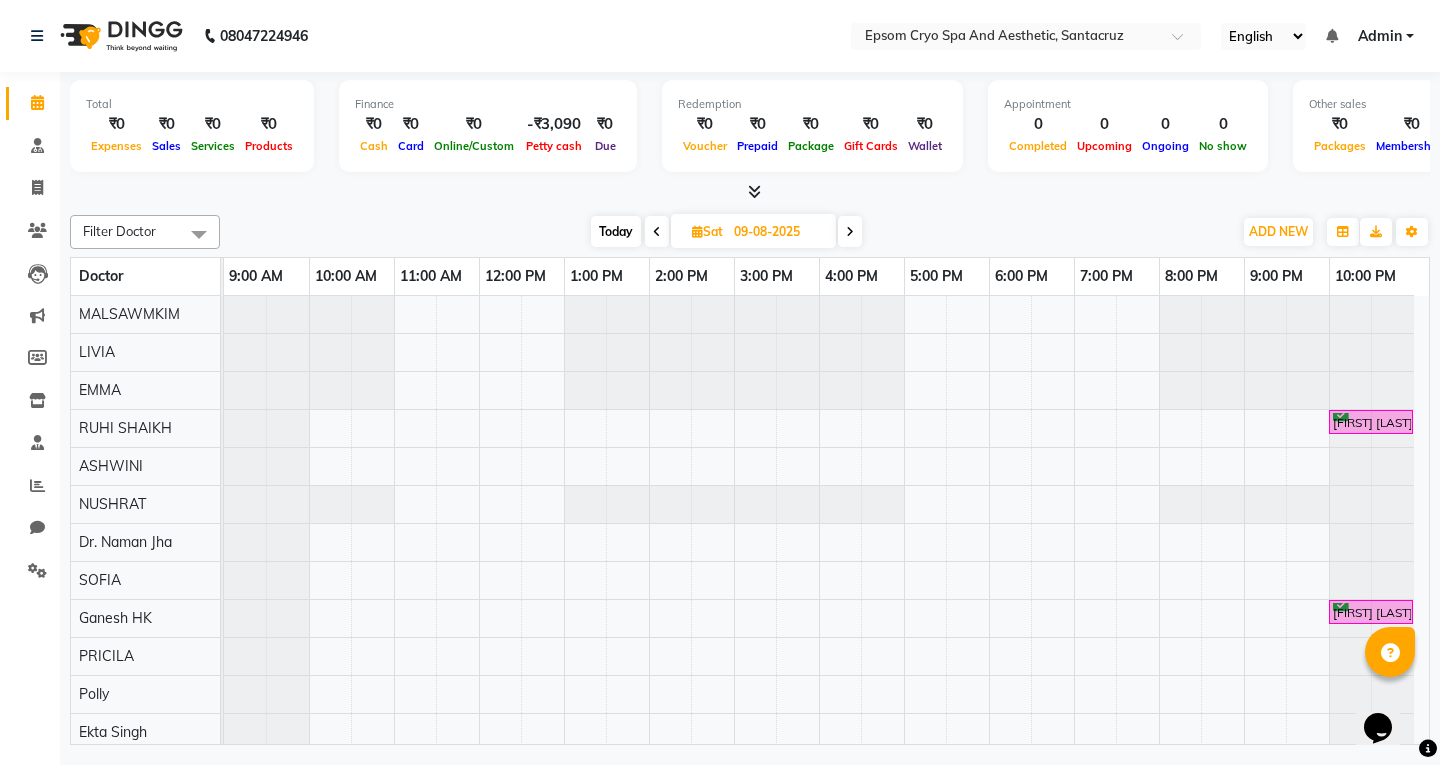 click on "Admin" at bounding box center (1380, 36) 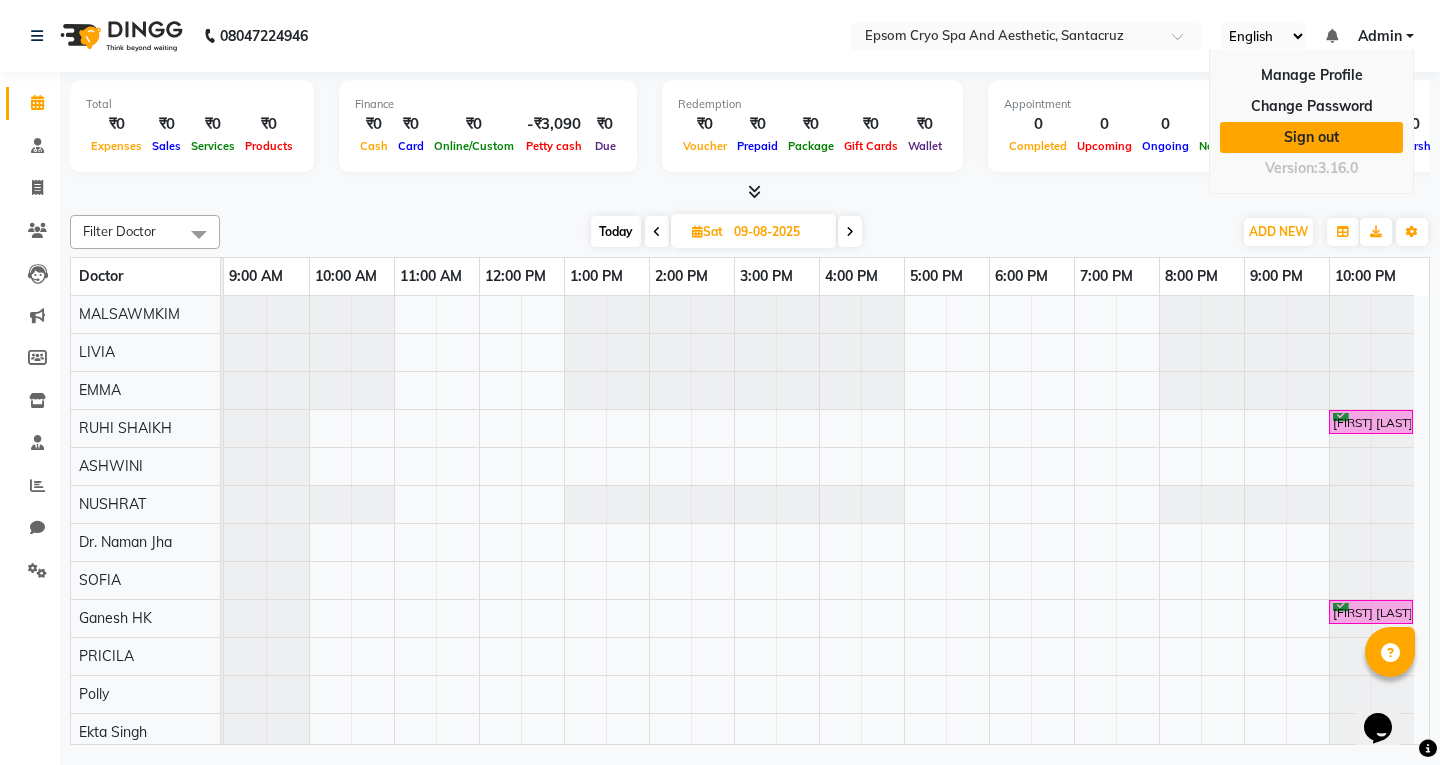click on "Sign out" at bounding box center [1311, 137] 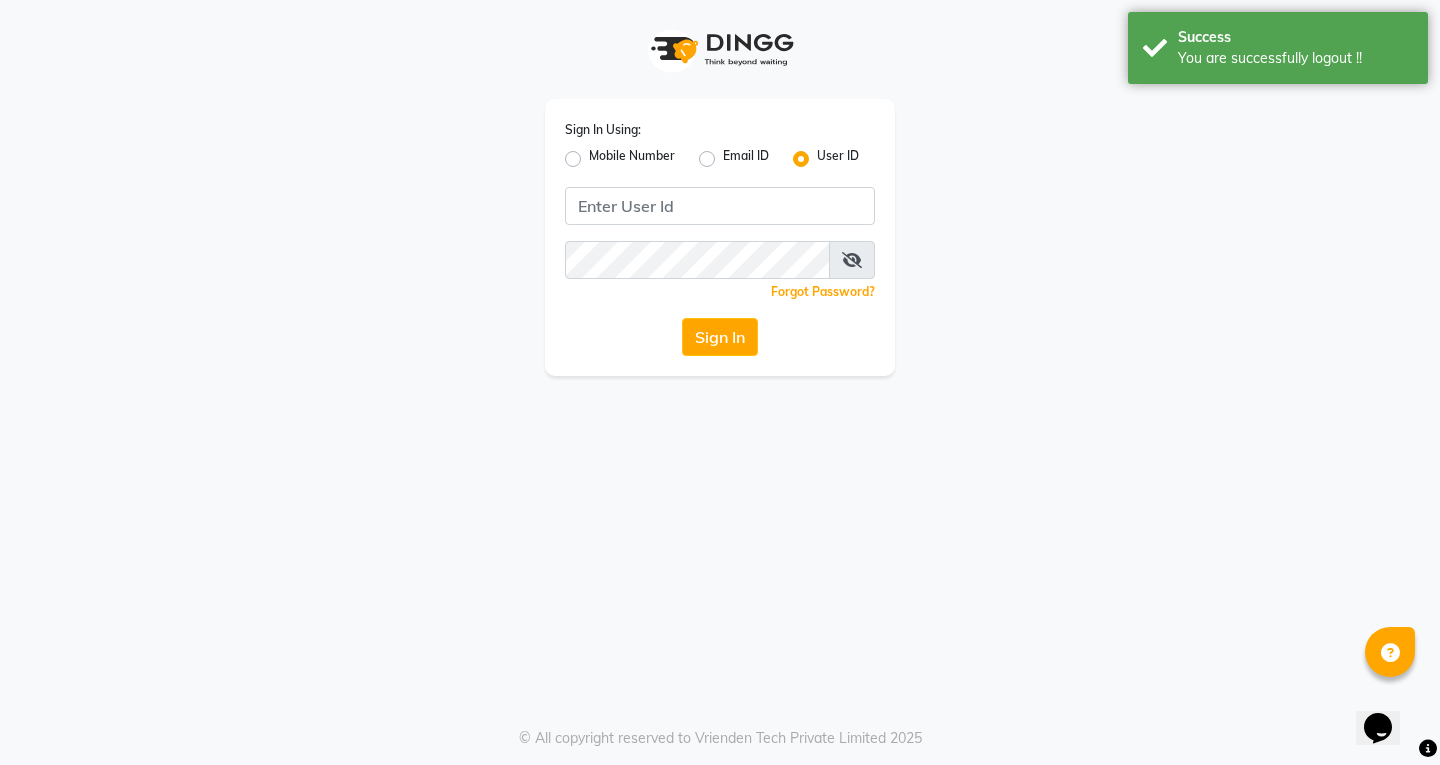 click on "Mobile Number" 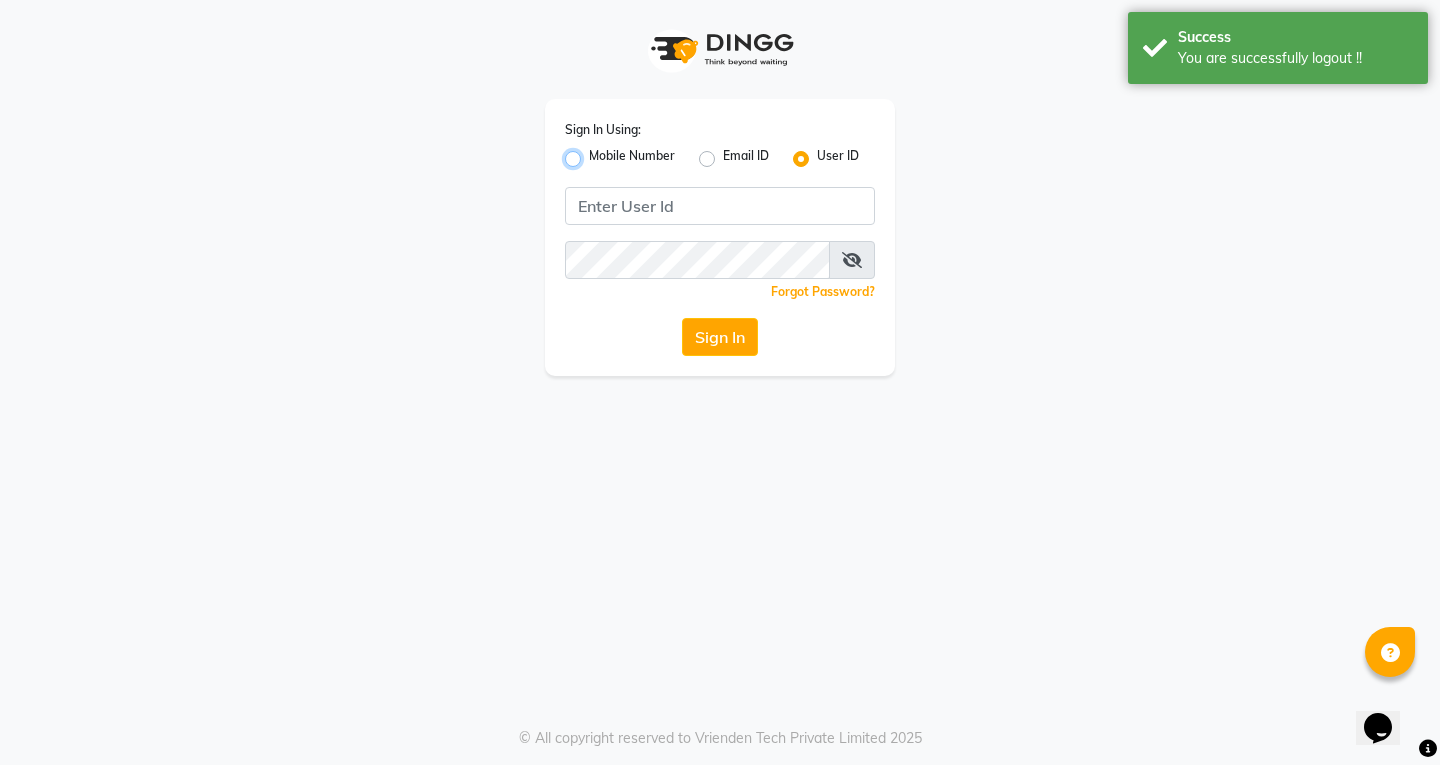 click on "Mobile Number" at bounding box center [595, 153] 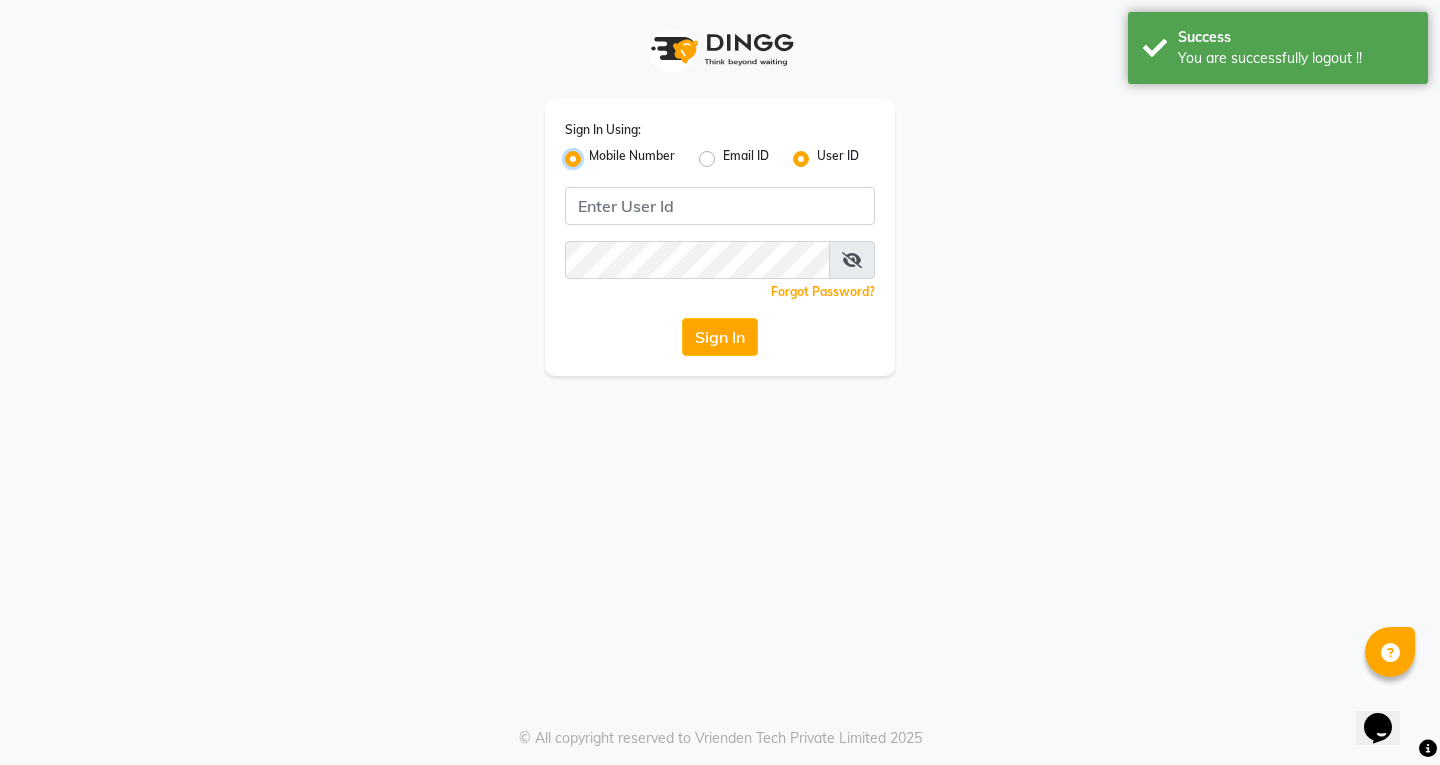 radio on "false" 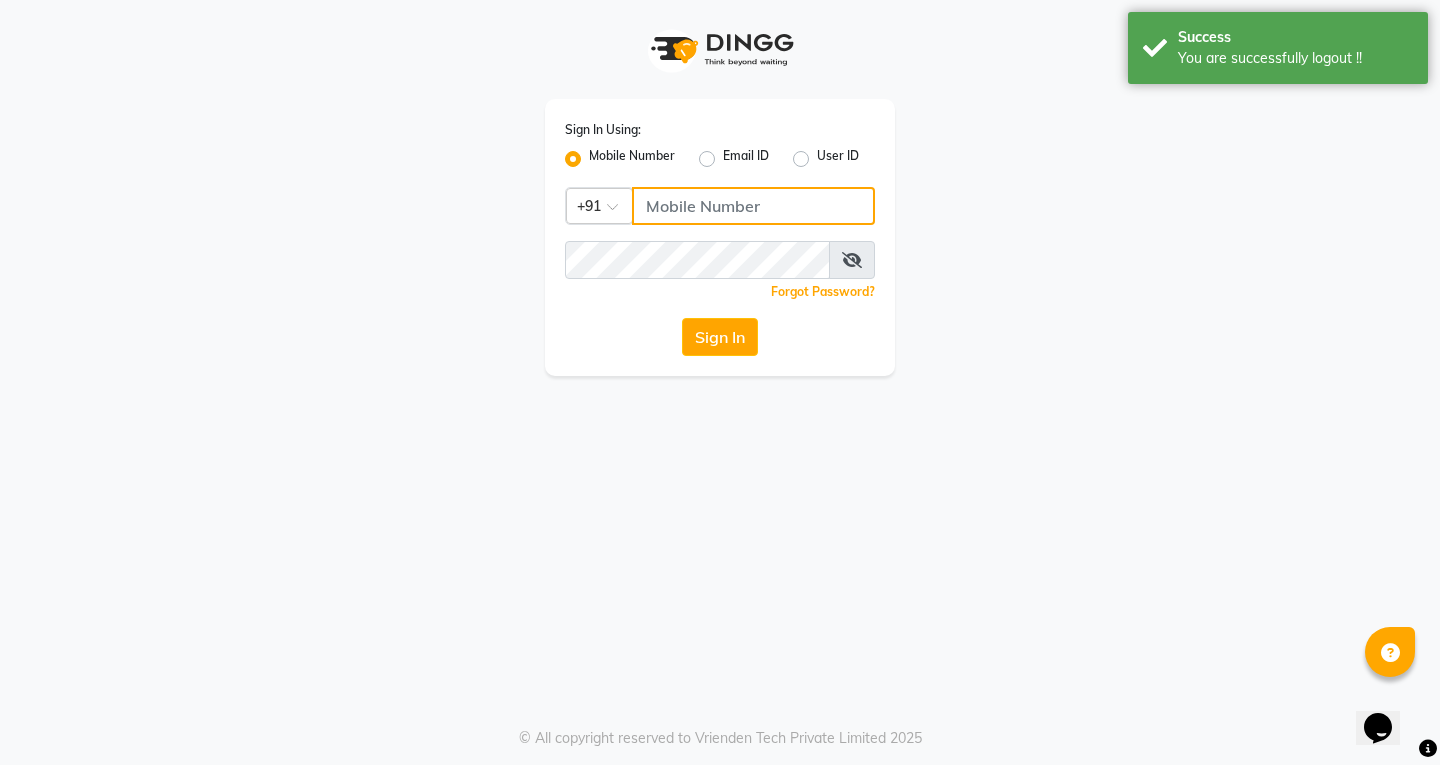 click 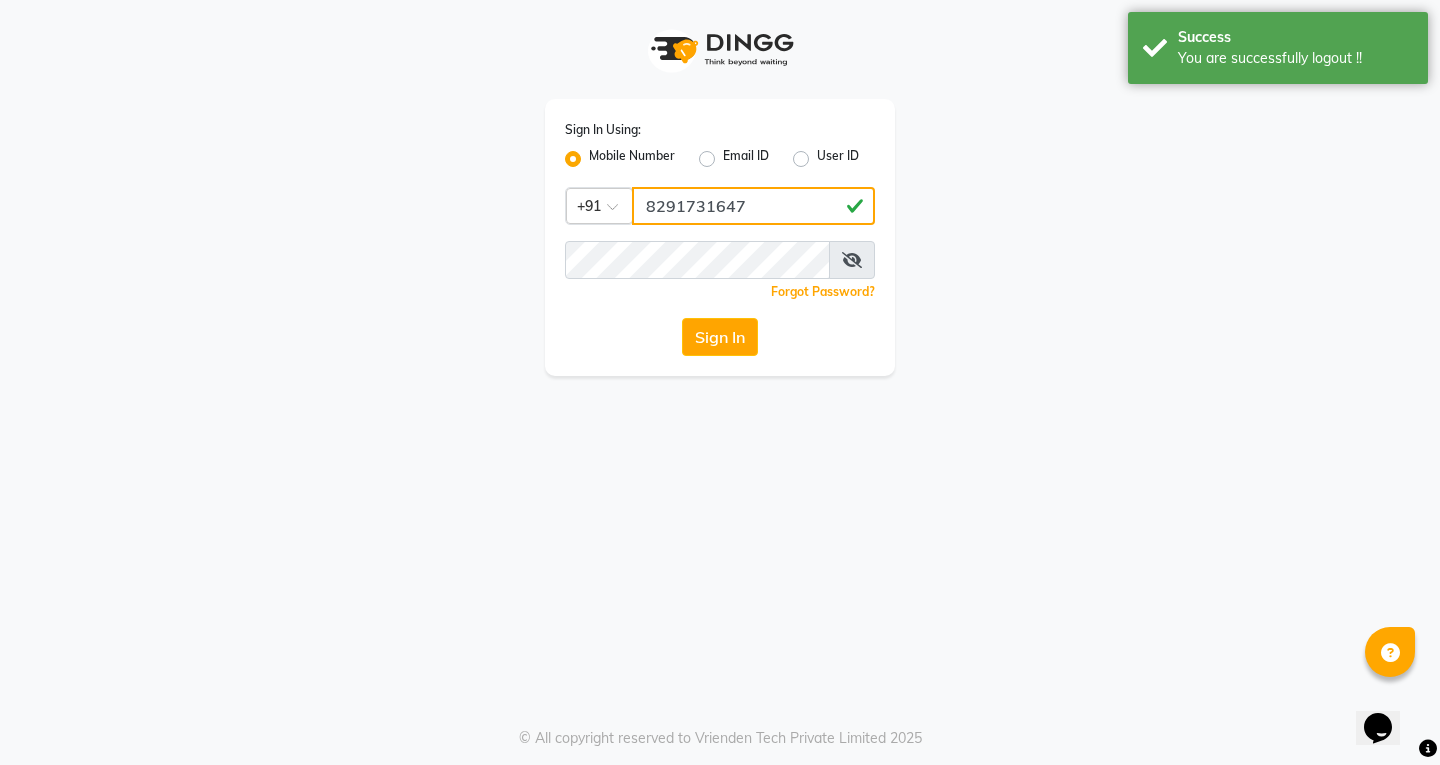 type on "8291731647" 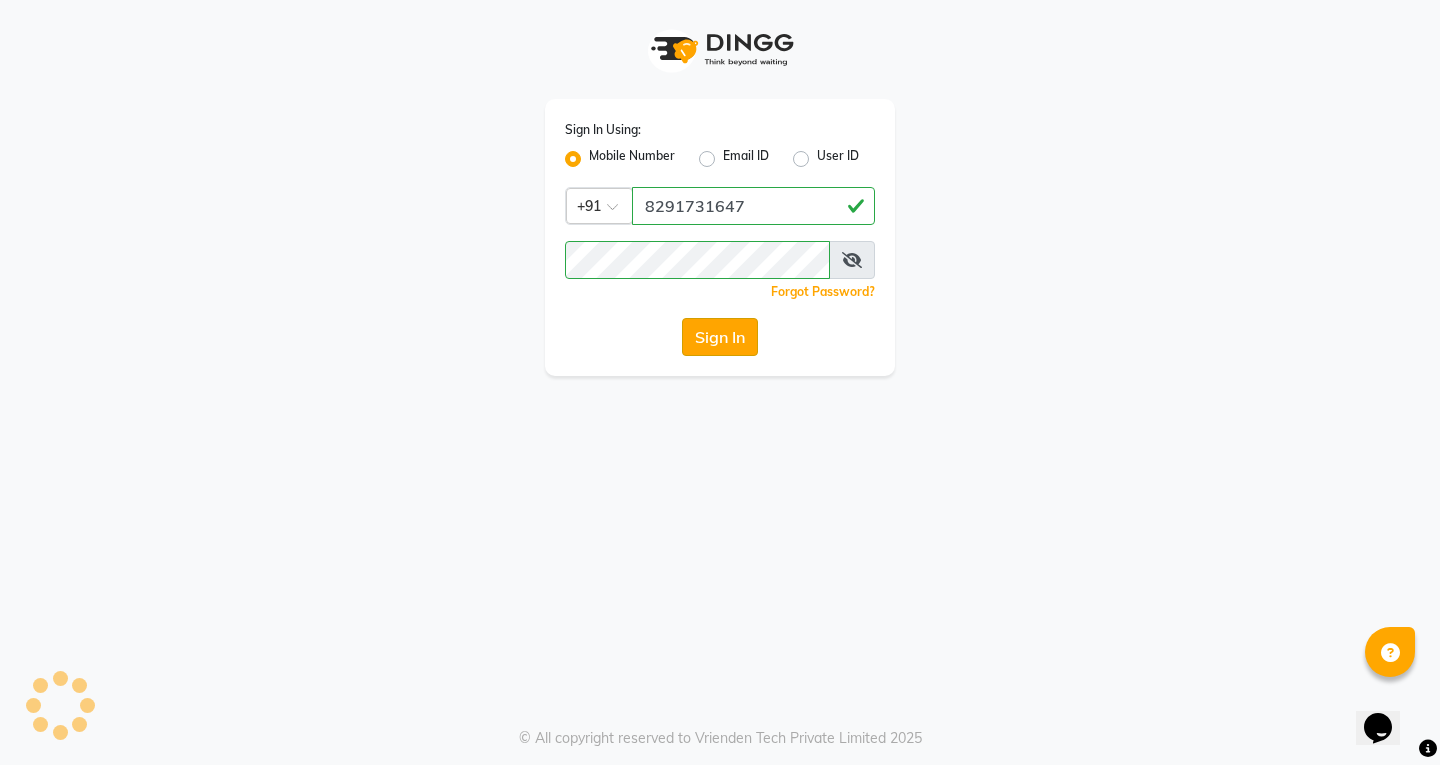 click on "Sign In" 